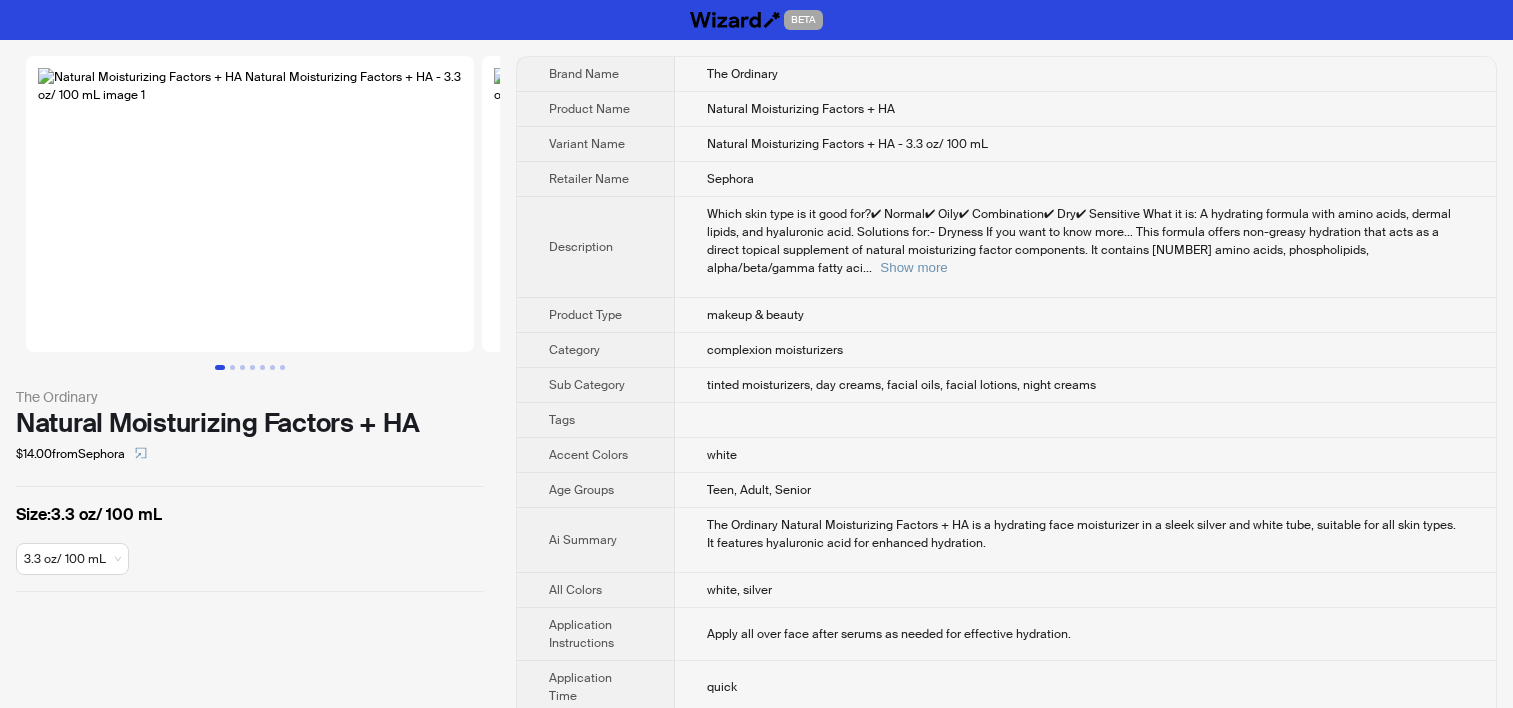 scroll, scrollTop: 0, scrollLeft: 0, axis: both 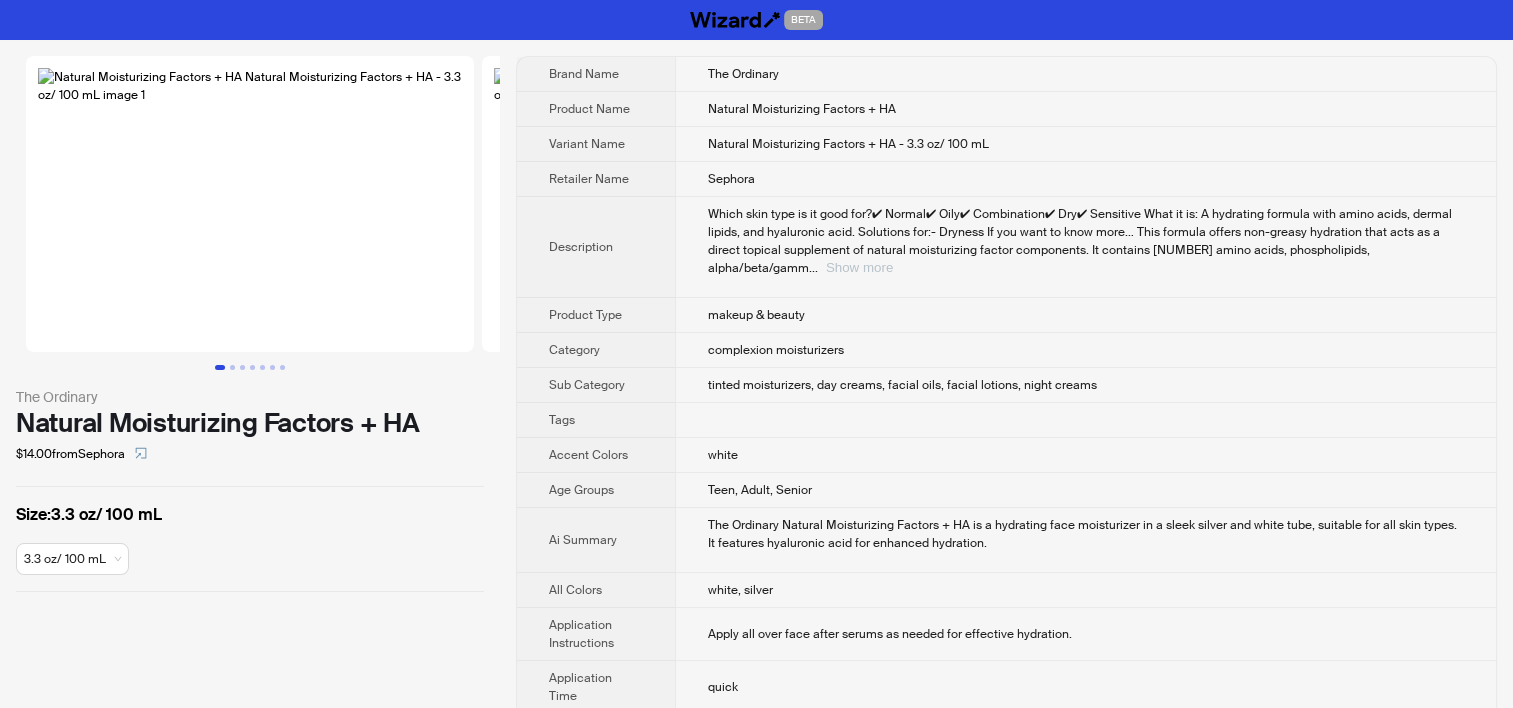 click on "Show more" at bounding box center (859, 267) 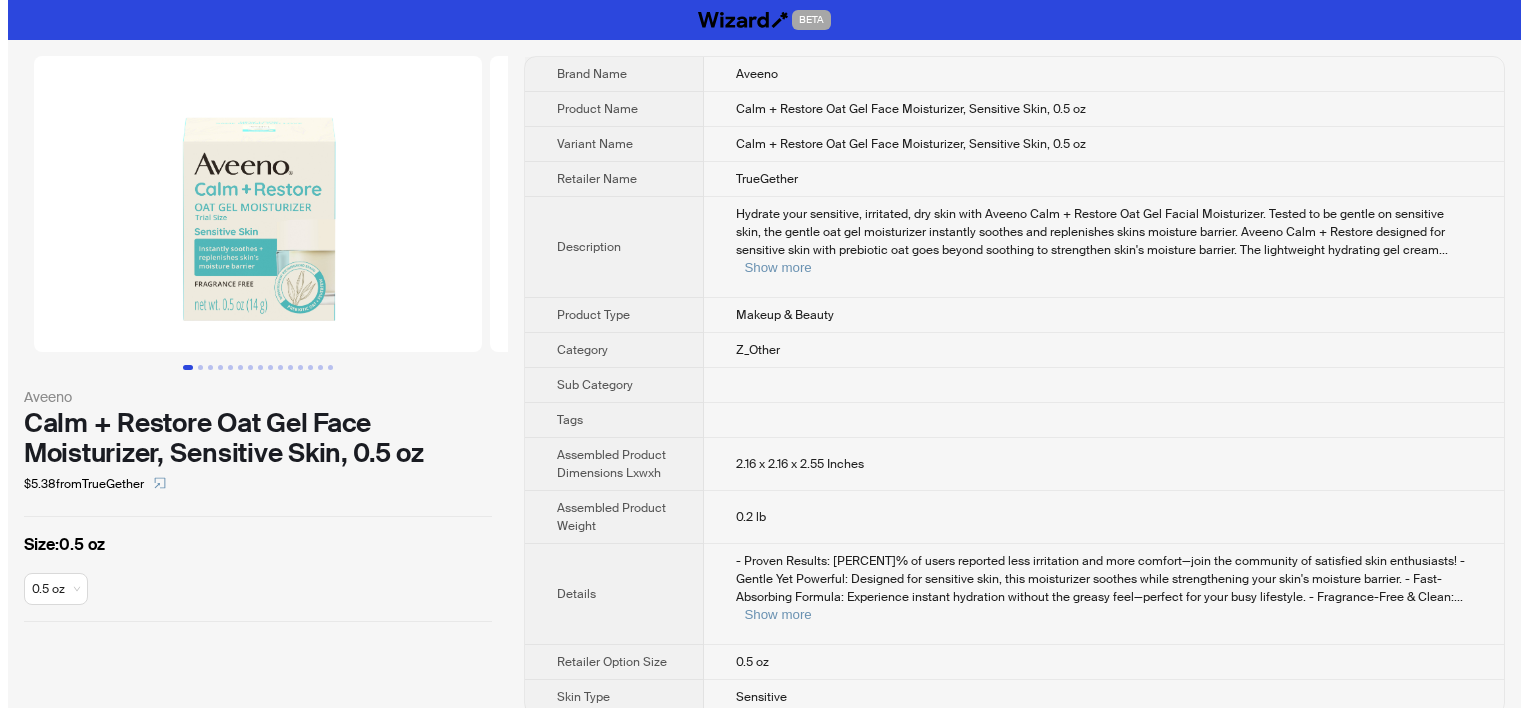 scroll, scrollTop: 0, scrollLeft: 0, axis: both 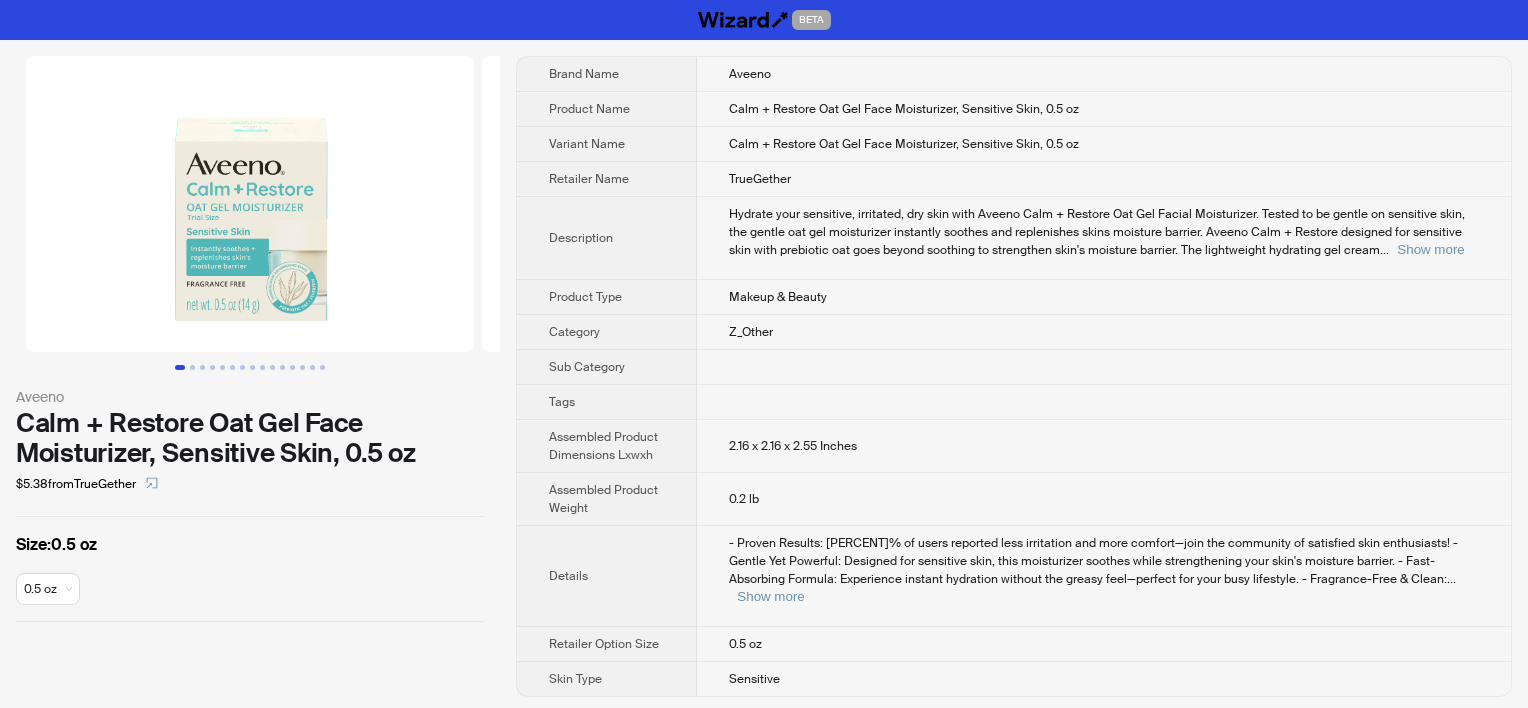 click on "Hydrate your sensitive, irritated, dry skin with Aveeno Calm + Restore Oat Gel Facial Moisturizer. Tested to be gentle on sensitive skin, the gentle oat gel moisturizer instantly soothes and replenishes skins moisture barrier. Aveeno Calm + Restore designed for sensitive skin with prebiotic oat goes beyond soothing to strengthen skin's moisture barrier. The lightweight hydrating gel cream  ... Show more" at bounding box center [1104, 232] 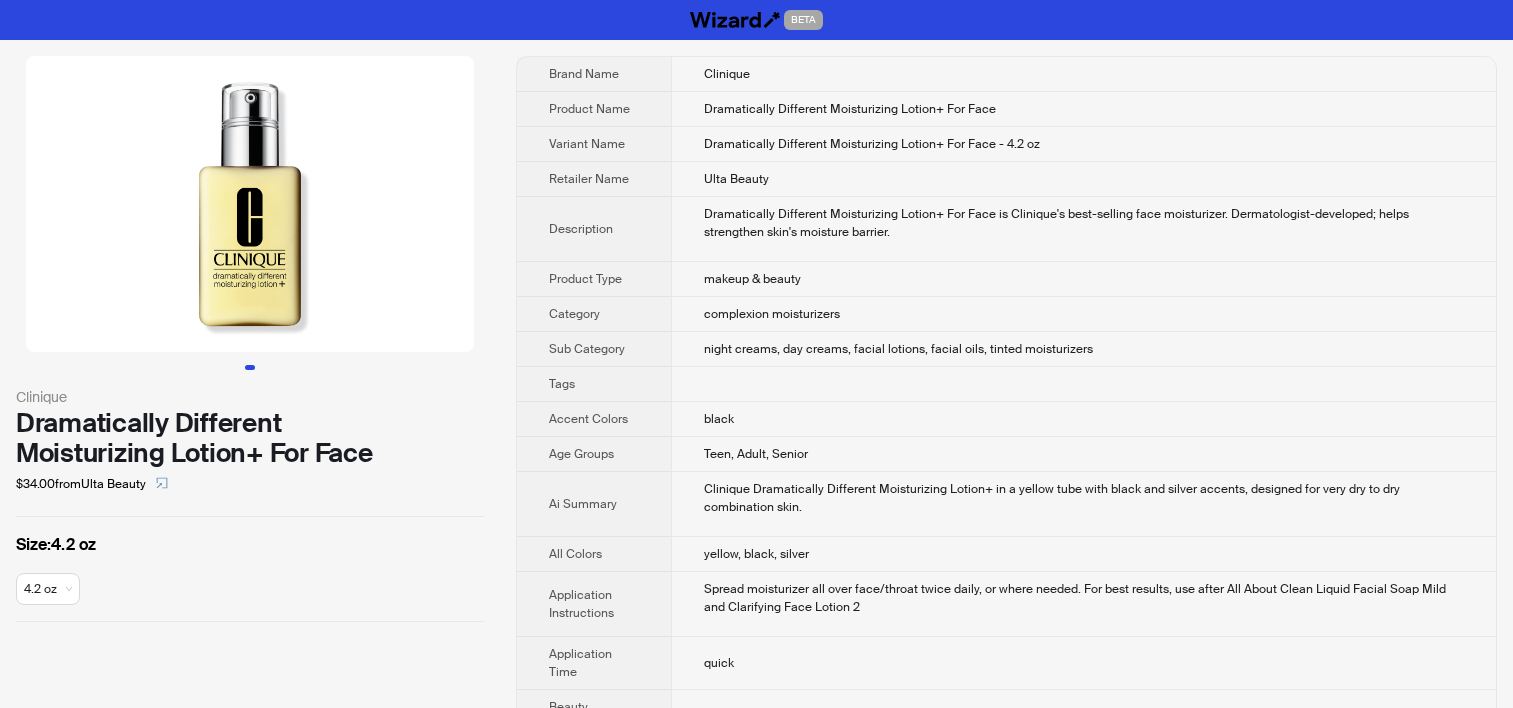 scroll, scrollTop: 0, scrollLeft: 0, axis: both 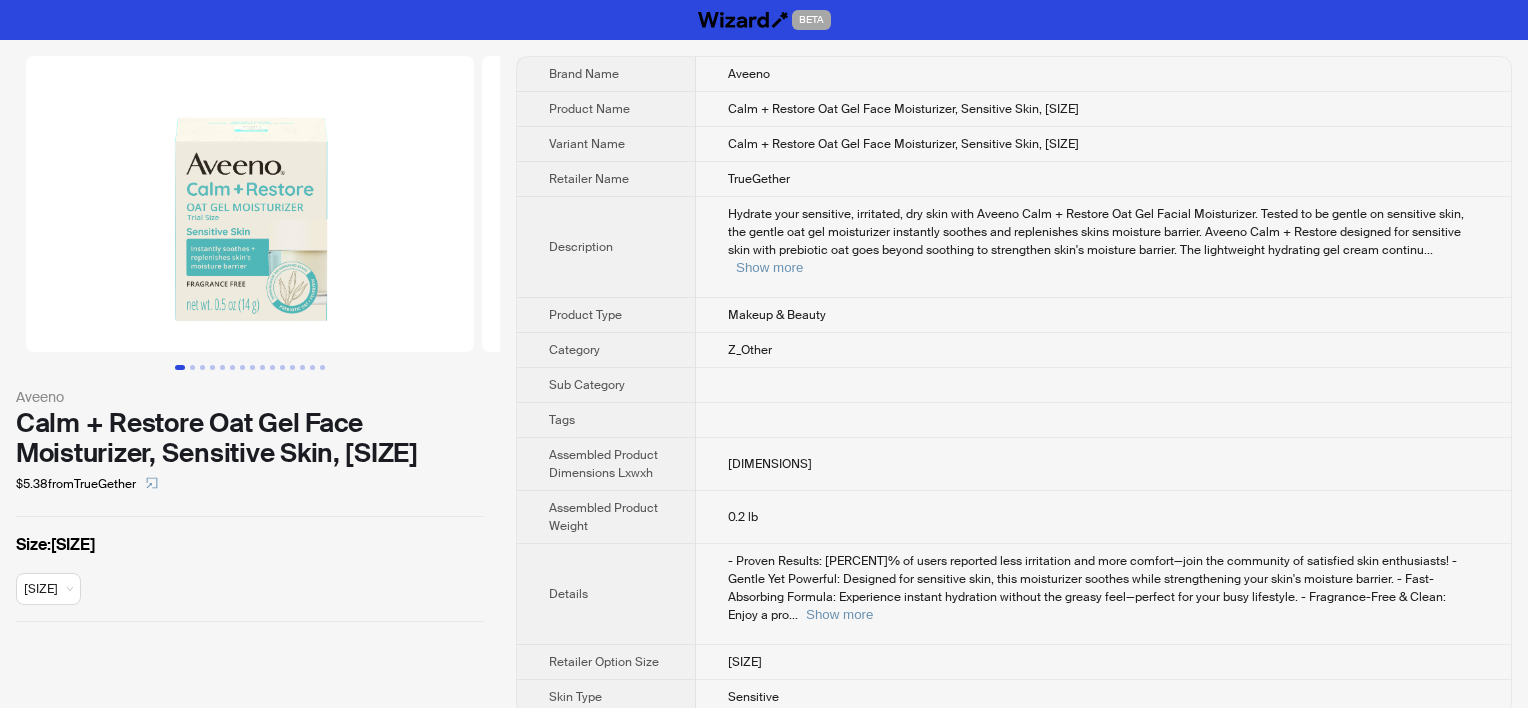 click at bounding box center [1103, 385] 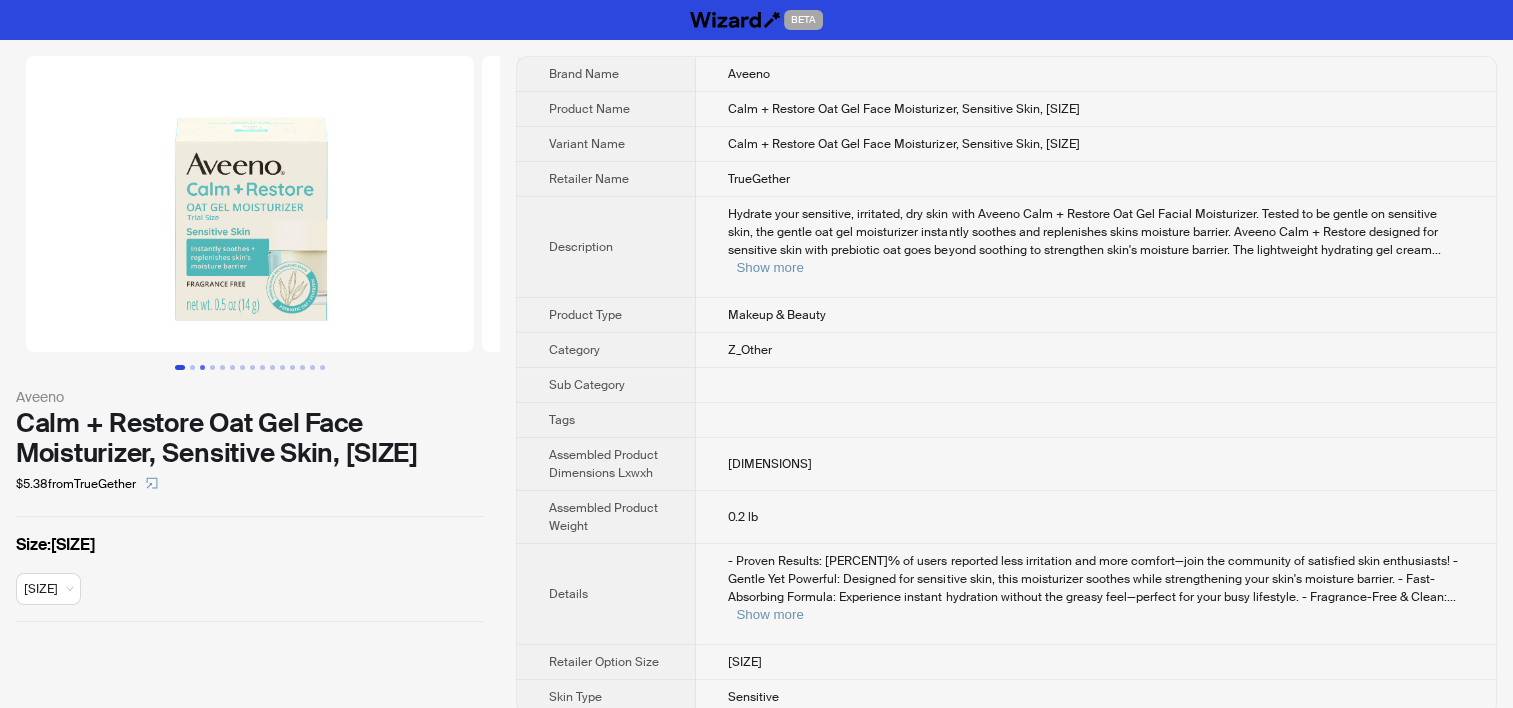click at bounding box center (192, 367) 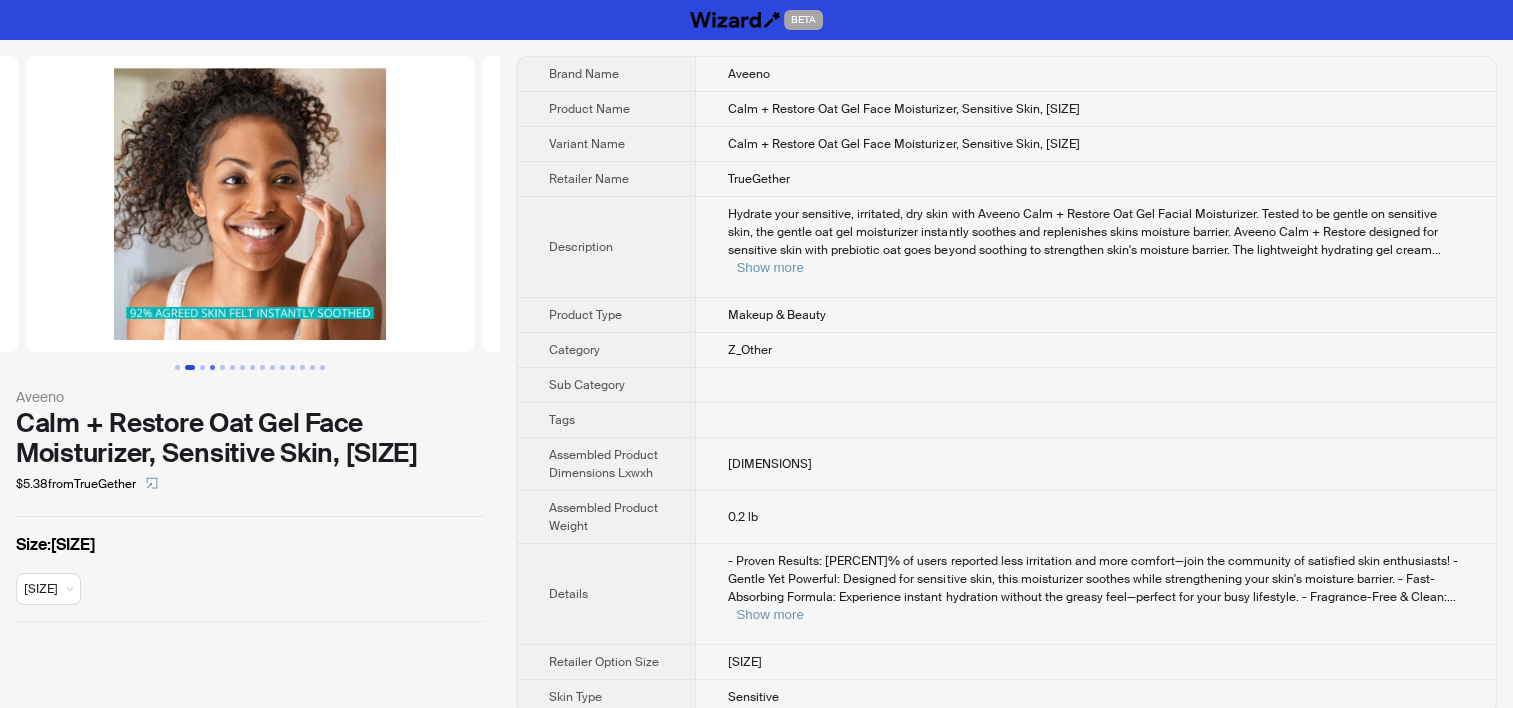 click at bounding box center [212, 367] 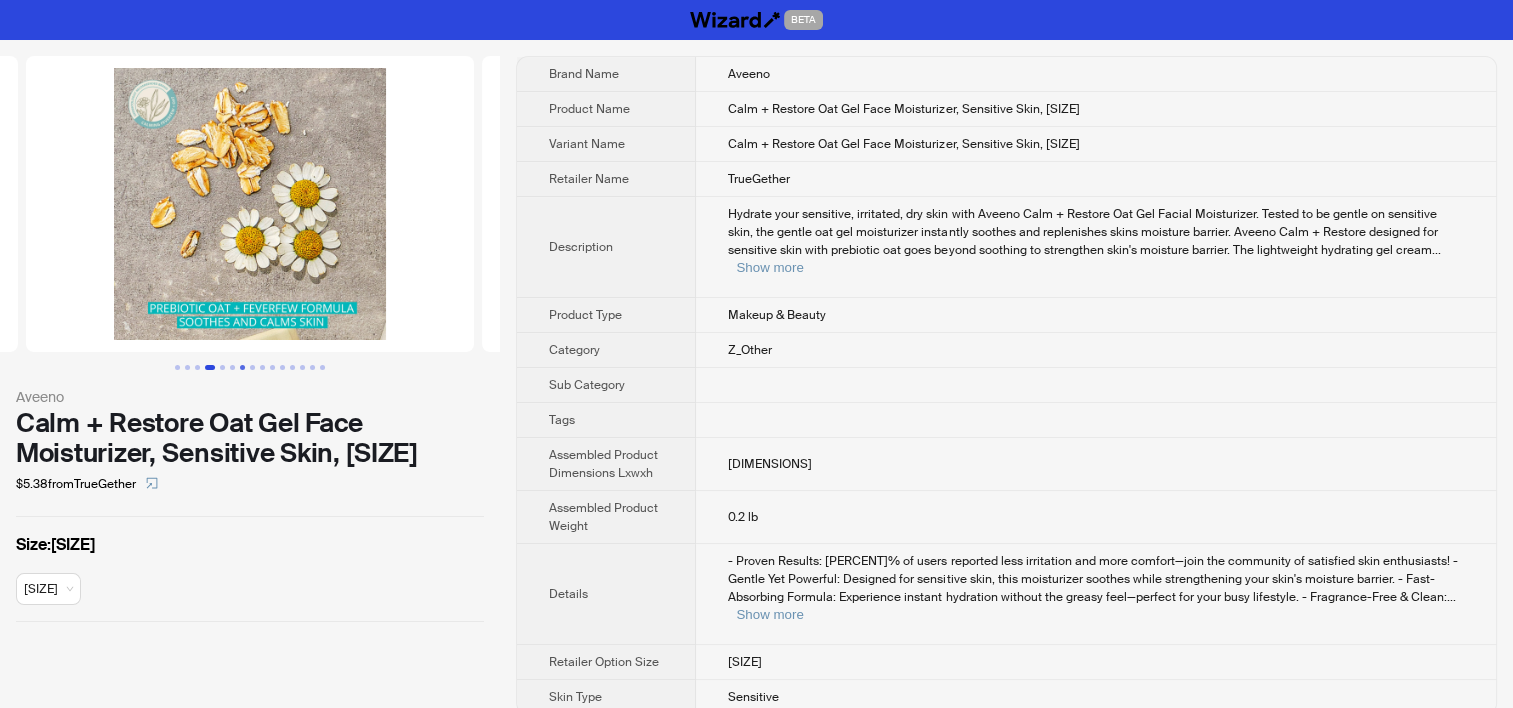 click at bounding box center [242, 367] 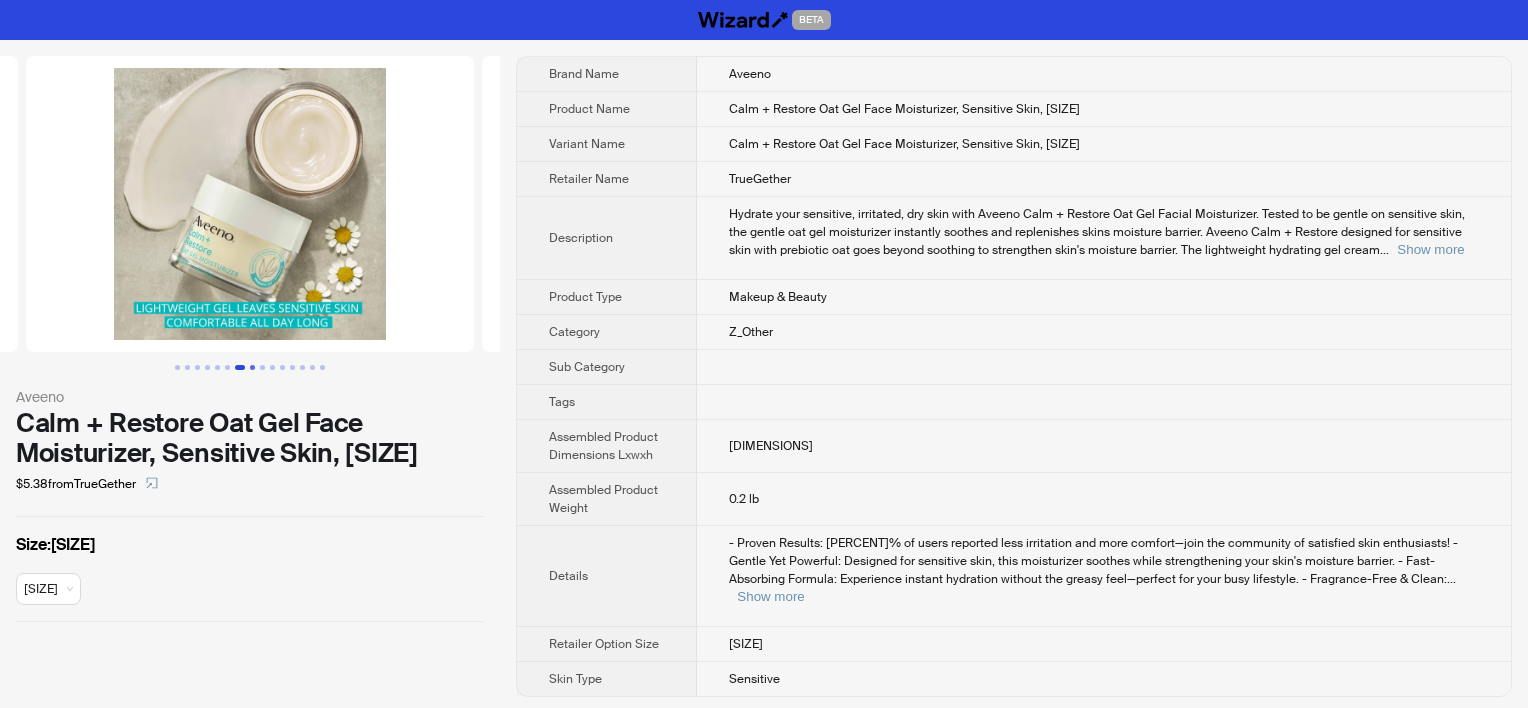 click at bounding box center (252, 367) 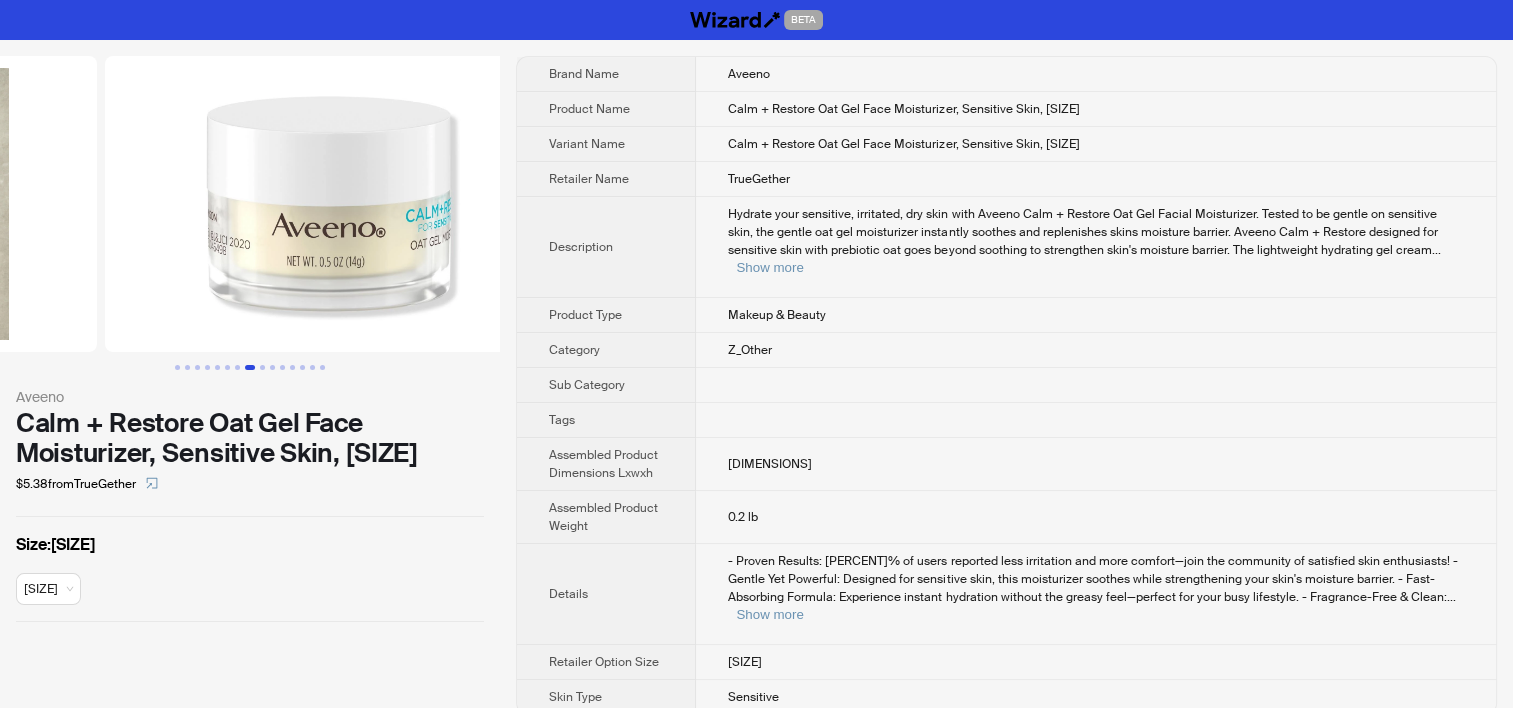 scroll, scrollTop: 0, scrollLeft: 3192, axis: horizontal 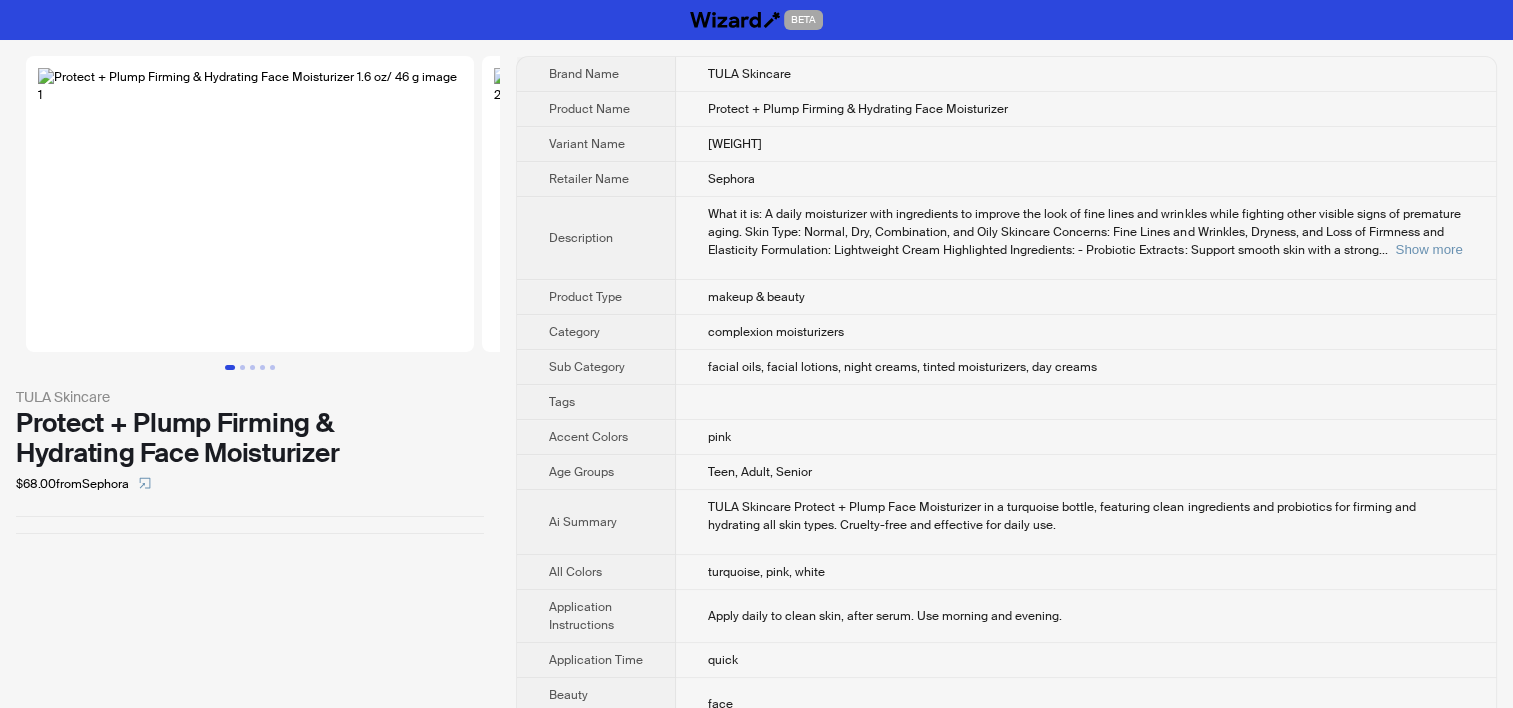 click on "Sephora" at bounding box center (1086, 179) 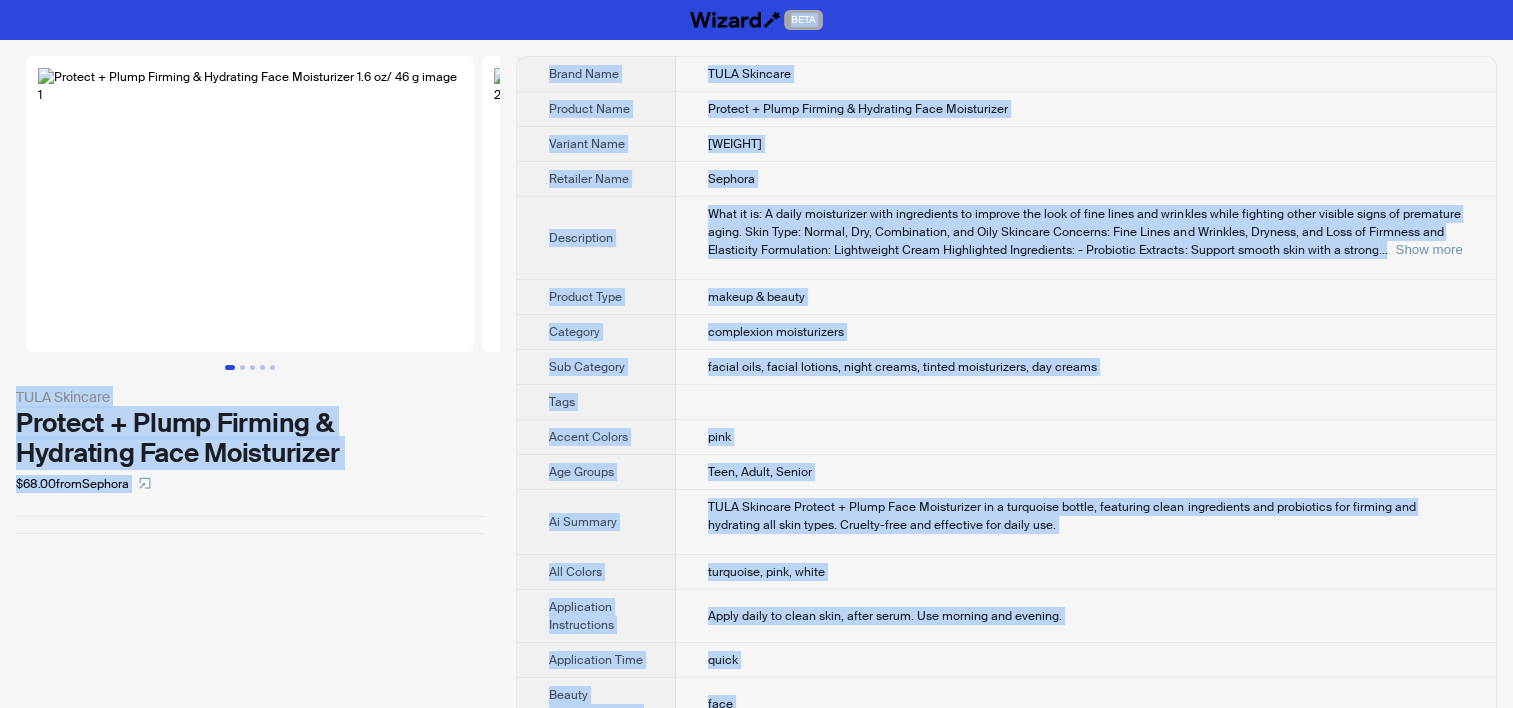 copy on "BETA TULA Skincare Protect + Plump Firming & Hydrating Face Moisturizer $[PRICE]  from  Sephora Brand Name TULA Skincare Product Name Protect + Plump Firming & Hydrating Face Moisturizer Variant Name [WEIGHT] Retailer Name Sephora Description What it is: A daily moisturizer with ingredients to improve the look of fine lines and wrinkles while fighting other visible signs of premature aging. Skin Type: Normal, Dry, Combination, and Oily Skincare Concerns: Fine Lines and Wrinkles, Dryness, and Loss of Firmness and Elasticity Formulation: Lightweight Cream Highlighted Ingredients:
- Probiotic Extracts: Support smooth skin with a strong  ... Show more Product Type makeup & beauty Category complexion moisturizers Sub Category facial oils, facial lotions, night creams, tinted moisturizers, day creams Tags Accent Colors pink Age Groups Teen, Adult, Senior Ai Summary TULA Skincare Protect + Plump Face Moisturizer in a turquoise bottle, featuring clean ingredients and probiotics for firming and hydrating all skin..." 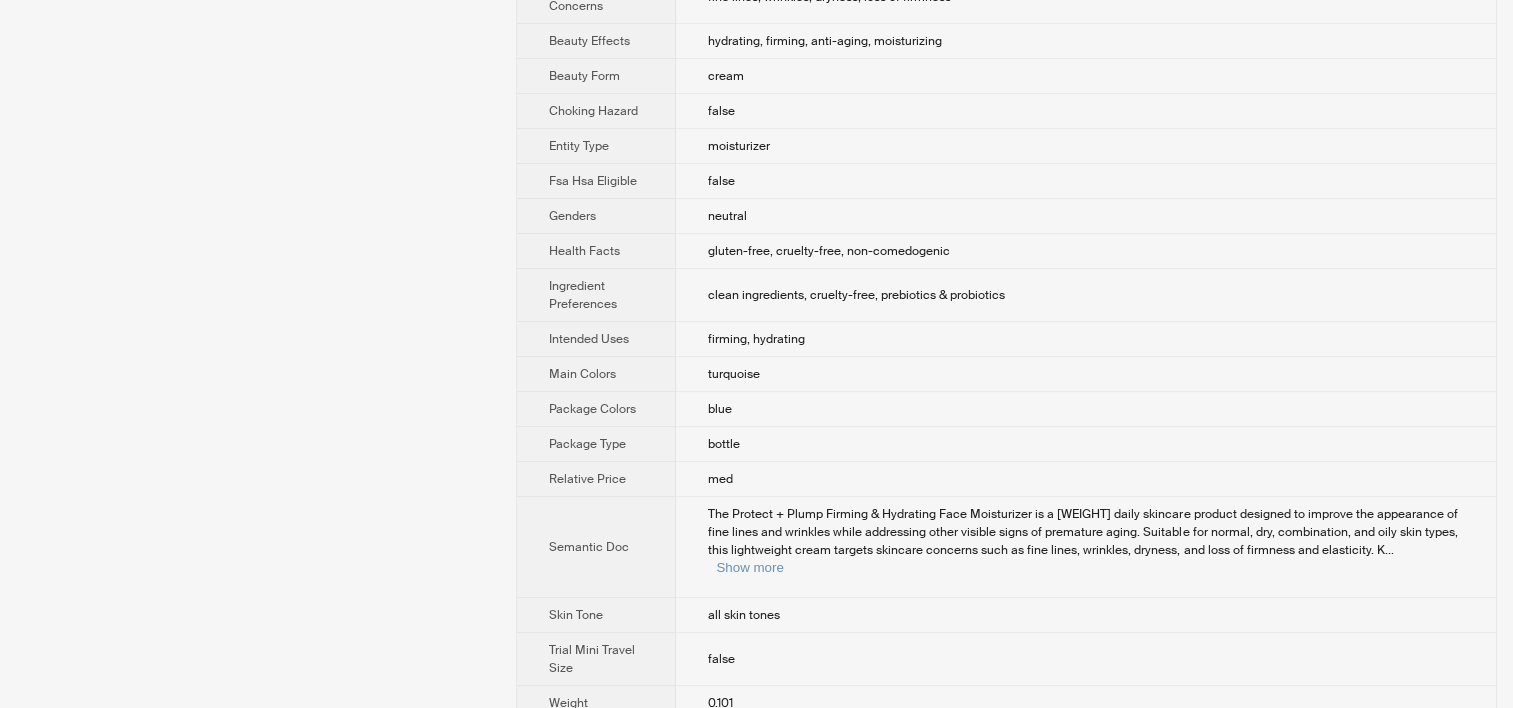 scroll, scrollTop: 816, scrollLeft: 0, axis: vertical 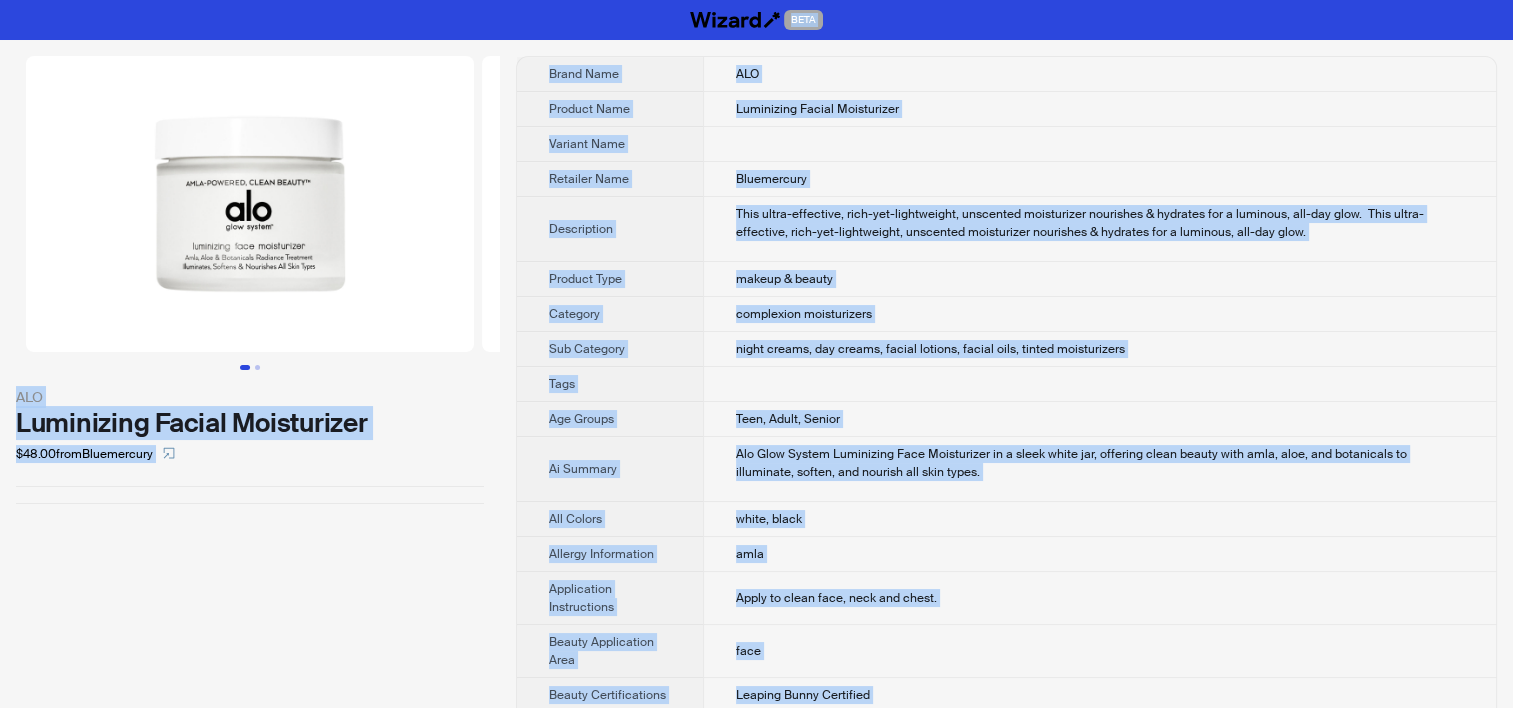 click on "Luminizing Facial Moisturizer" at bounding box center [1099, 109] 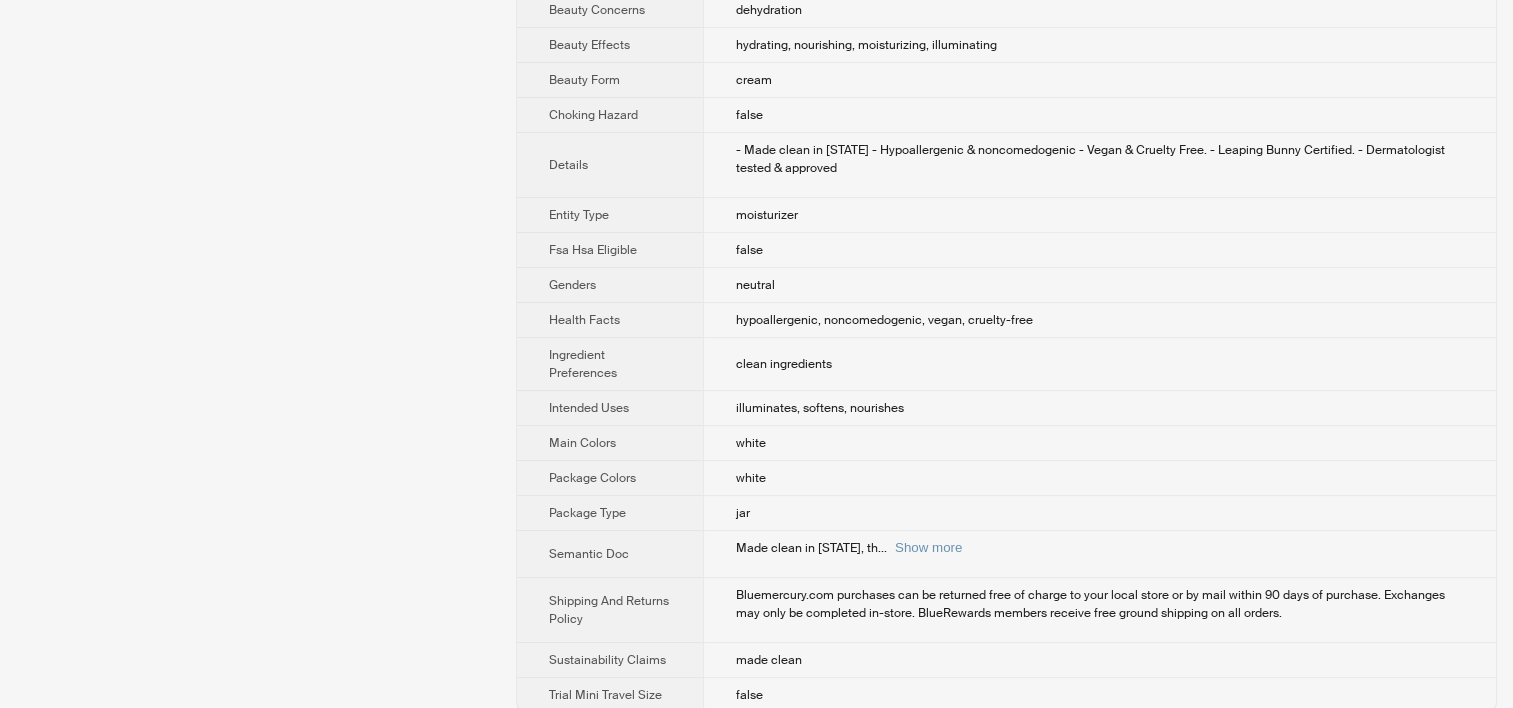 scroll, scrollTop: 860, scrollLeft: 0, axis: vertical 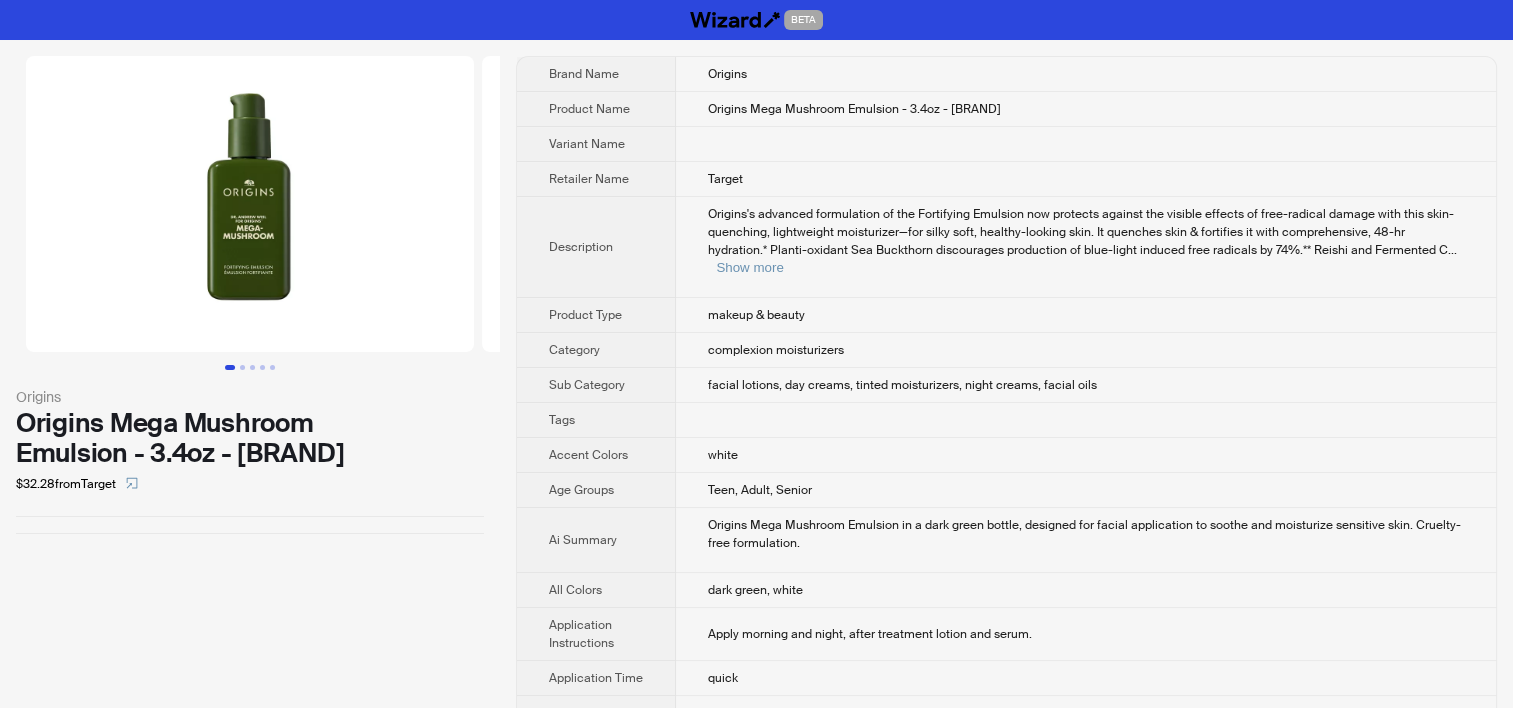 click at bounding box center (250, 204) 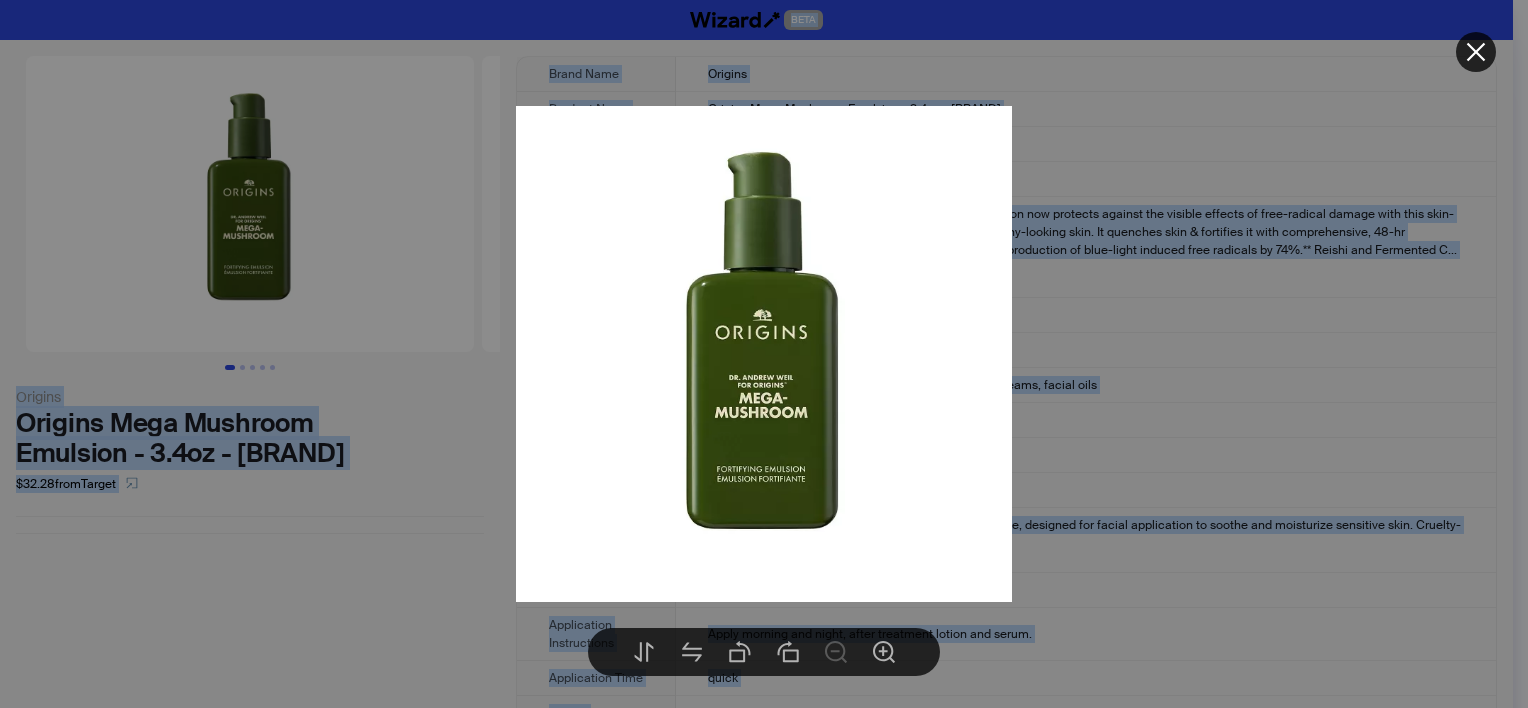 click at bounding box center (764, 354) 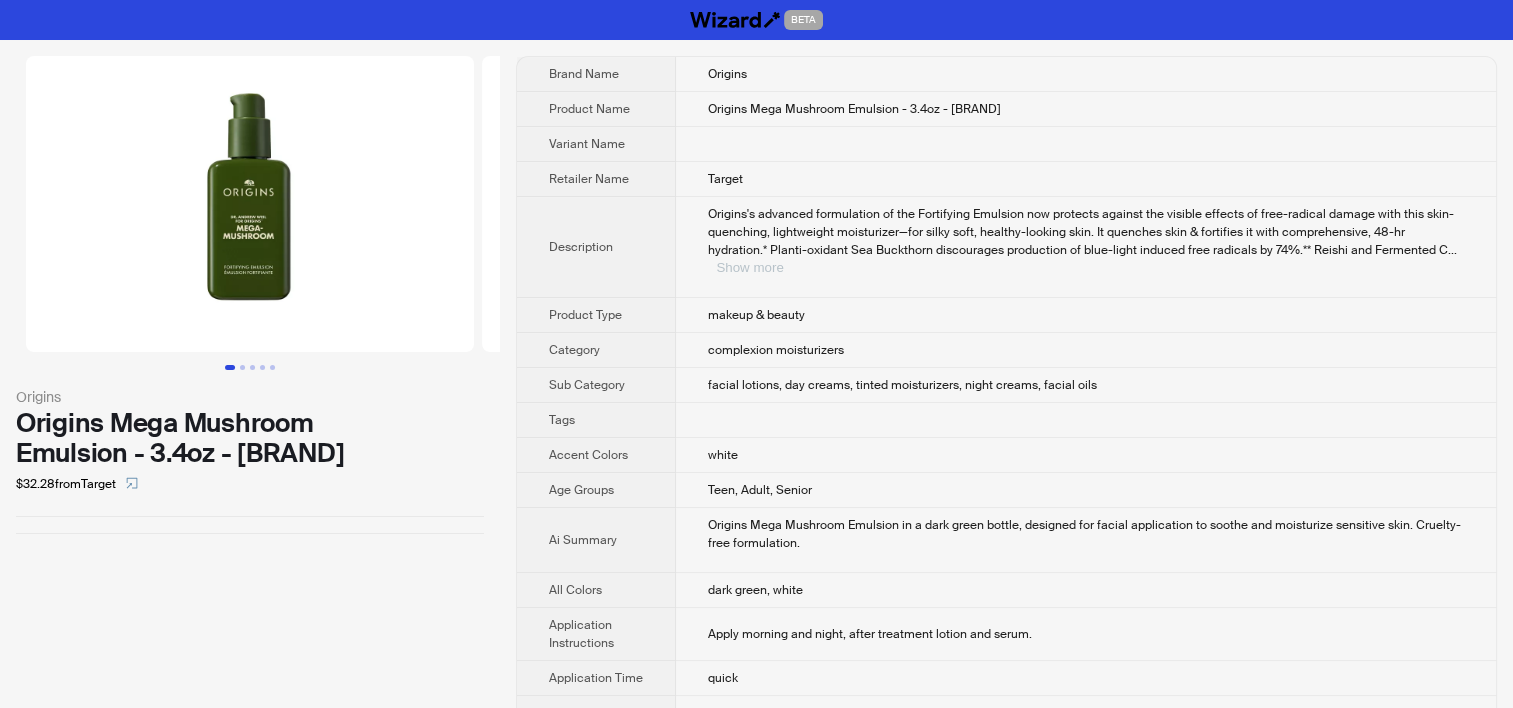 click on "Show more" at bounding box center (749, 267) 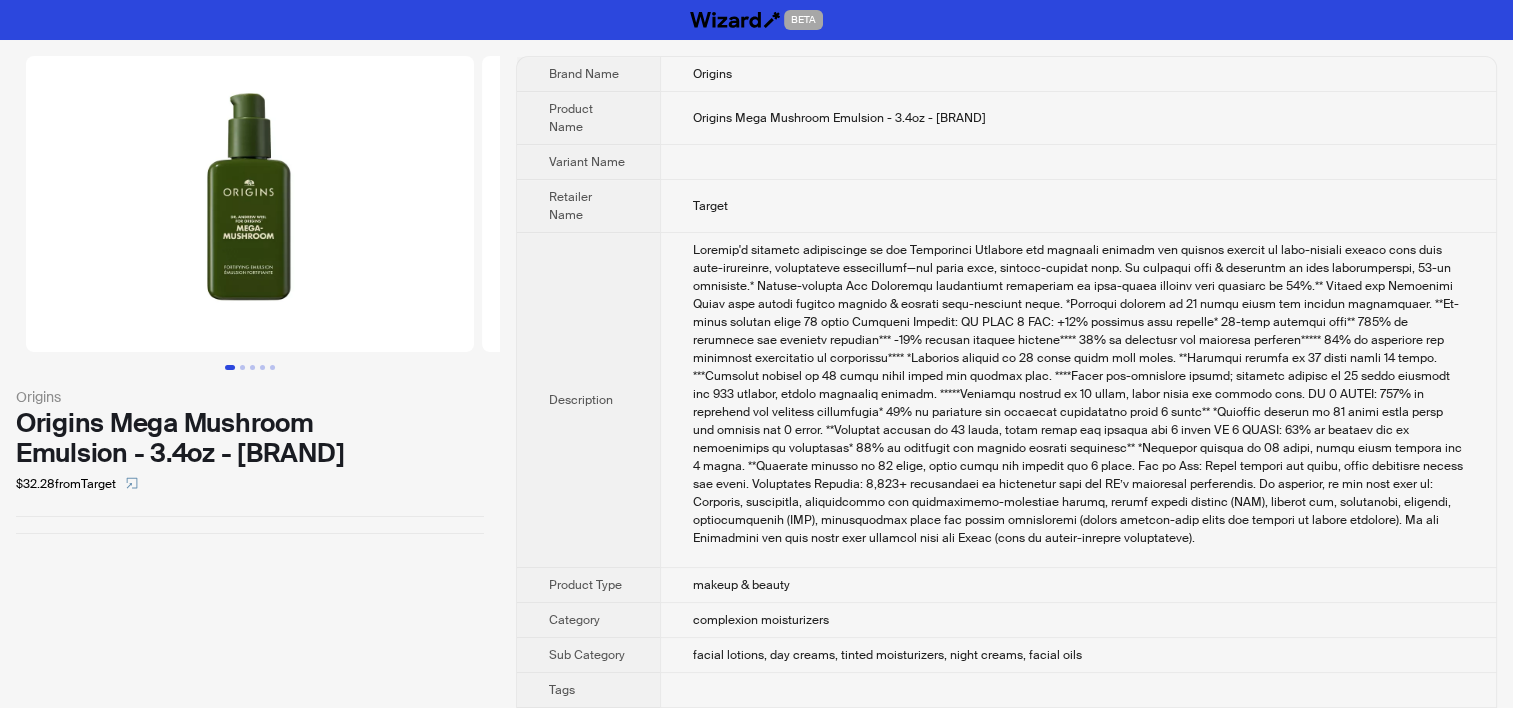 click at bounding box center (1078, 400) 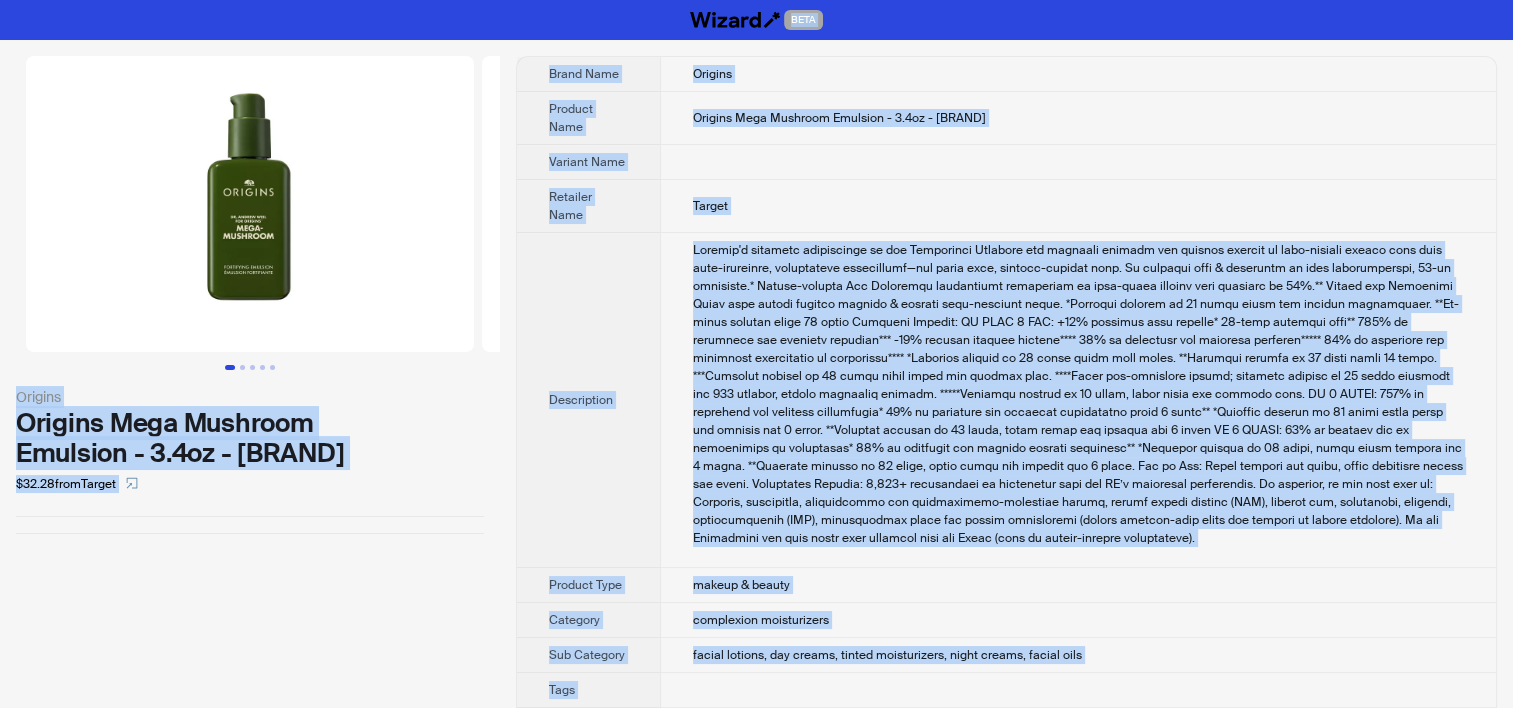copy on "BETA Origins Origins Mega Mushroom Emulsion - 3.4oz - Ulta Beauty $32.28  from  Target Brand Name Origins Product Name Origins Mega Mushroom Emulsion - 3.4oz - Ulta Beauty Variant Name Retailer Name Target Description Origins's advanced formulation of the Fortifying Emulsion now protects against the visible effects of free-radical damage with this skin-quenching, lightweight moisturizer—for silky soft, healthy-looking skin. It quenches skin & fortifies it with comprehensive, 48-hr hydration.* Planti-oxidant Sea Buckthorn discourages production of blue-light induced free radicals by 74%.** Reishi and Fermented Chaga help reduce visible redness & deliver anti-irritant power. *Clinical testing on 31 women after one product application. **In-vitro testing after 24 hours Clinical Results:
IN JUST 1 USE: +27% stronger skin barrier* 48-hour moisture lock** 100% of panelists had improved moisture*** -39% reduced visible redness**** 88% of panelists had improved radiance***** 85% of panelists had immediate improvem..." 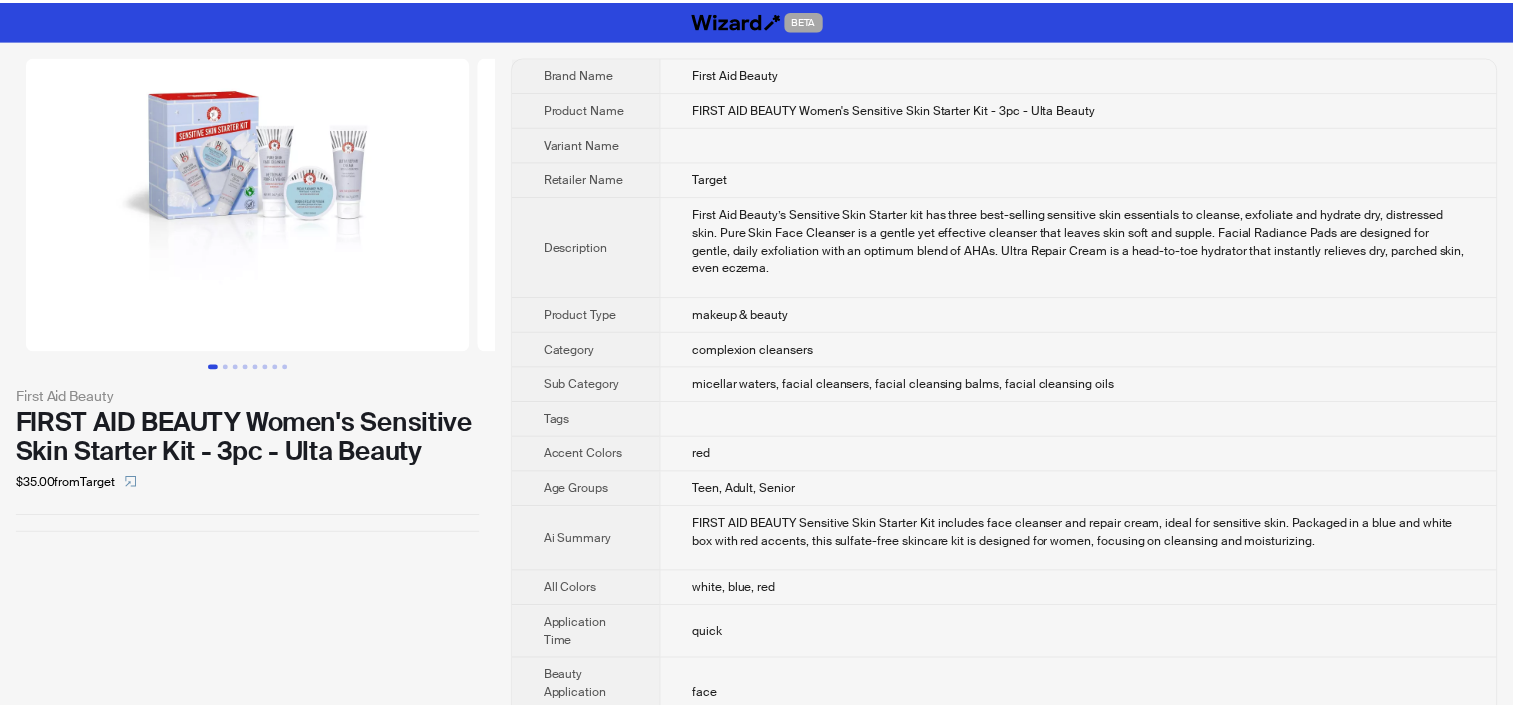 scroll, scrollTop: 0, scrollLeft: 0, axis: both 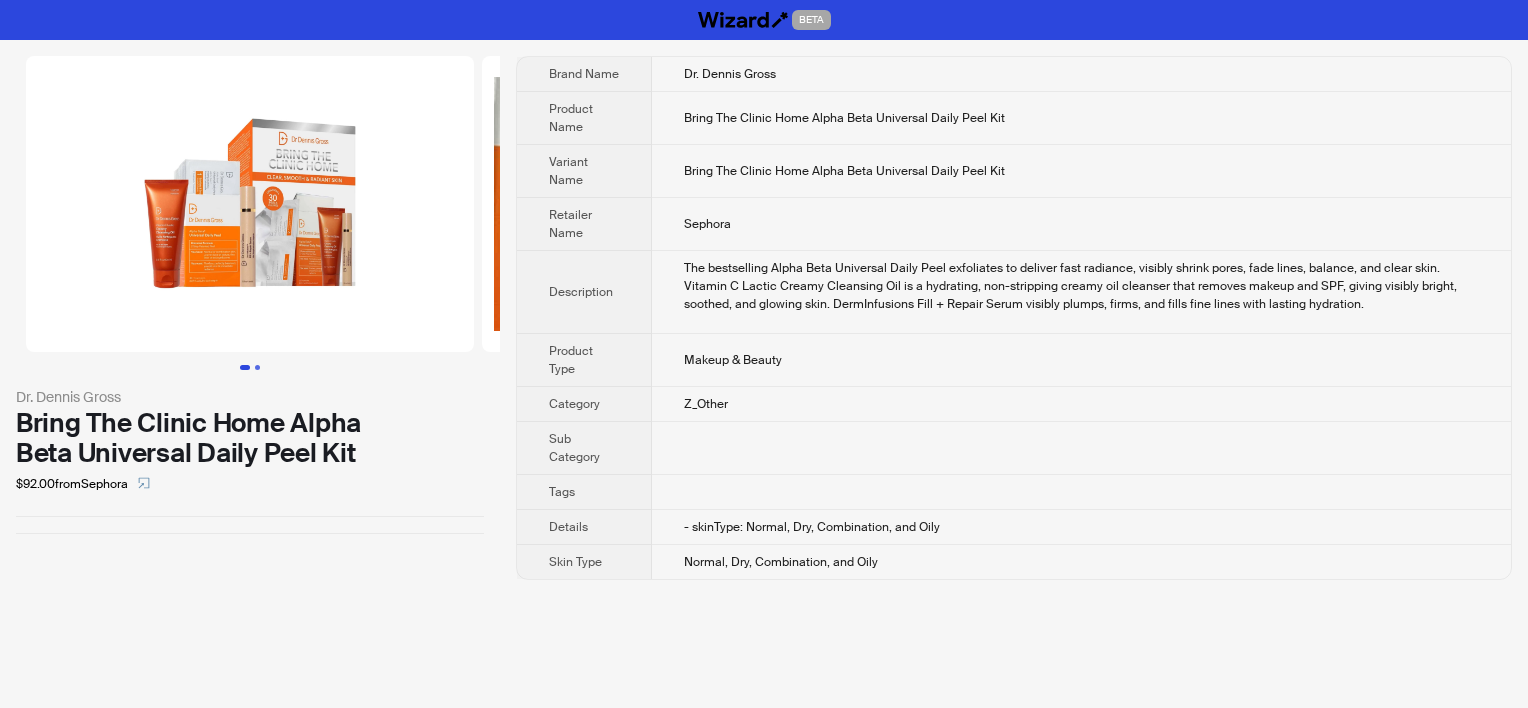 click at bounding box center [257, 367] 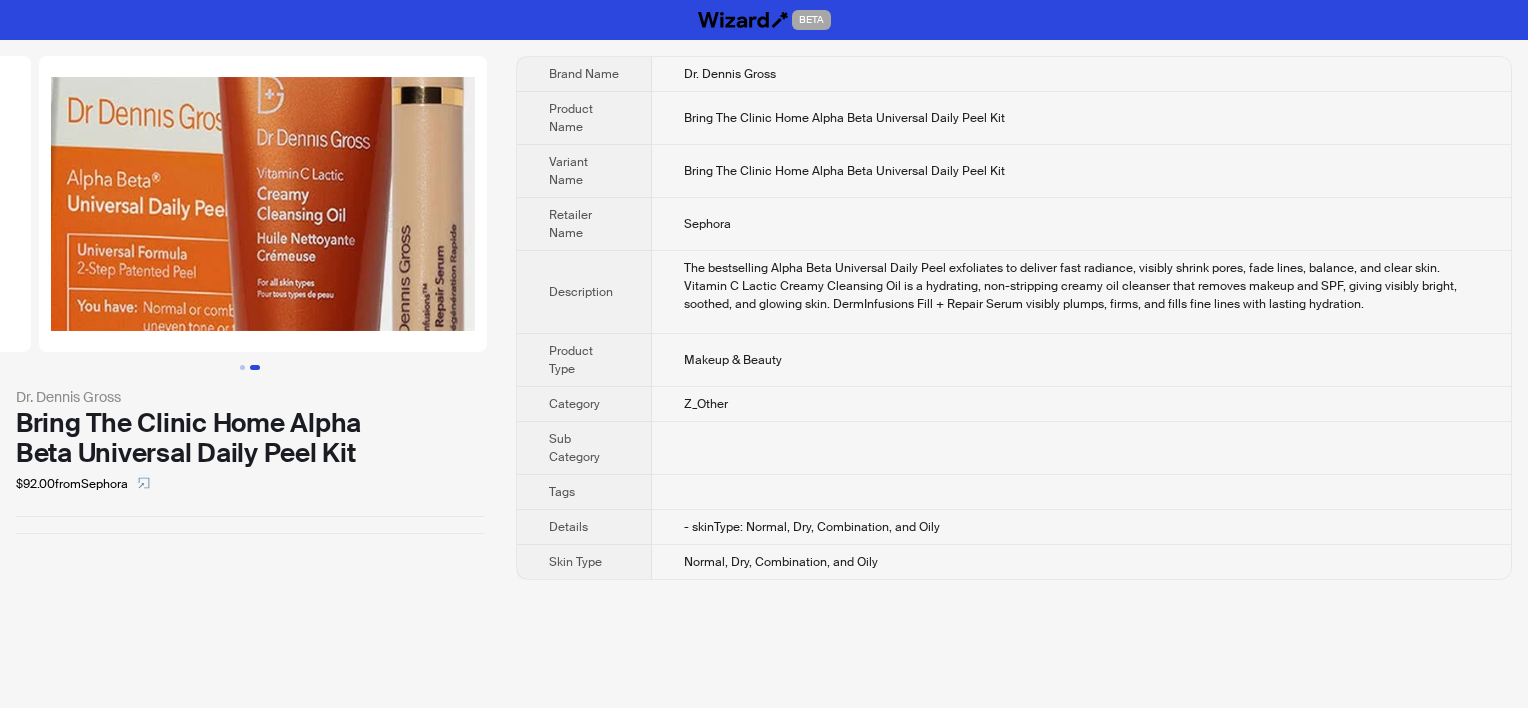scroll, scrollTop: 0, scrollLeft: 456, axis: horizontal 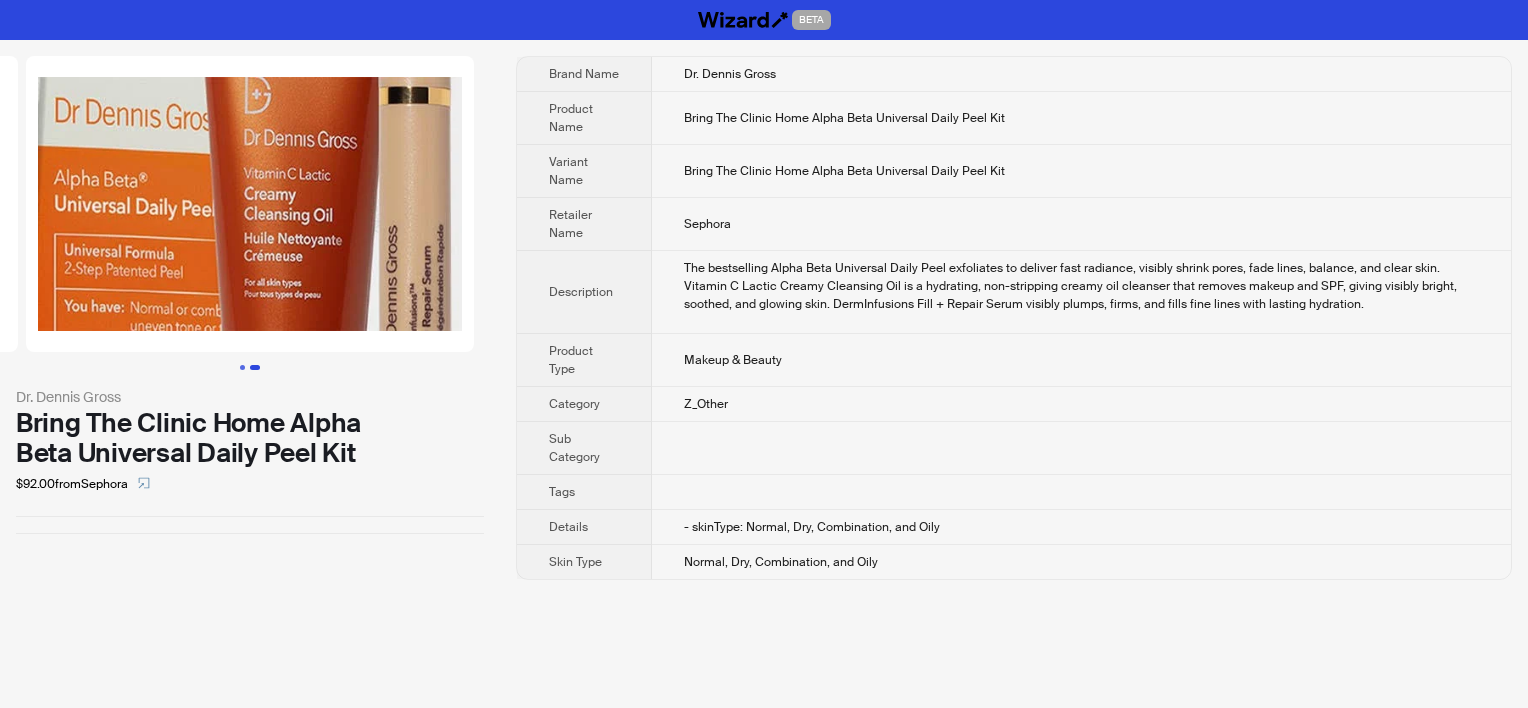 click at bounding box center [242, 367] 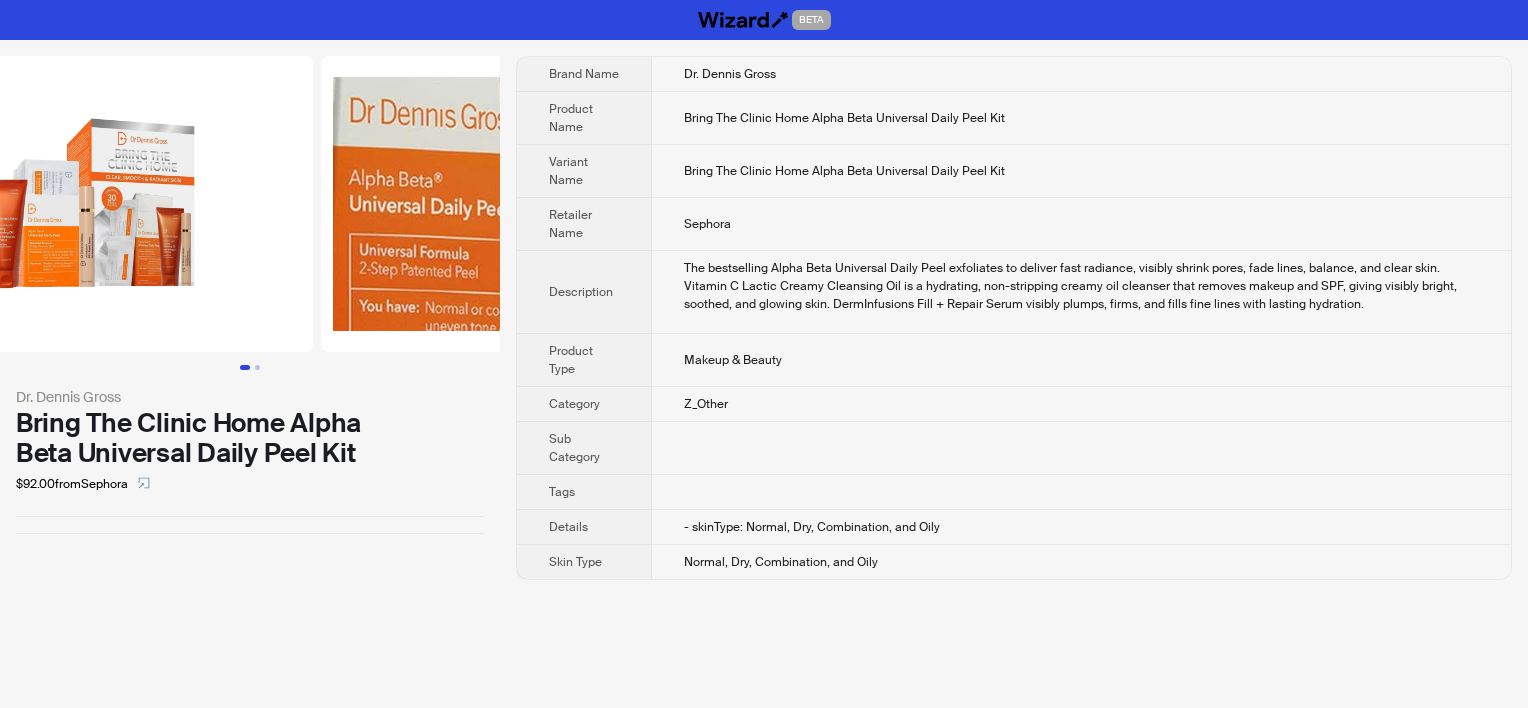 scroll, scrollTop: 0, scrollLeft: 0, axis: both 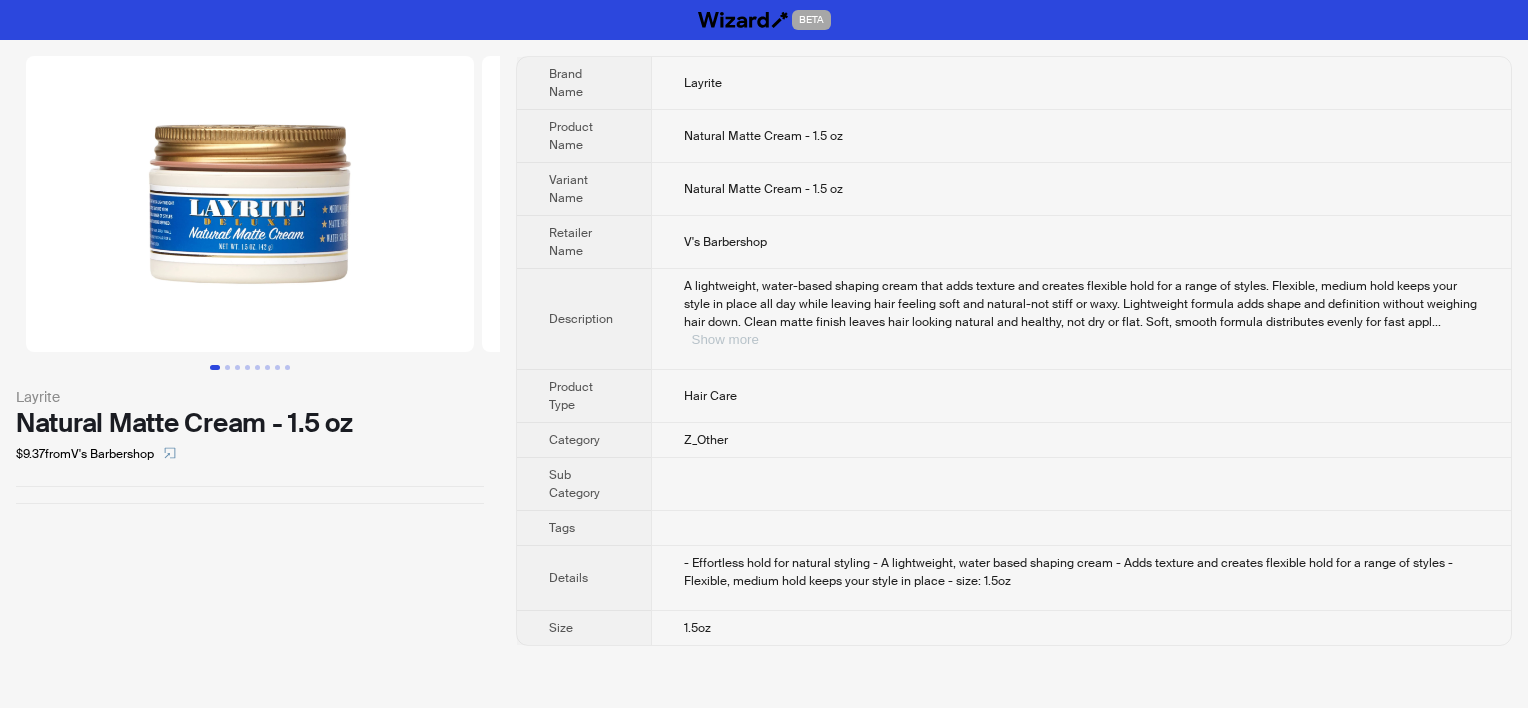 click on "Show more" at bounding box center [725, 339] 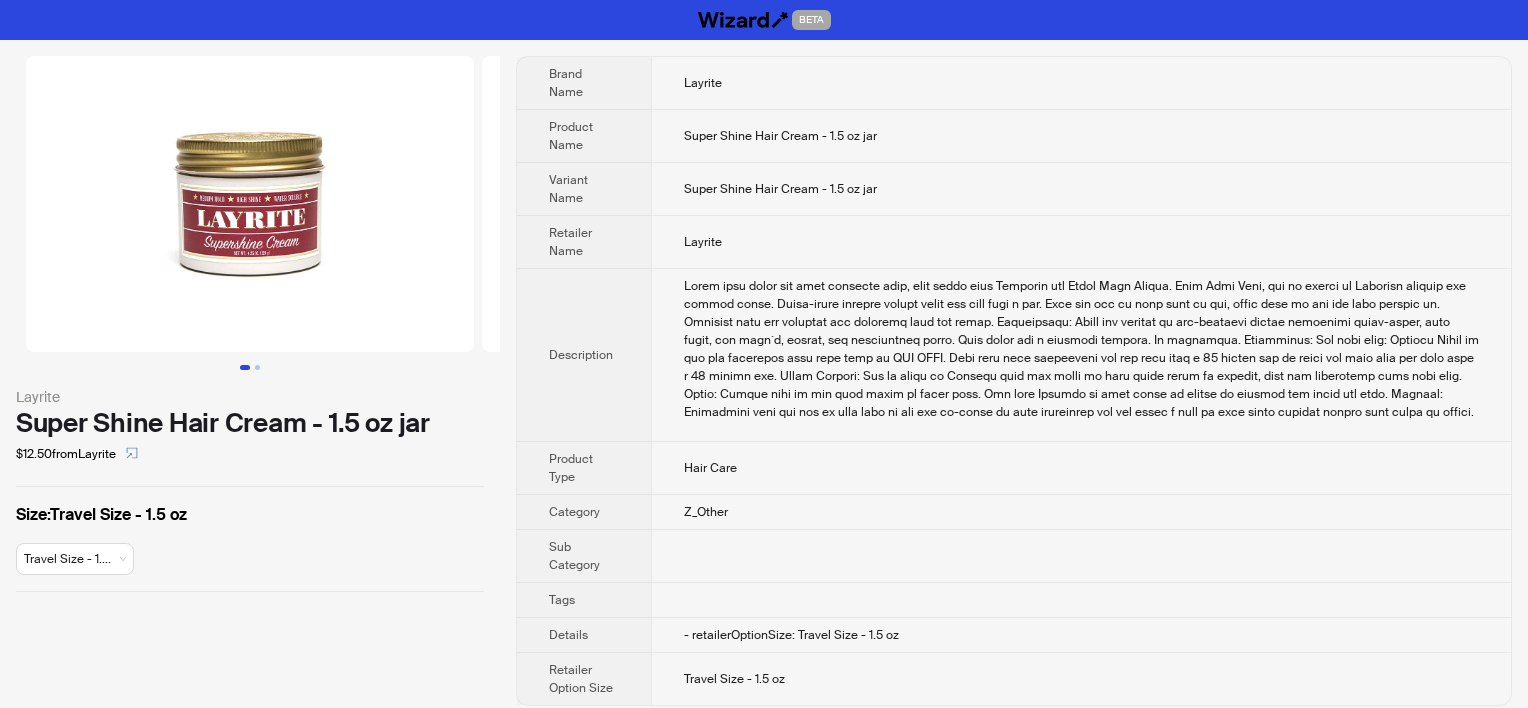 scroll, scrollTop: 0, scrollLeft: 0, axis: both 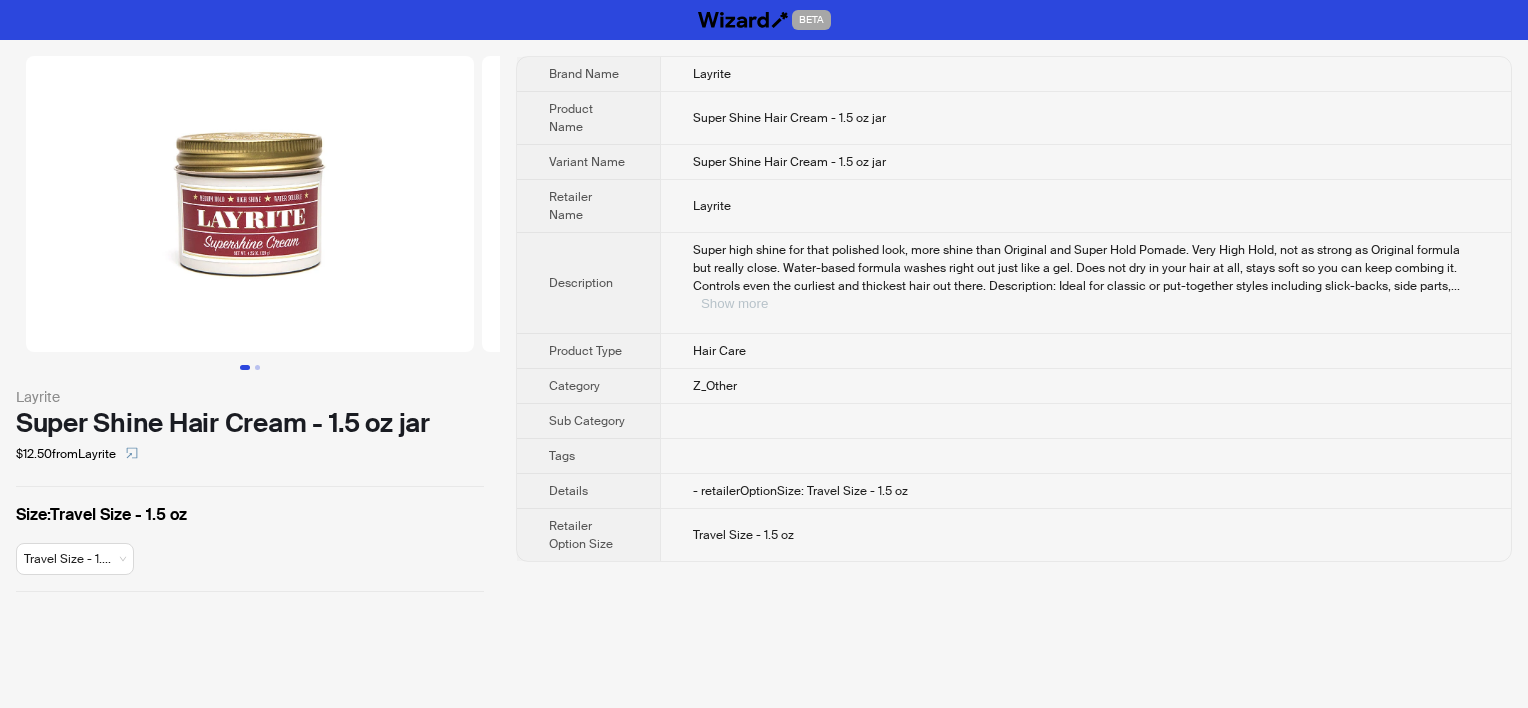 click on "Show more" at bounding box center (734, 303) 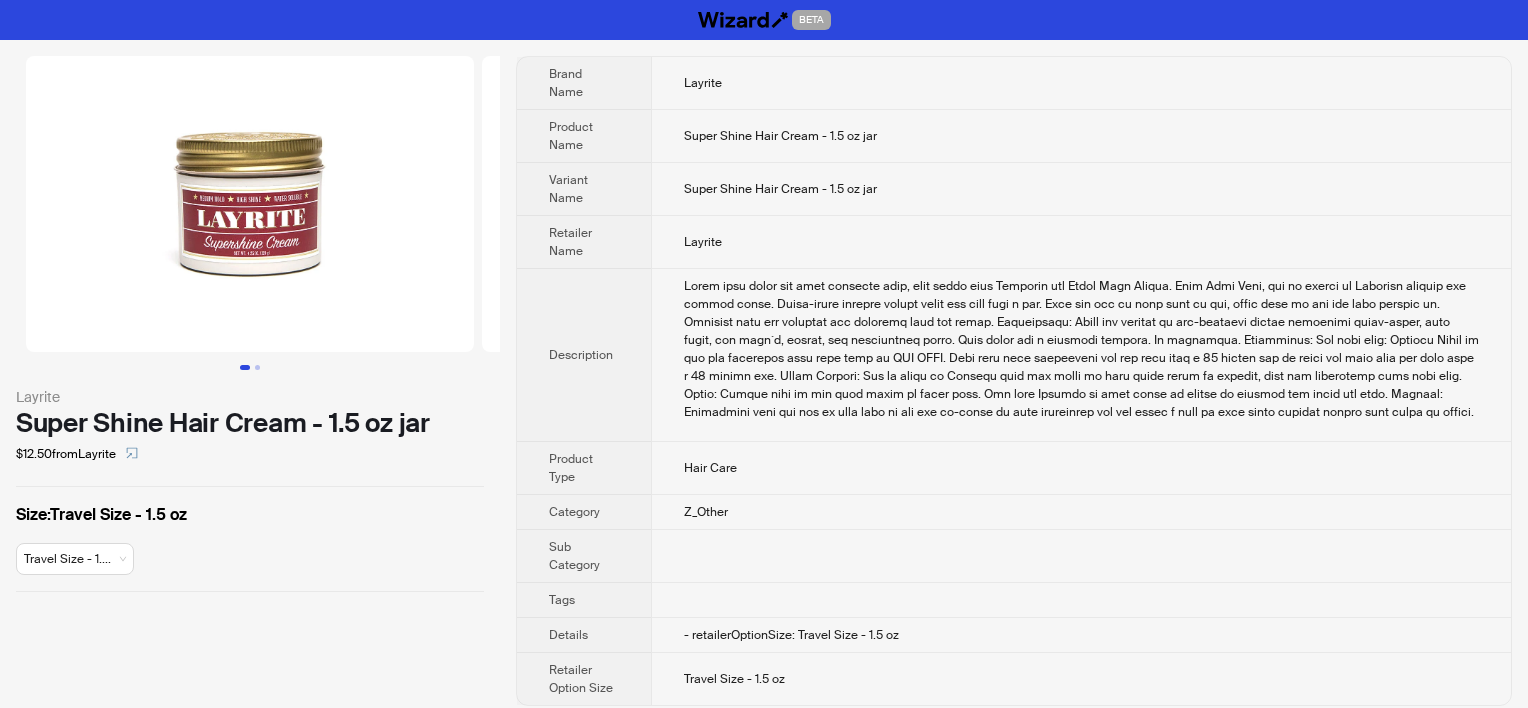 click on "Super Shine Hair Cream - 1.5 oz jar" at bounding box center (1081, 136) 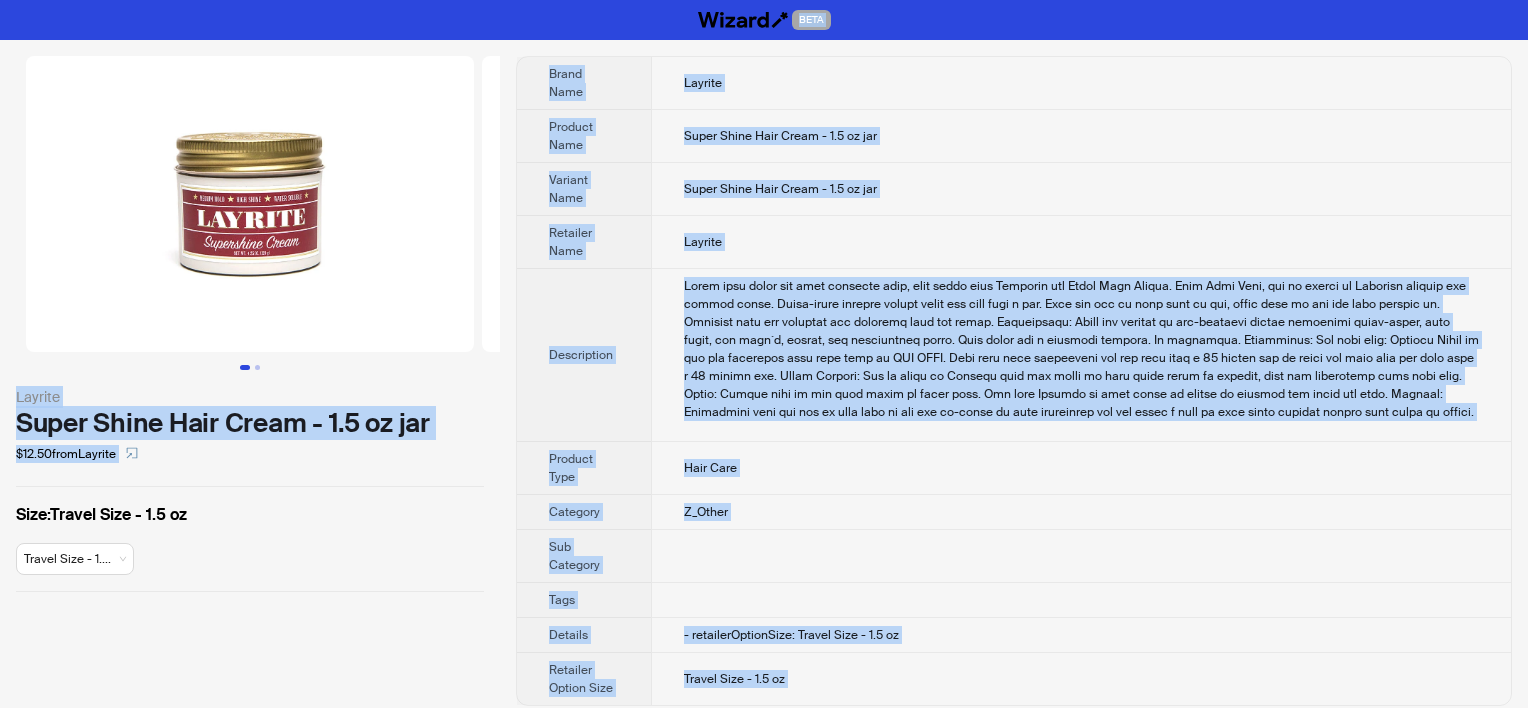 copy on "BETA Layrite Super Shine Hair Cream - 1.5 oz jar $12.50  from  Layrite Size :  Travel Size - 1.5 oz Travel Size - 1.... Brand Name Layrite Product Name Super Shine Hair Cream - 1.5 oz jar Variant Name Super Shine Hair Cream - 1.5 oz jar Retailer Name Layrite Description Super high shine for that polished look, more shine than Original and Super Hold Pomade. Very High Hold, not as strong as Original formula but really close. Water-based formula washes right out just like a gel. Does not dry in your hair at all, stays soft so you can keep combing it. Controls even the curliest and thickest hair out there. Description: Ideal for classic or put-together styles including slick-backs, side parts, low pomp`s, quiffs, and psychobilly wedge. High shine for a polished classic. No fragrance. Directions: Dry your hair: Layrite Cream is has the strongest hold when used on DRY HAIR. Blow your hair completely dry for hold like a 90 weight wax or towel dry your hair for hold like a 30 weight wax. Apply Layrite: Rub an amp..." 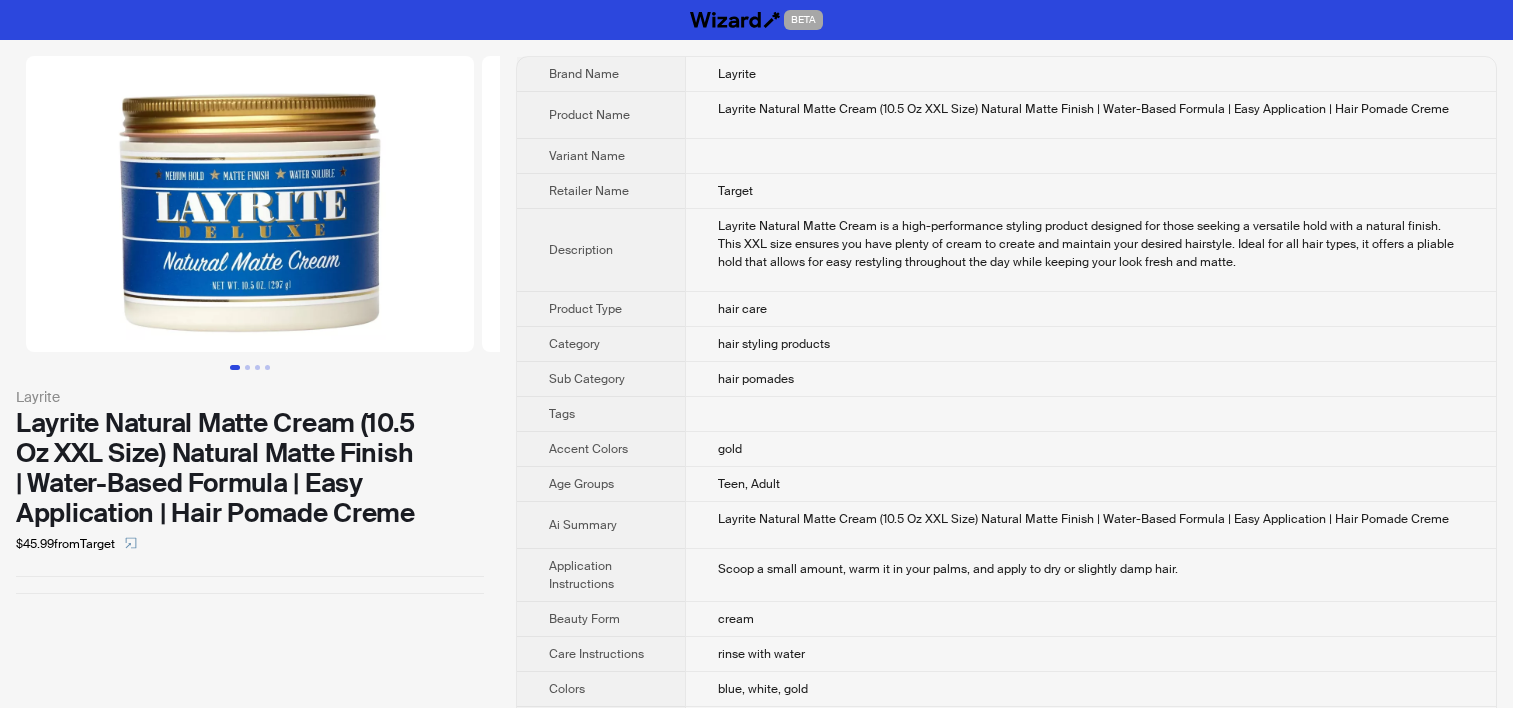 scroll, scrollTop: 0, scrollLeft: 0, axis: both 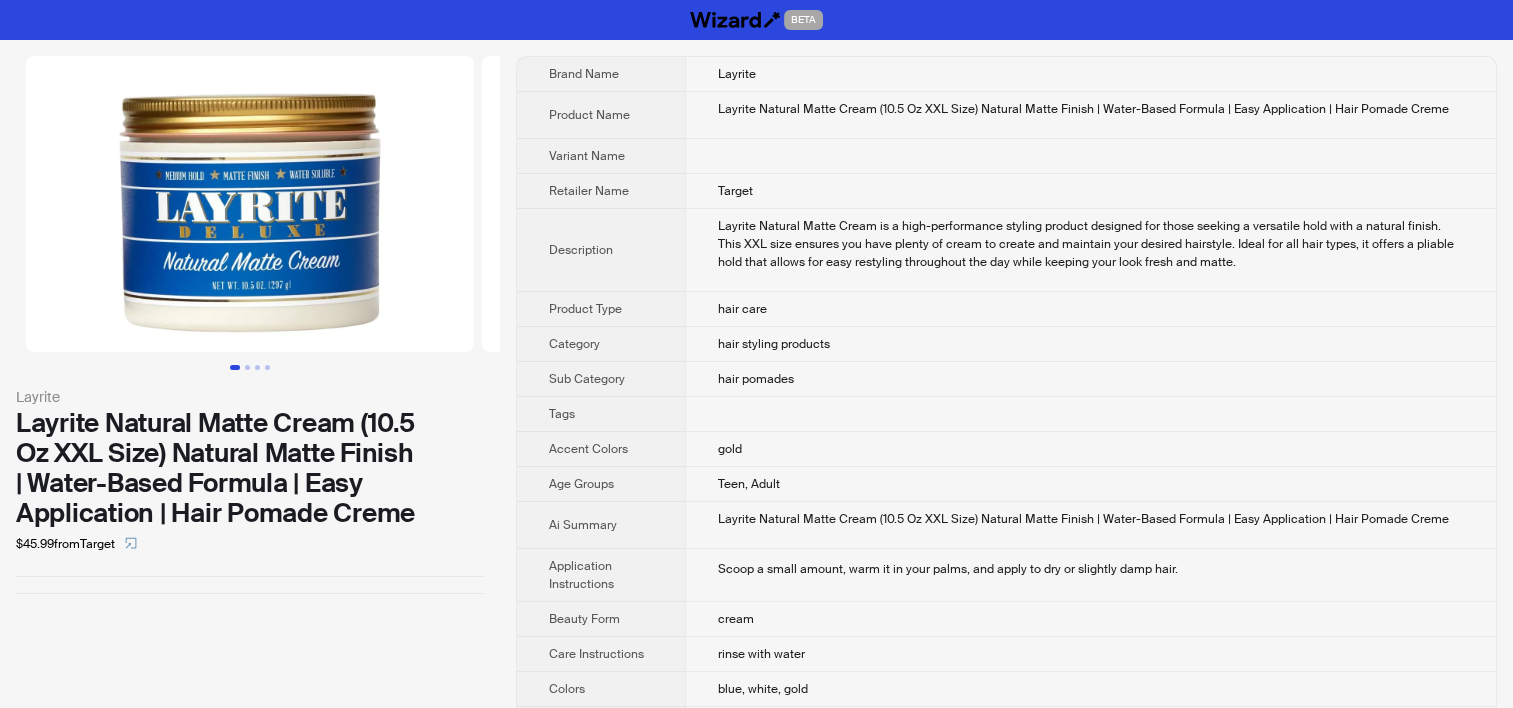 click on "hair care" at bounding box center [1090, 309] 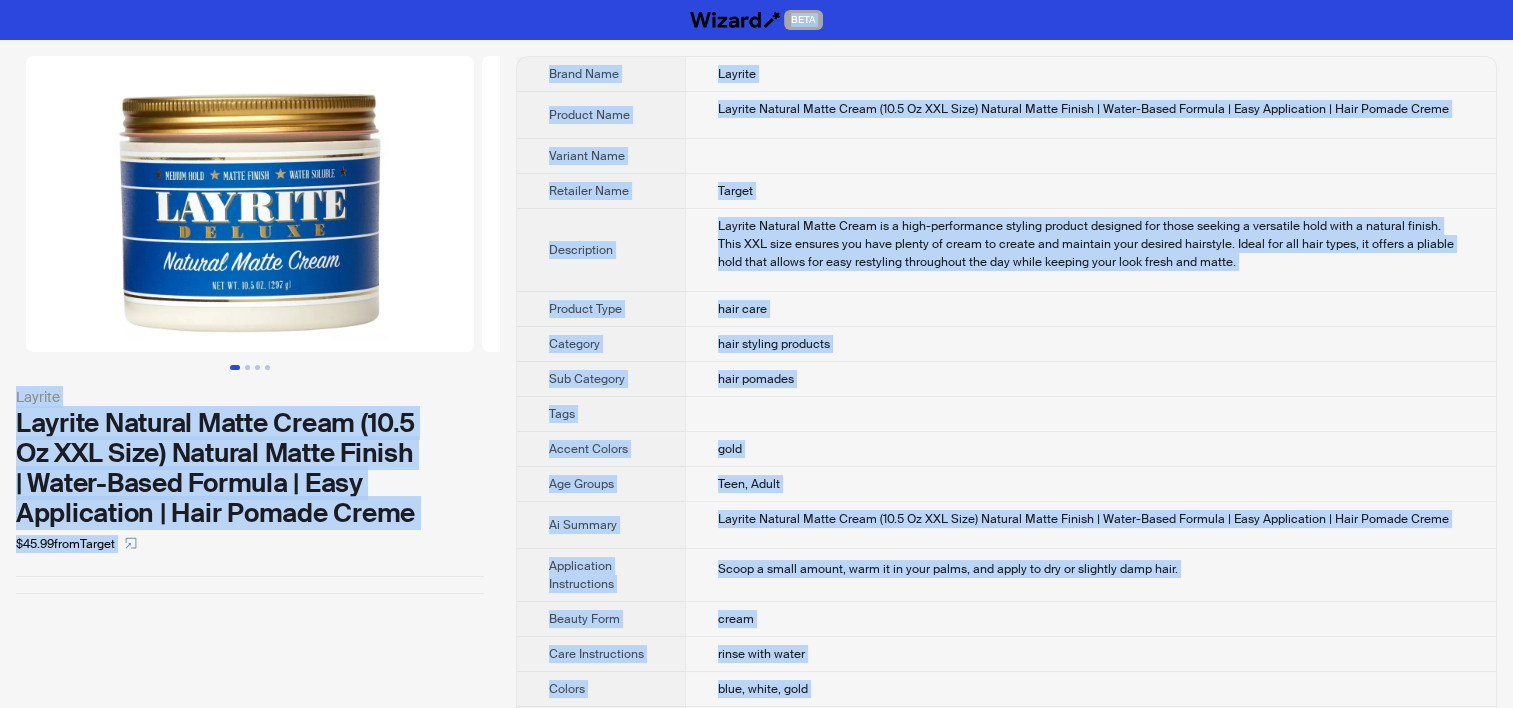 click on "Layrite Natural Matte Cream is a high-performance styling product designed for those seeking a versatile hold with a natural finish. This XXL size ensures you have plenty of cream to create and maintain your desired hairstyle. Ideal for all hair types, it offers a pliable hold that allows for easy restyling throughout the day while keeping your look fresh and matte." at bounding box center (1091, 244) 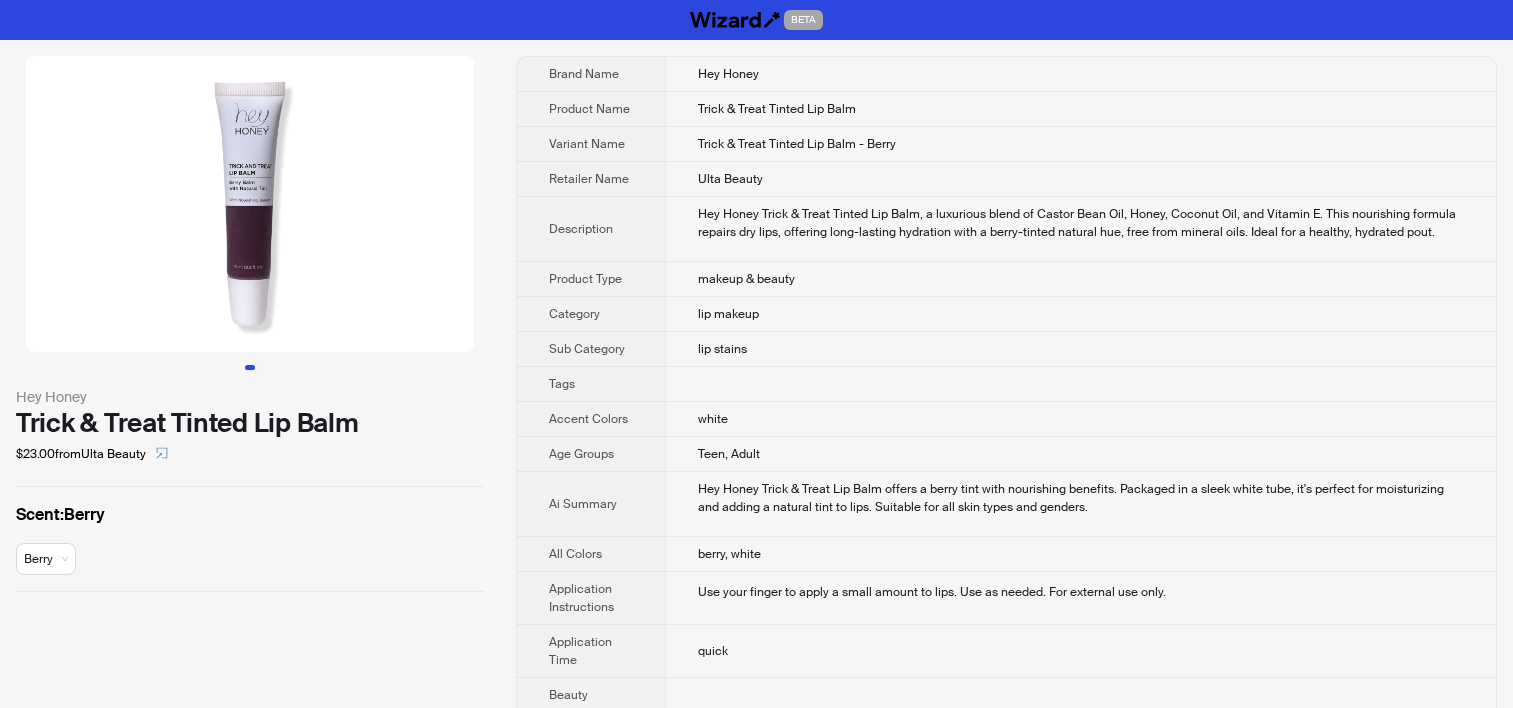 scroll, scrollTop: 0, scrollLeft: 0, axis: both 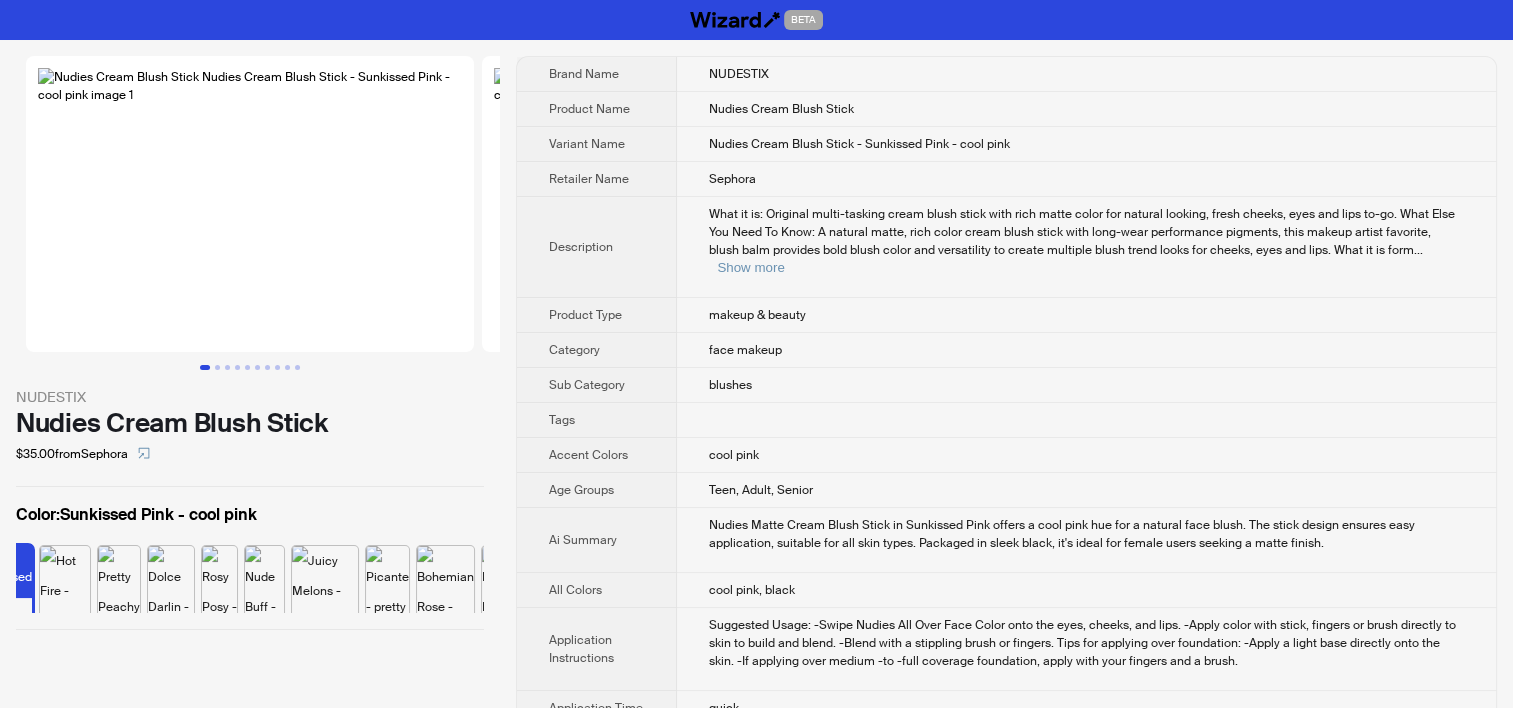 click on "What it is: Original multi-tasking cream blush stick with rich matte color for natural looking, fresh cheeks, eyes and lips to-go.
What Else You Need To Know:  A natural matte, rich color cream blush stick with long-wear performance pigments, this makeup artist favorite, blush balm provides bold blush color and versatility to create multiple blush trend looks for cheeks, eyes and lips.
What it is form ... Show more" at bounding box center [1086, 241] 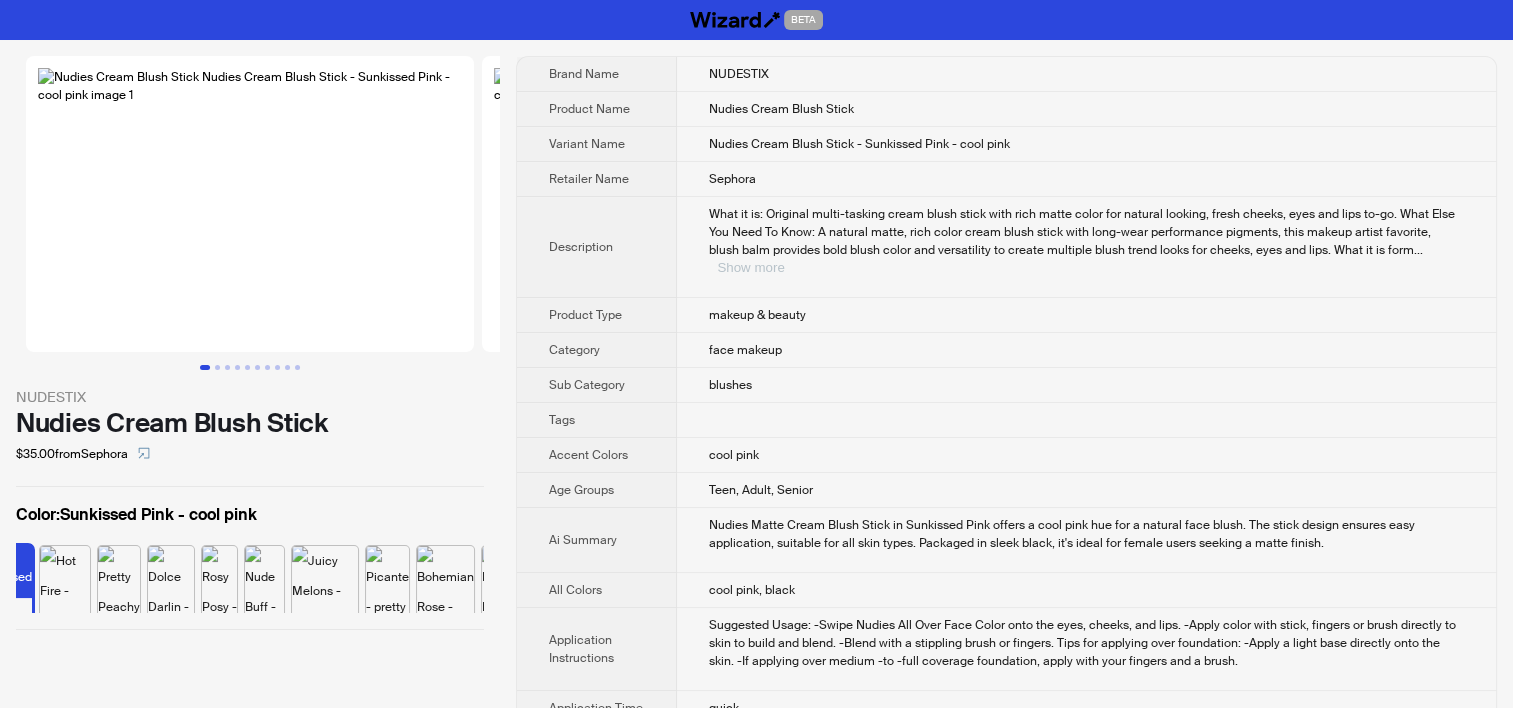 click on "Show more" at bounding box center [750, 267] 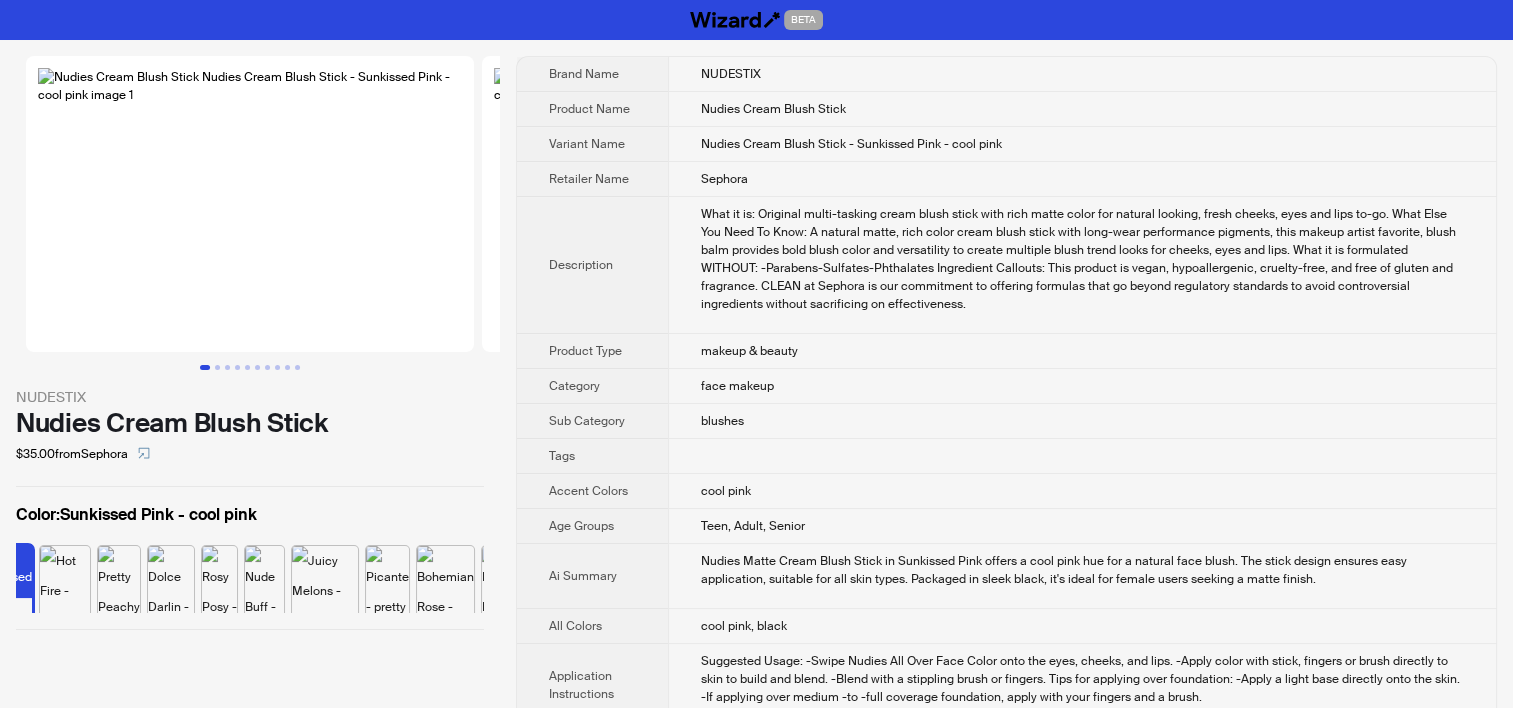 click at bounding box center (1082, 456) 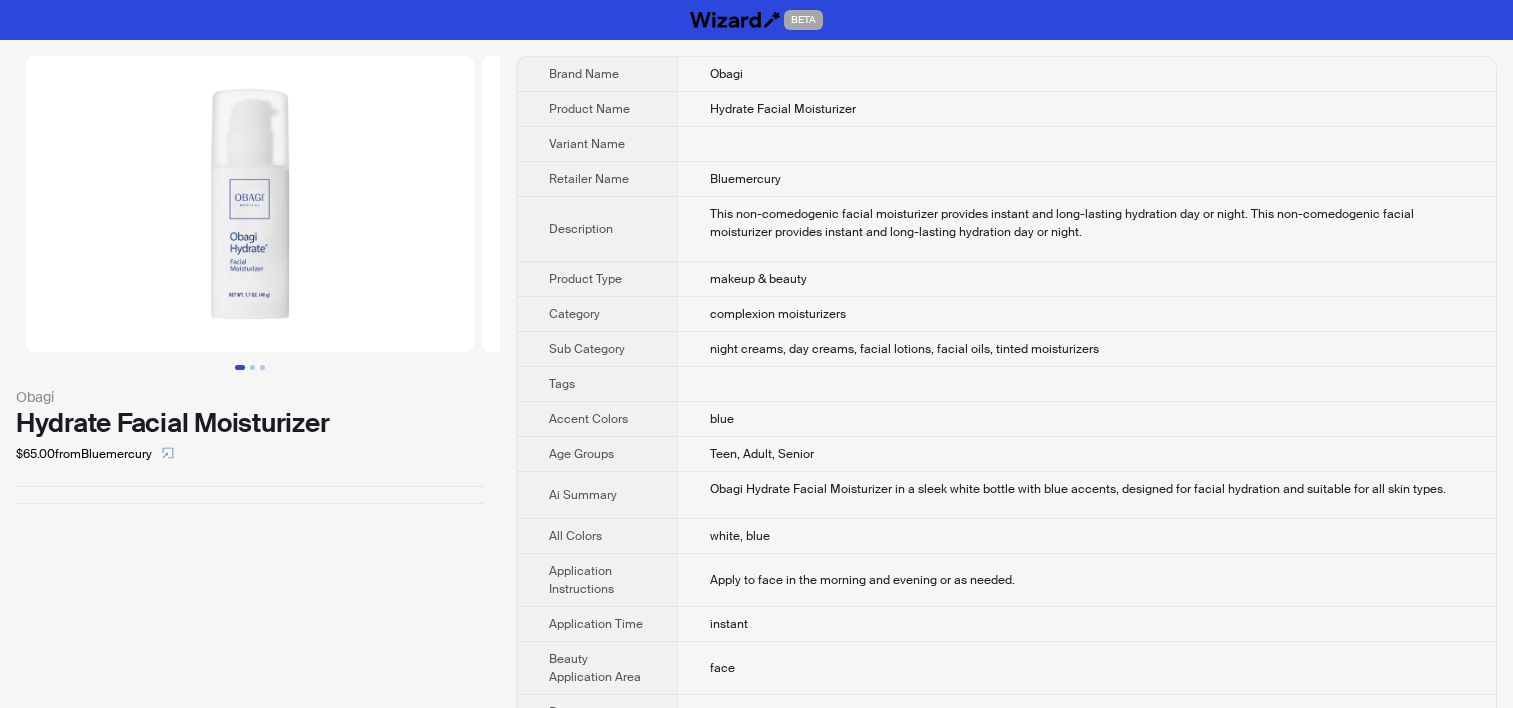 scroll, scrollTop: 0, scrollLeft: 0, axis: both 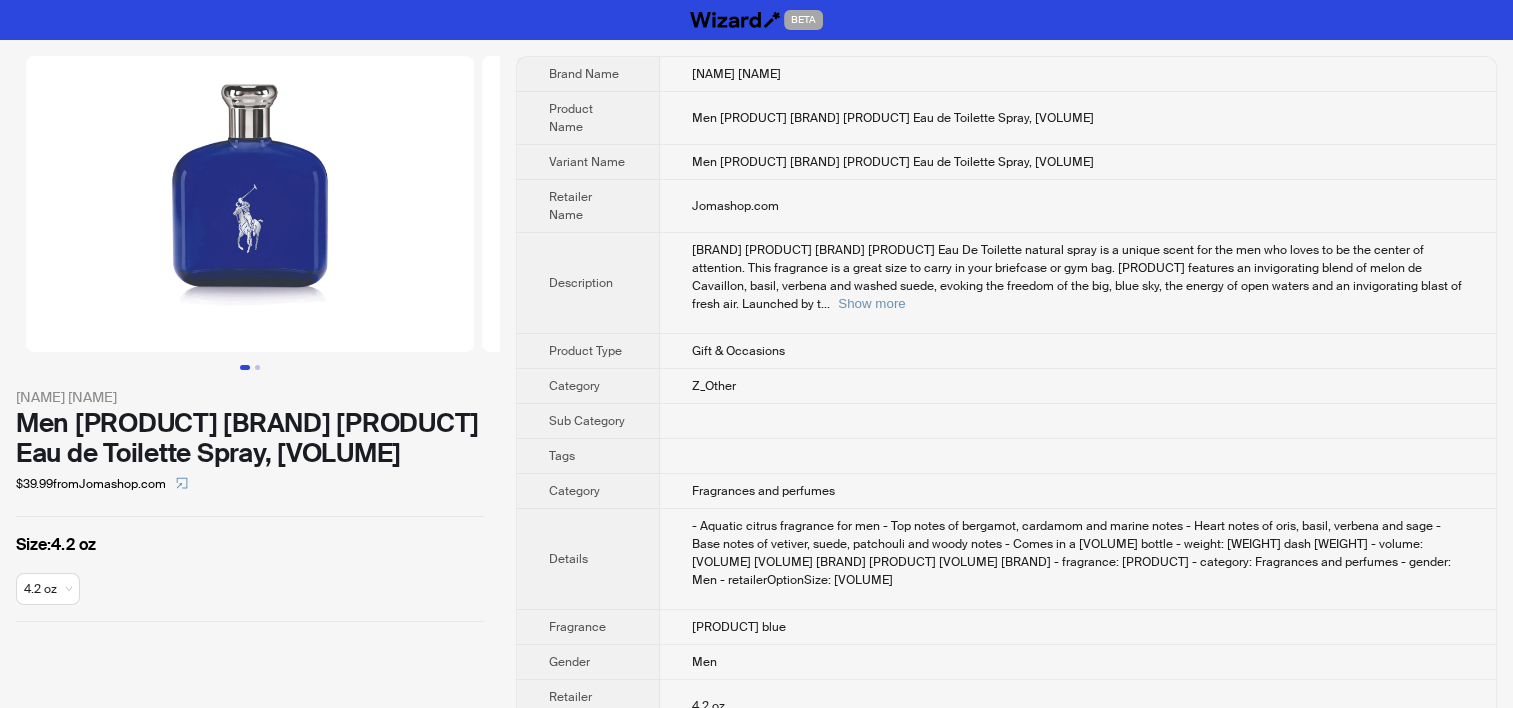 click on "Jomashop.com" at bounding box center [1078, 206] 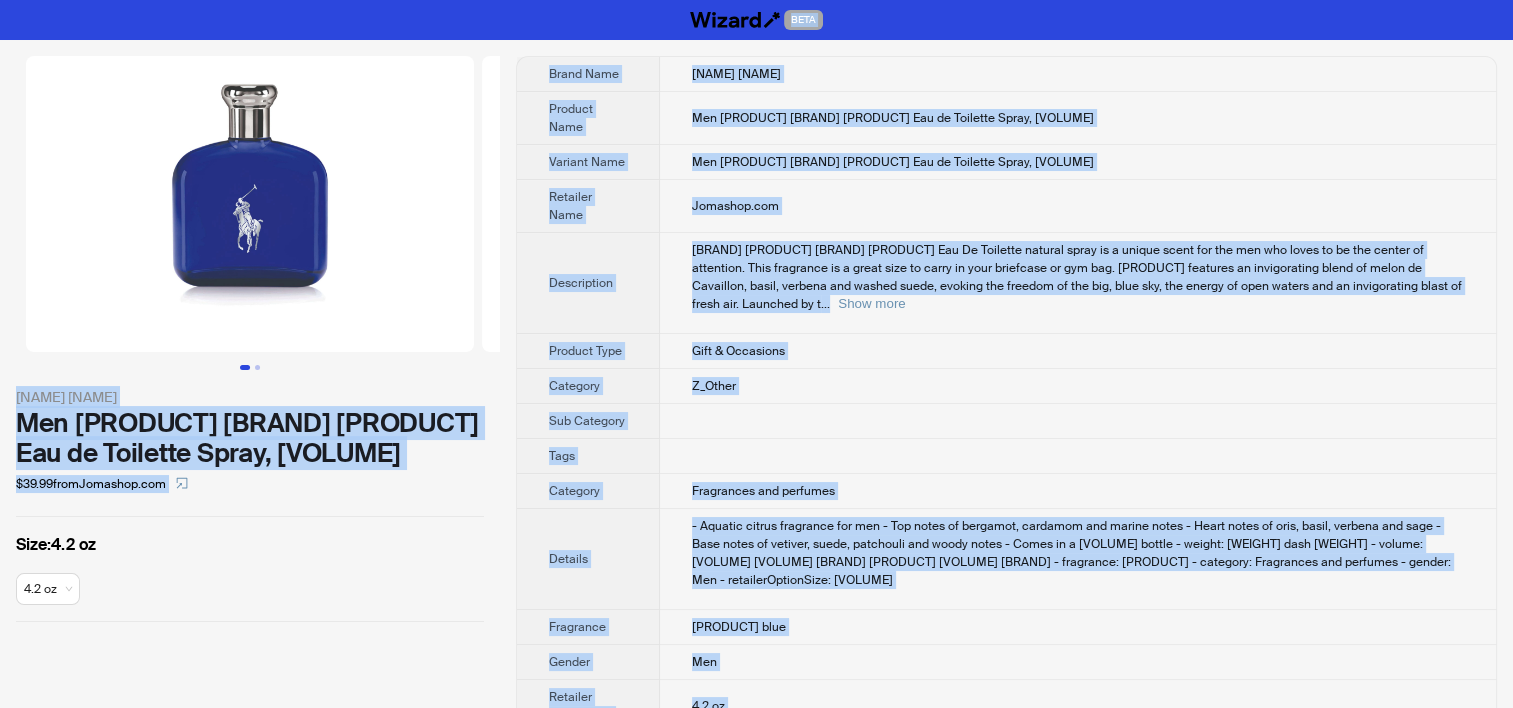 copy on "BETA Ralph Lauren Men Polo Blue Eau de Toilette Spray, 4.2 oz $39.99  from  Jomashop.com Size :  4.2 oz 4.2 oz Brand Name Ralph Lauren Product Name Men Polo Blue Eau de Toilette Spray, 4.2 oz Variant Name Men Polo Blue Eau de Toilette Spray, 4.2 oz Retailer Name Jomashop.com Description Ralph Lauren Polo Blue Eau De Toilette natural spray is a unique scent for the men who loves to be the center of attention. This fragrance is a great size to carry in your briefcase or gym bag. Polo Blue features an invigorating blend of melon de Cavaillon, basil, verbena and washed suede, evoking the freedom of the big, blue sky, the energy of open waters and an invigorating blast of fresh air. Launched by t ... Show more Product Type Gift & Occasions Category Z_Other Sub Category Tags Category Fragrances and perfumes Details - Aquatic citrus fragrance for men
- Top notes of bergamot, cardamom and marine notes
- Heart notes of oris, basil, verbena and sage
- Base notes of vetiver, suede, patchouli and woody notes
- Comes i..." 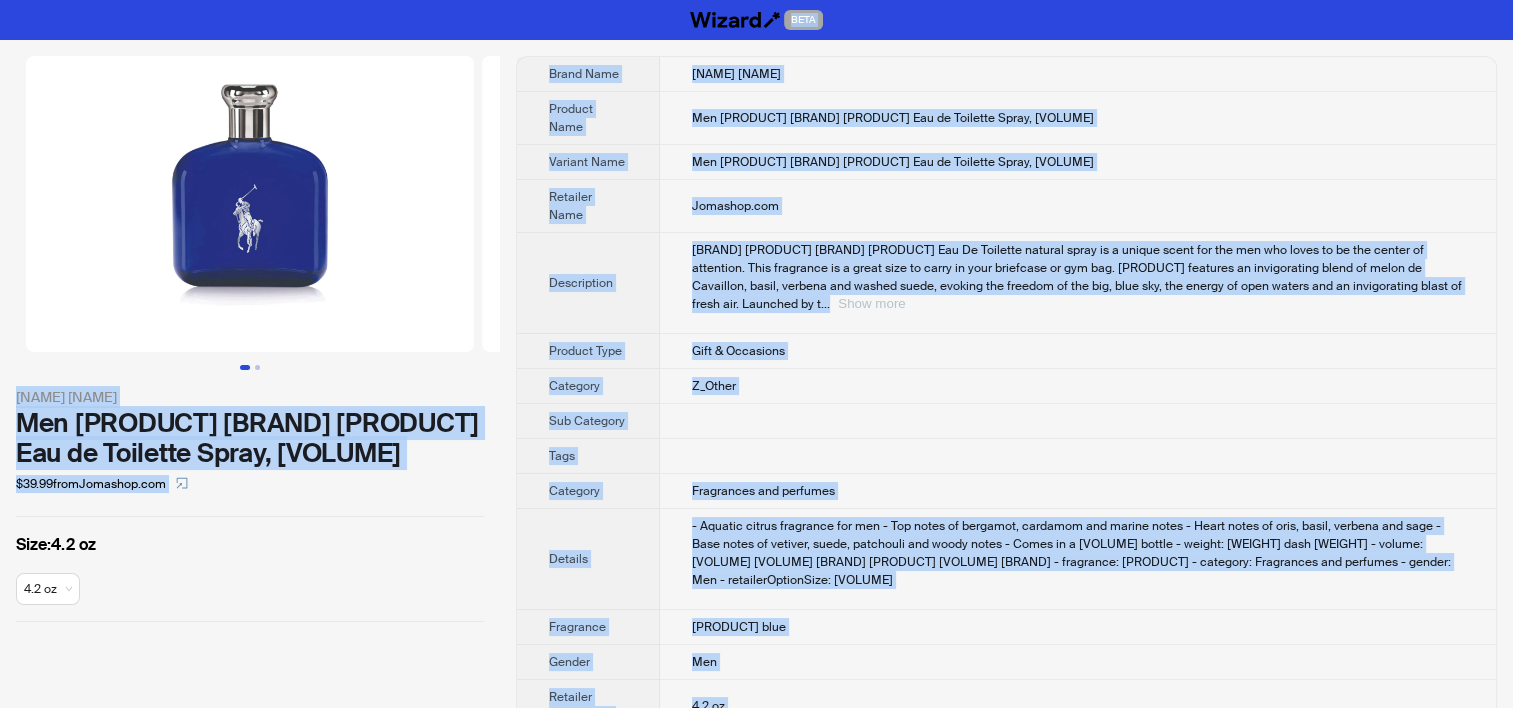 click on "Show more" at bounding box center (871, 303) 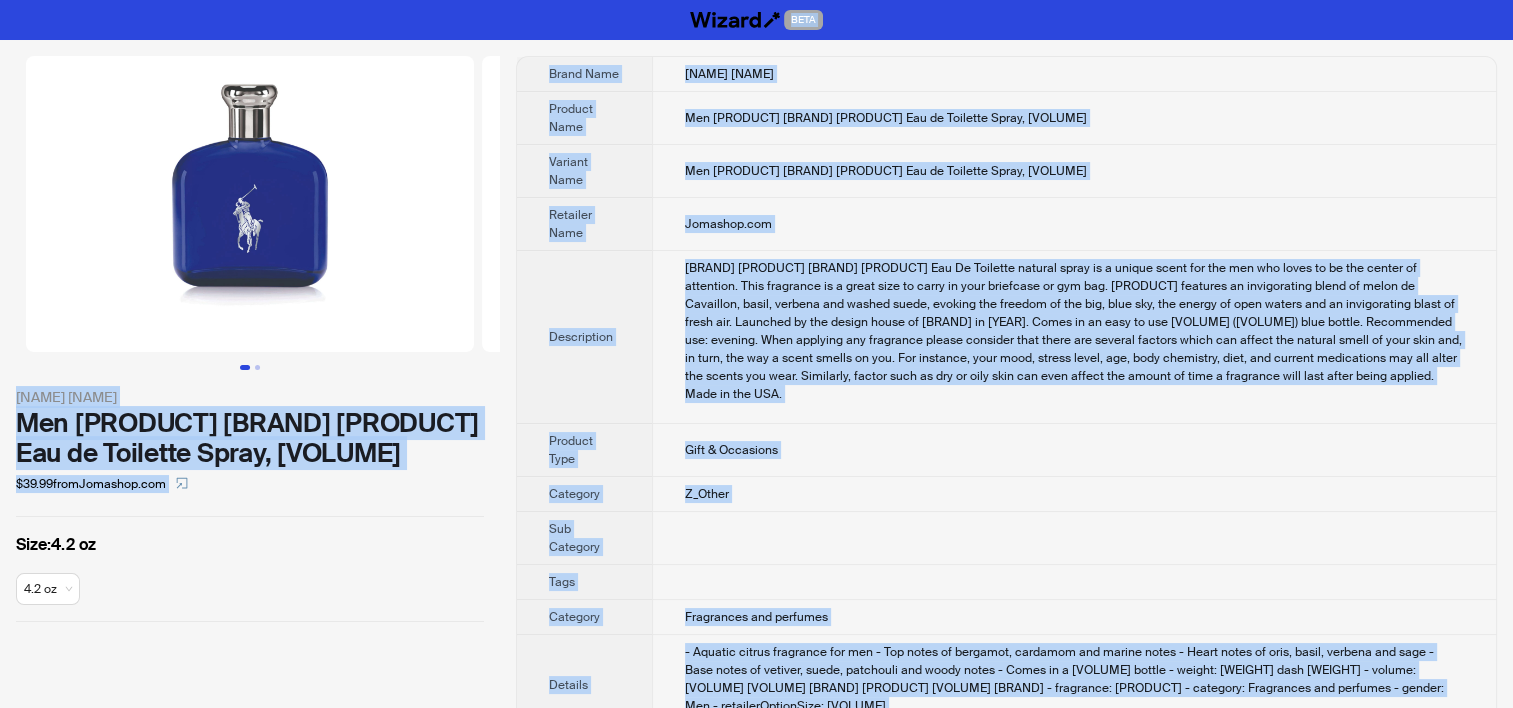 click on "Ralph Lauren Polo Blue Eau De Toilette natural spray is a unique scent for the men who loves to be the center of attention. This fragrance is a great size to carry in your briefcase or gym bag. Polo Blue features an invigorating blend of melon de Cavaillon, basil, verbena and washed suede, evoking the freedom of the big, blue sky, the energy of open waters and an invigorating blast of fresh air. Launched by the design house of Ralph Lauren in 2002. Comes in an easy to use 4.2 ounce (125 ml) blue bottle. Recommended use: evening. When applying any fragrance please consider that there are several factors which can affect the natural smell of your skin and, in turn, the way a scent smells on you. For instance, your mood, stress level, age, body chemistry, diet, and current medications may all alter the scents you wear. Similarly, factor such as dry or oily skin can even affect the amount of time a fragrance will last after being applied. Made in the USA." at bounding box center (1074, 331) 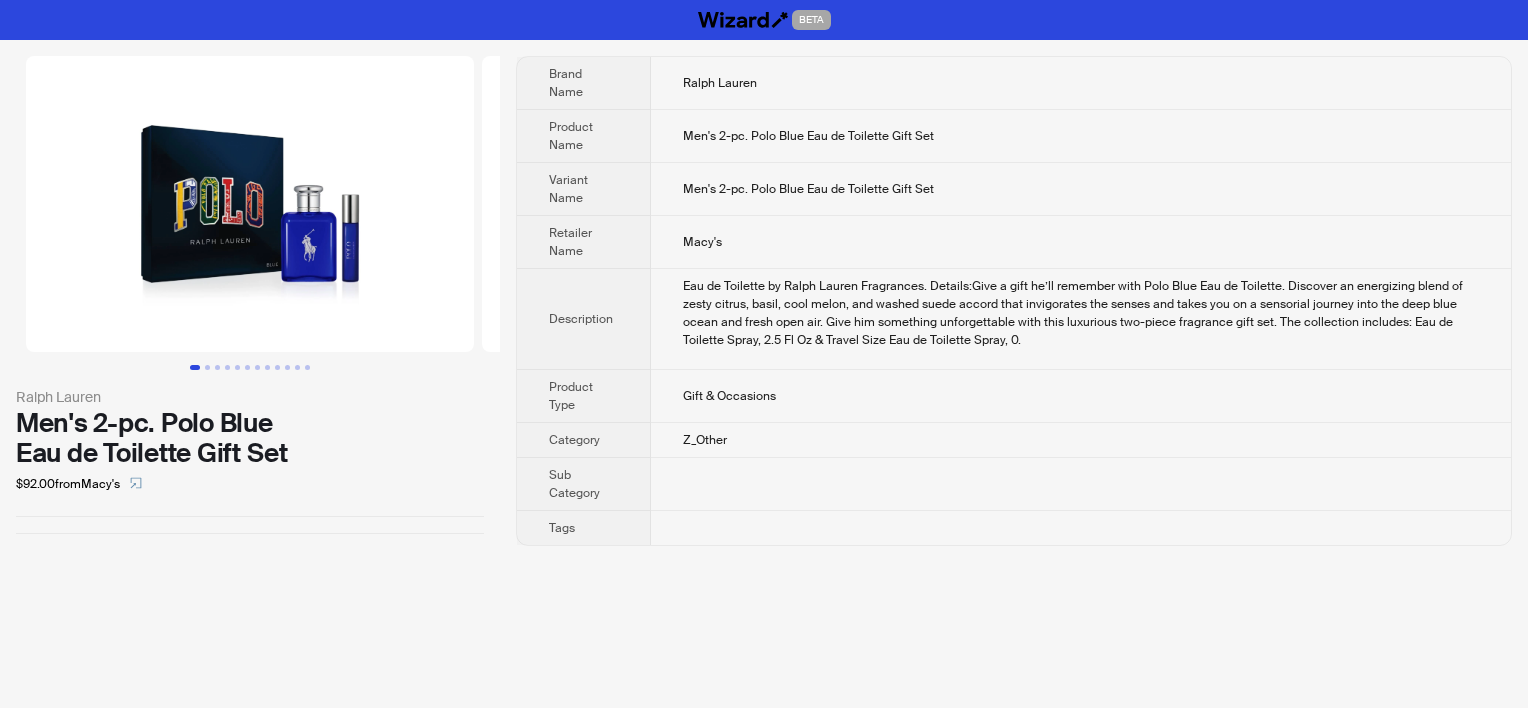scroll, scrollTop: 0, scrollLeft: 0, axis: both 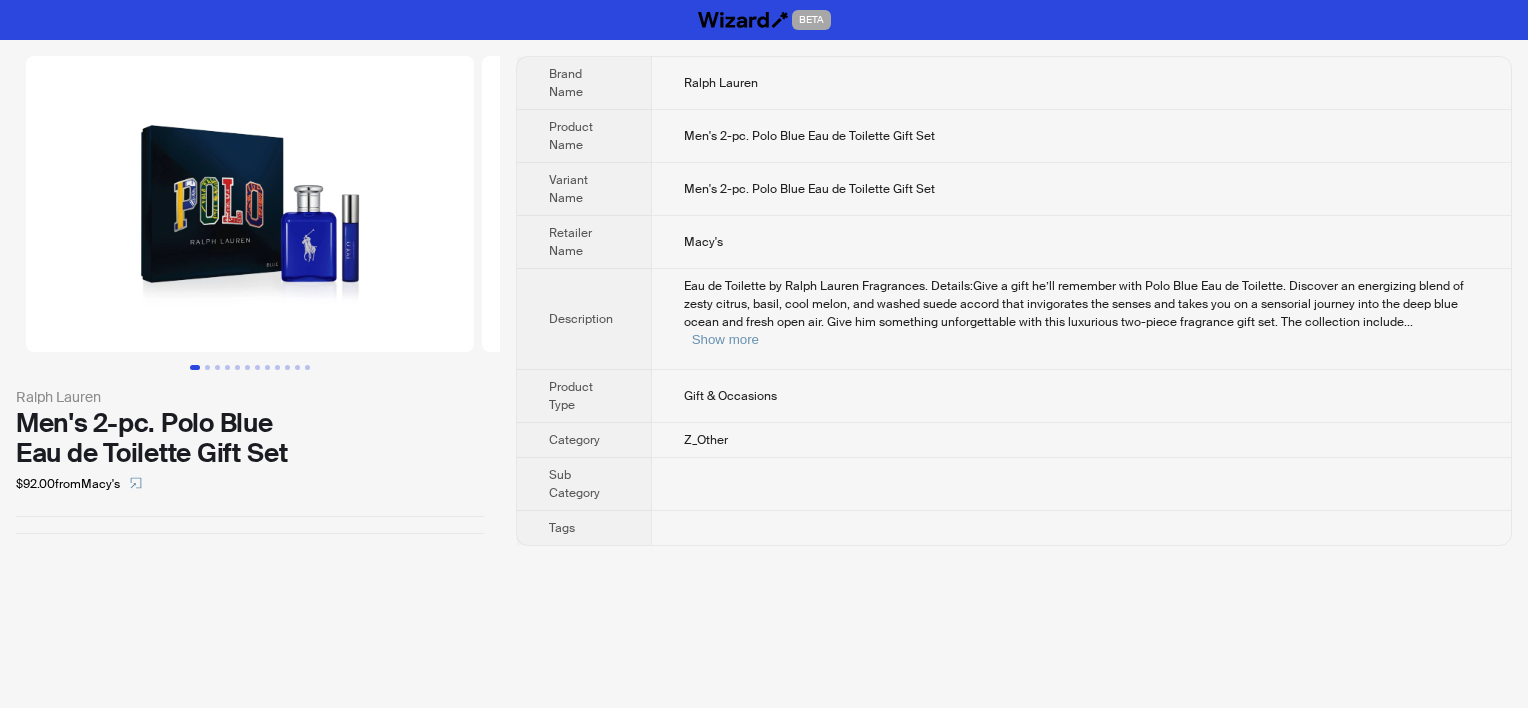 click on "Men's 2-pc. Polo Blue Eau de Toilette Gift Set" at bounding box center [1081, 136] 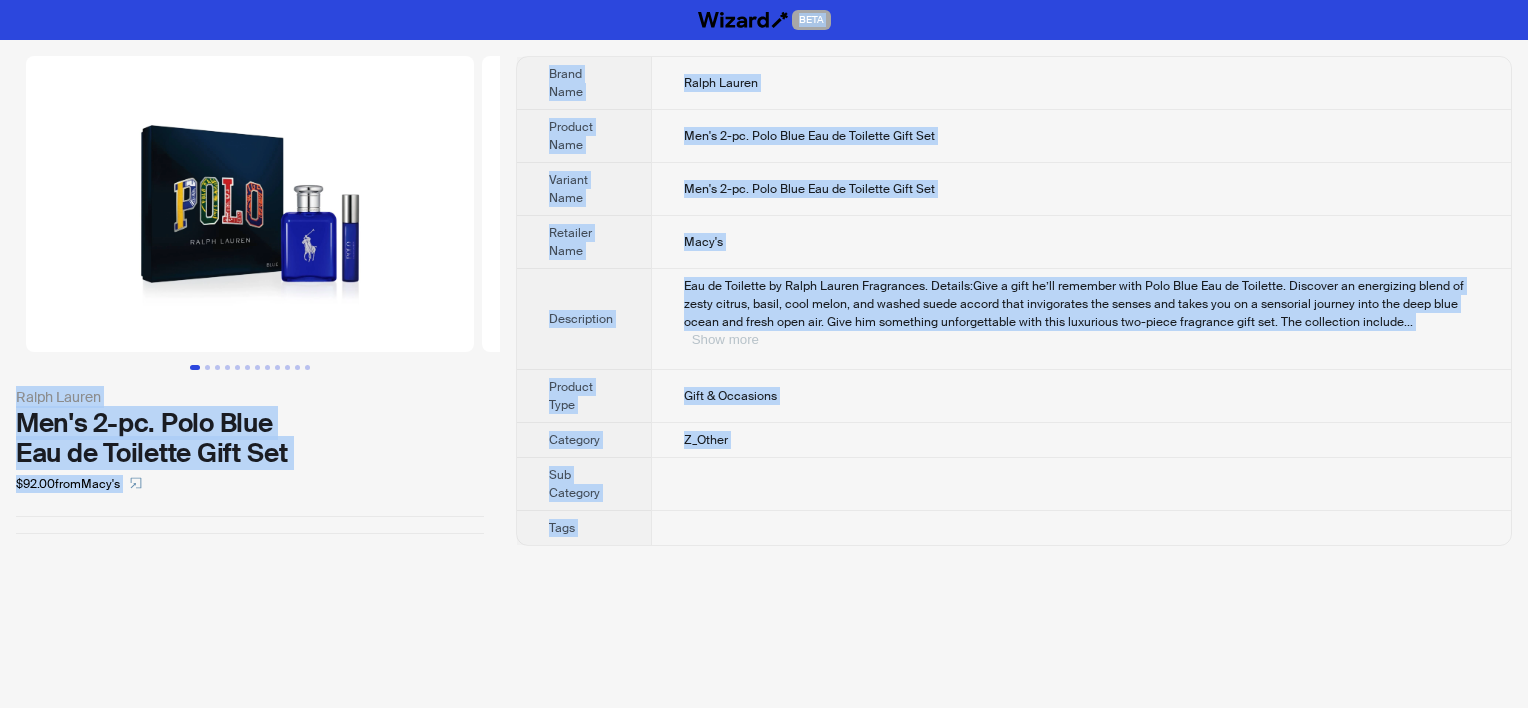 click on "Show more" at bounding box center [725, 339] 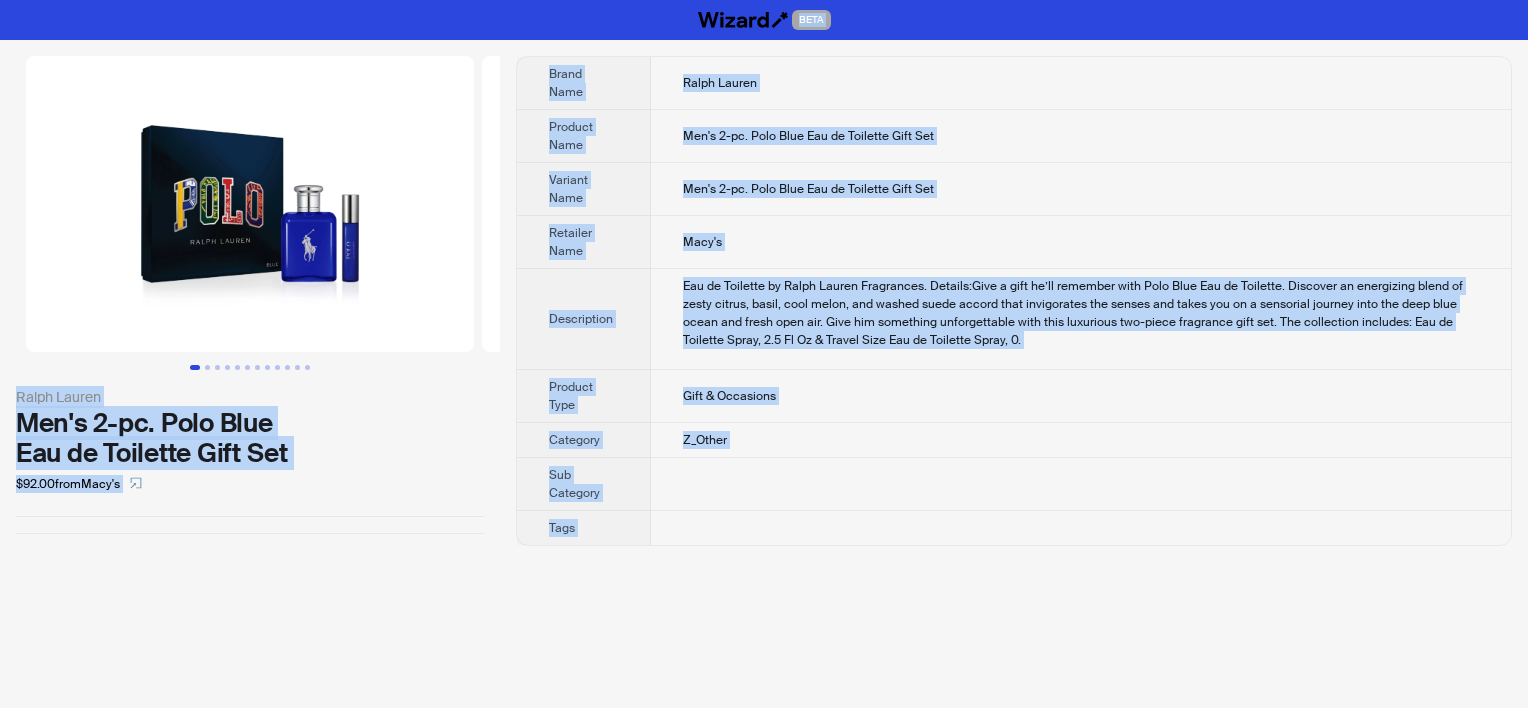click on "Macy's" at bounding box center [1081, 242] 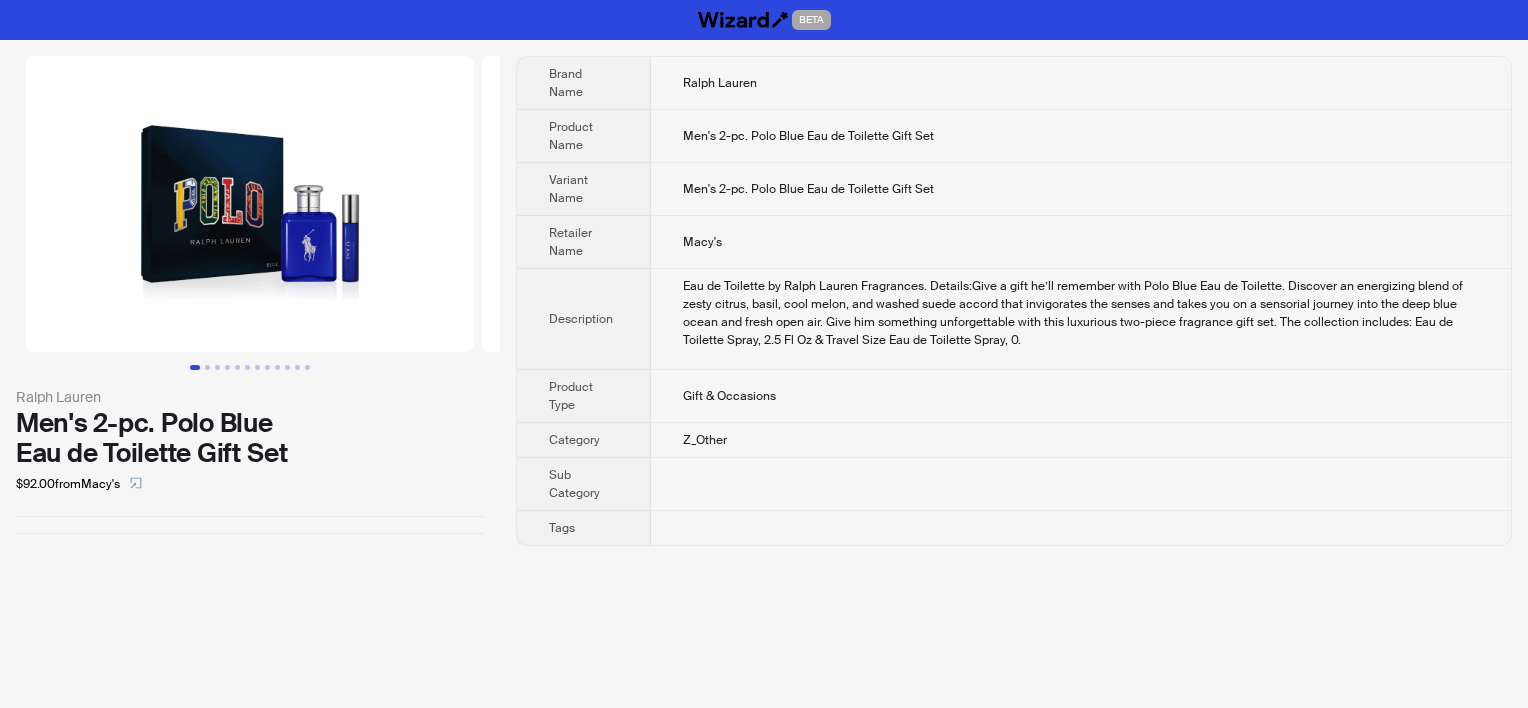 click on "Macy's" at bounding box center [1081, 242] 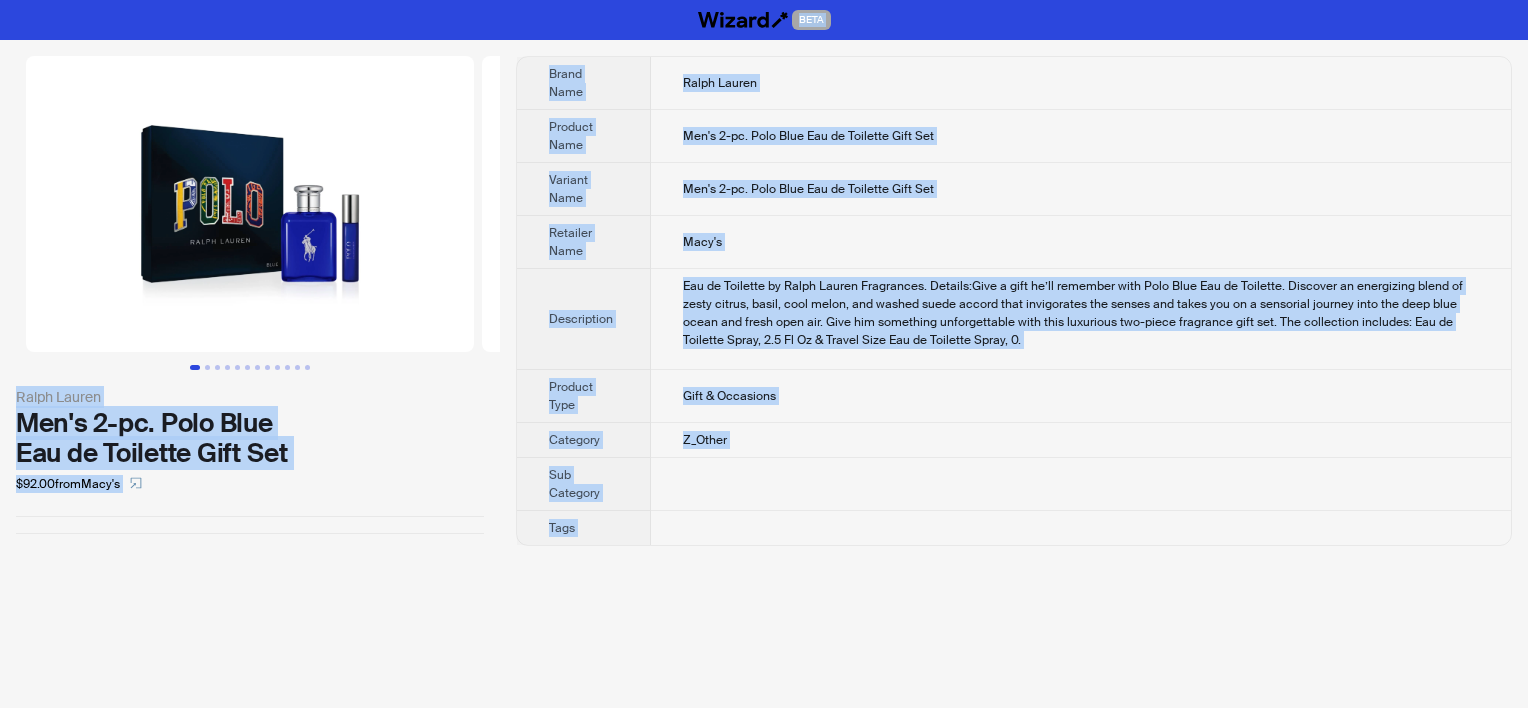 copy on "BETA Ralph Lauren Men's 2-pc. Polo Blue Eau de Toilette Gift Set $92.00  from  Macy's Brand Name Ralph Lauren Product Name Men's 2-pc. Polo Blue Eau de Toilette Gift Set Variant Name Men's 2-pc. Polo Blue Eau de Toilette Gift Set Retailer Name Macy's Description Eau de Toilette by Ralph Lauren Fragrances. Details:Give a gift he’ll remember with Polo Blue Eau de Toilette. Discover an energizing blend of zesty citrus, basil, cool melon, and washed suede accord that invigorates the senses and takes you on a sensorial journey into the deep blue ocean and fresh open air. Give him something unforgettable with this luxurious two-piece fragrance gift set. The collection includes: Eau de Toilette Spray, 2.5 Fl Oz & Travel Size Eau de Toilette Spray, 0. Product Type Gift & Occasions Category Z_Other Sub Category Tags BETA 0 items in your cart Welcome to Wizard!
What can we help you shop today... gifts, toys, or games? Start a search or ask a question" 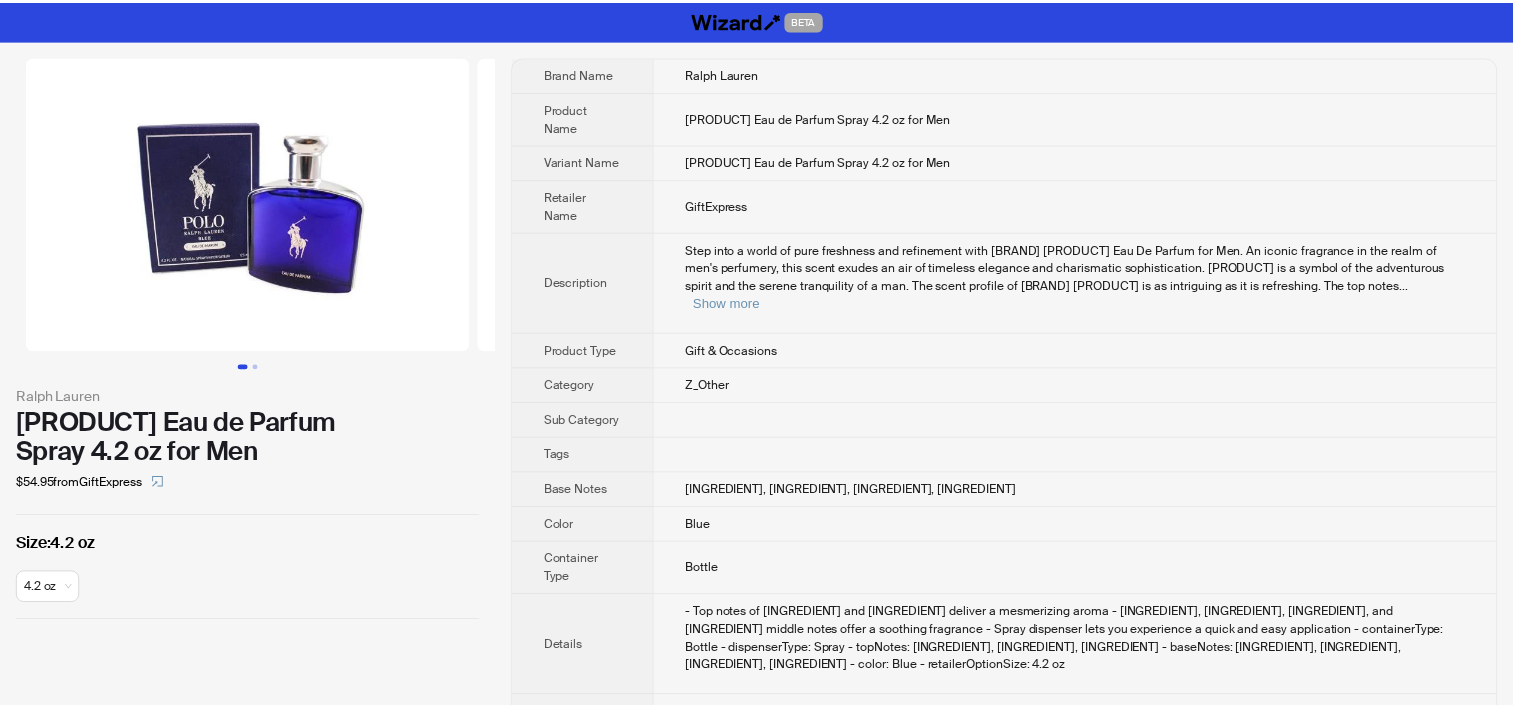 scroll, scrollTop: 0, scrollLeft: 0, axis: both 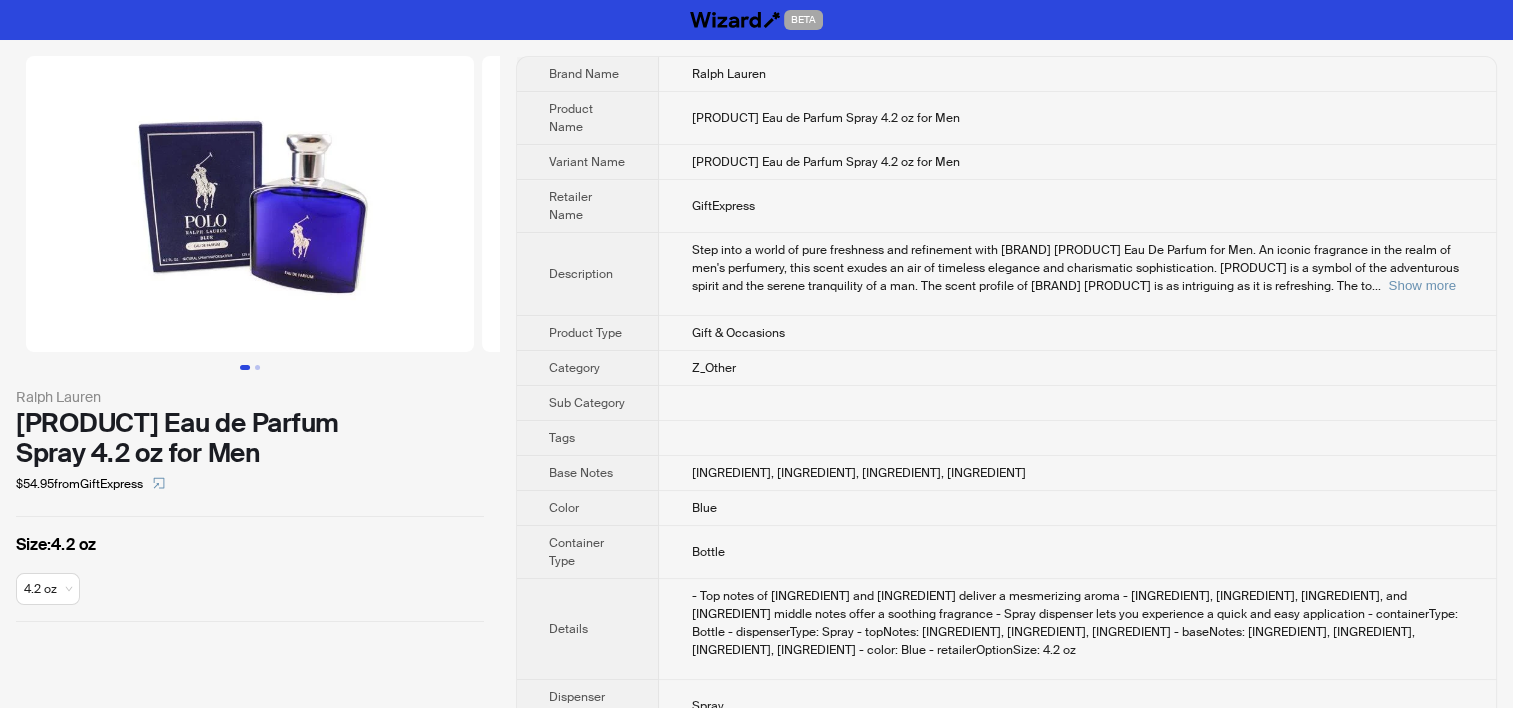 click at bounding box center [1077, 403] 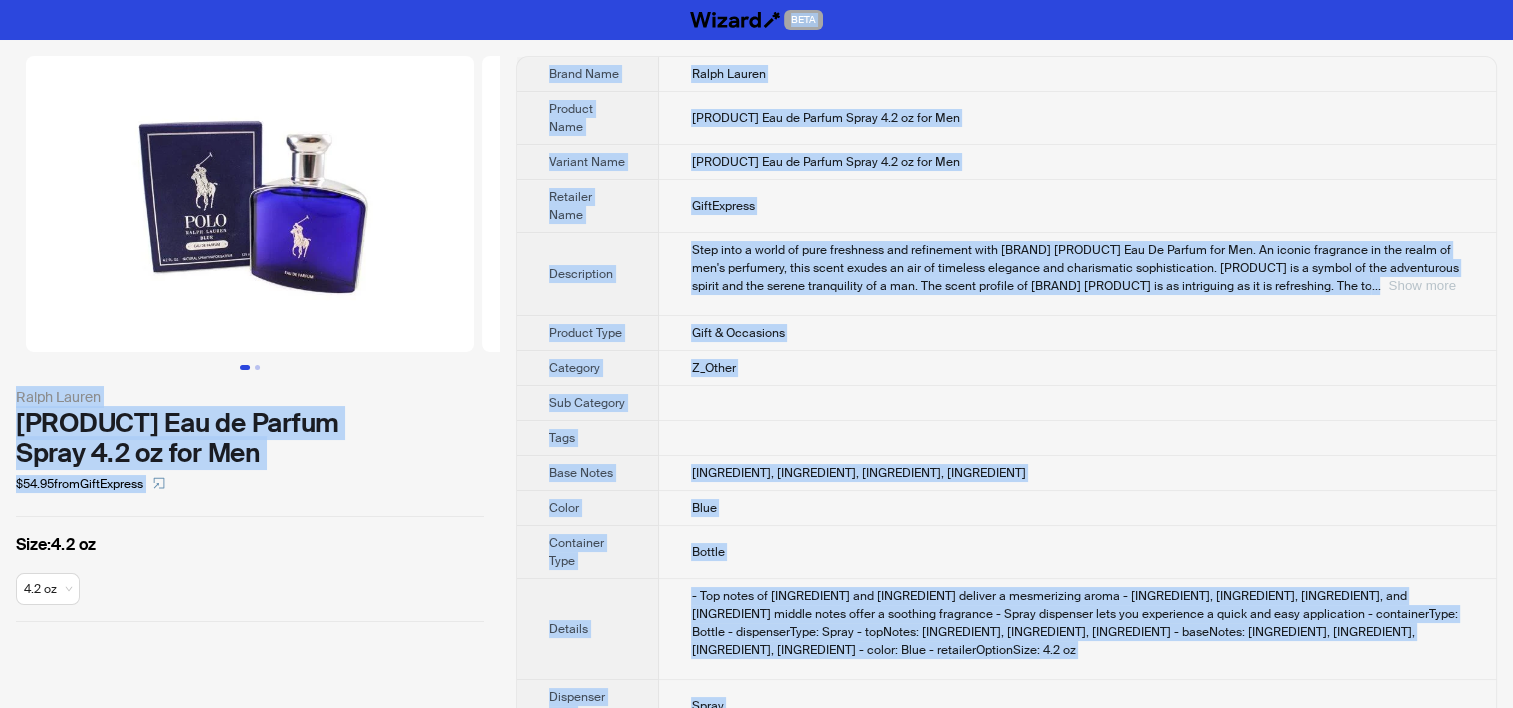 click on "Show more" at bounding box center [1421, 285] 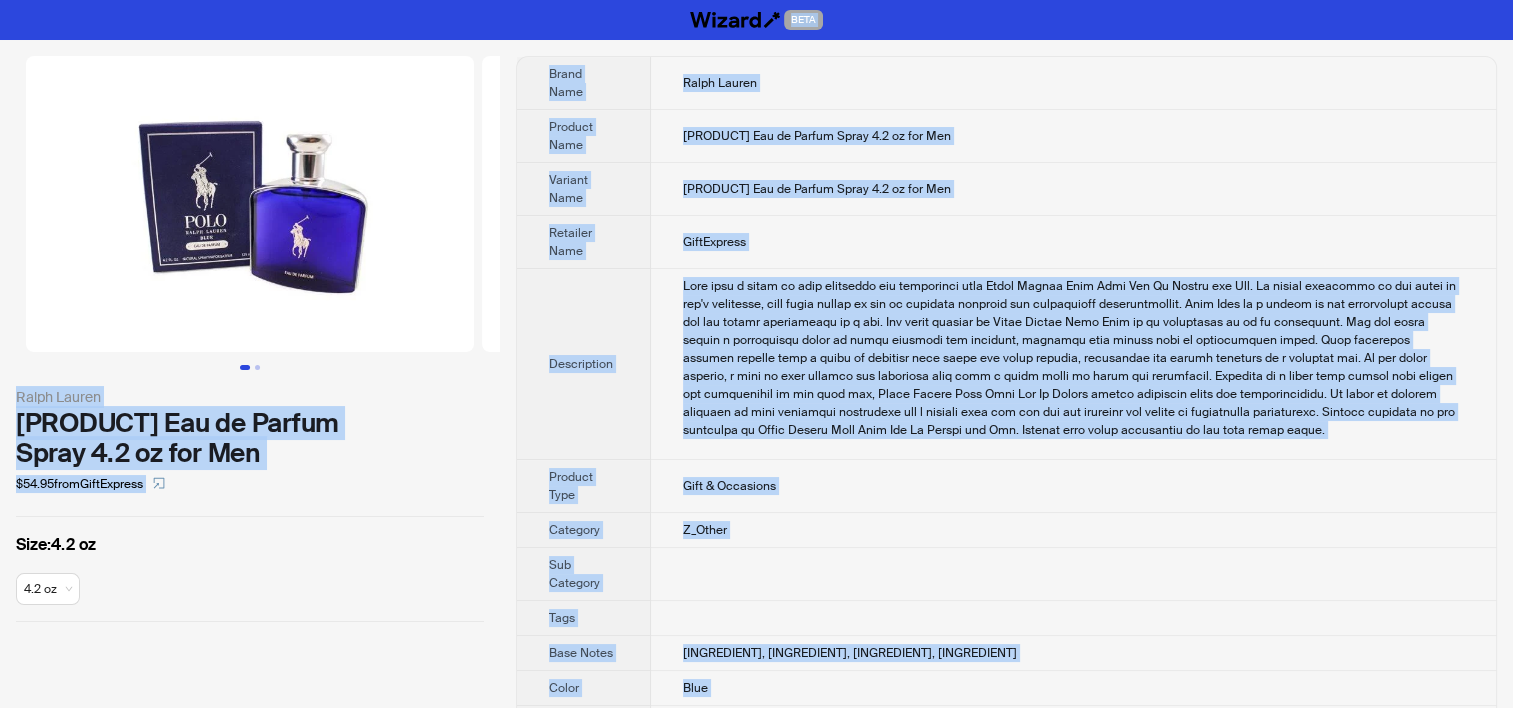 click at bounding box center (1073, 358) 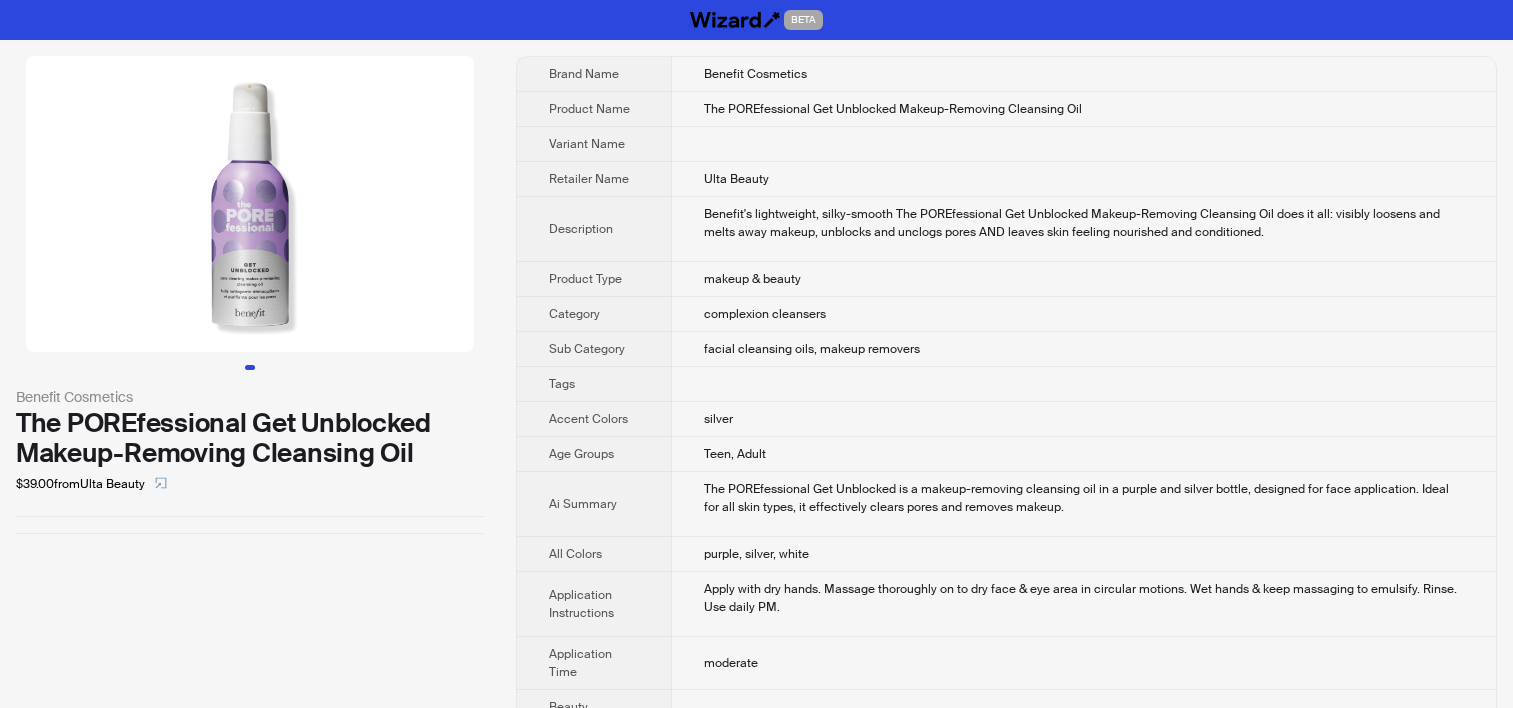 scroll, scrollTop: 0, scrollLeft: 0, axis: both 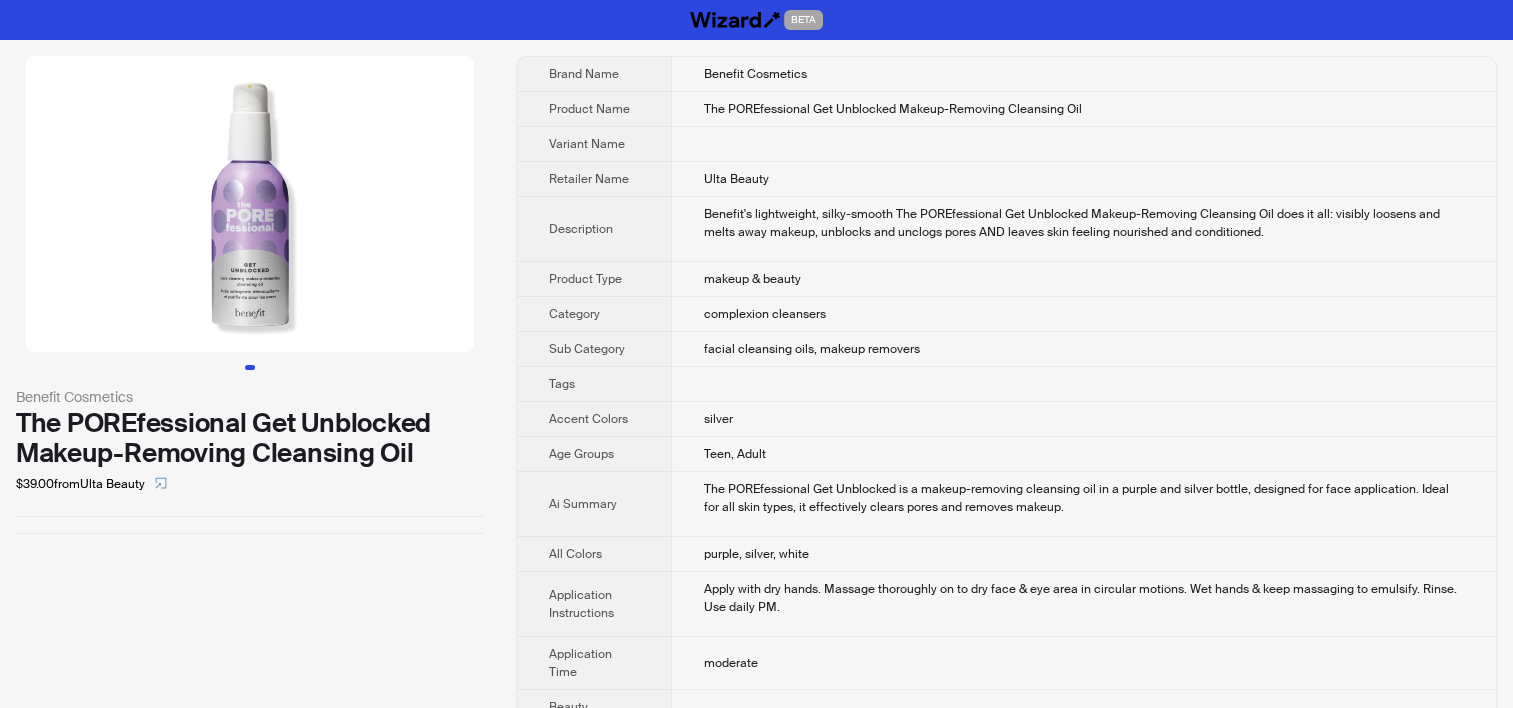 click on "makeup & beauty" at bounding box center (1083, 279) 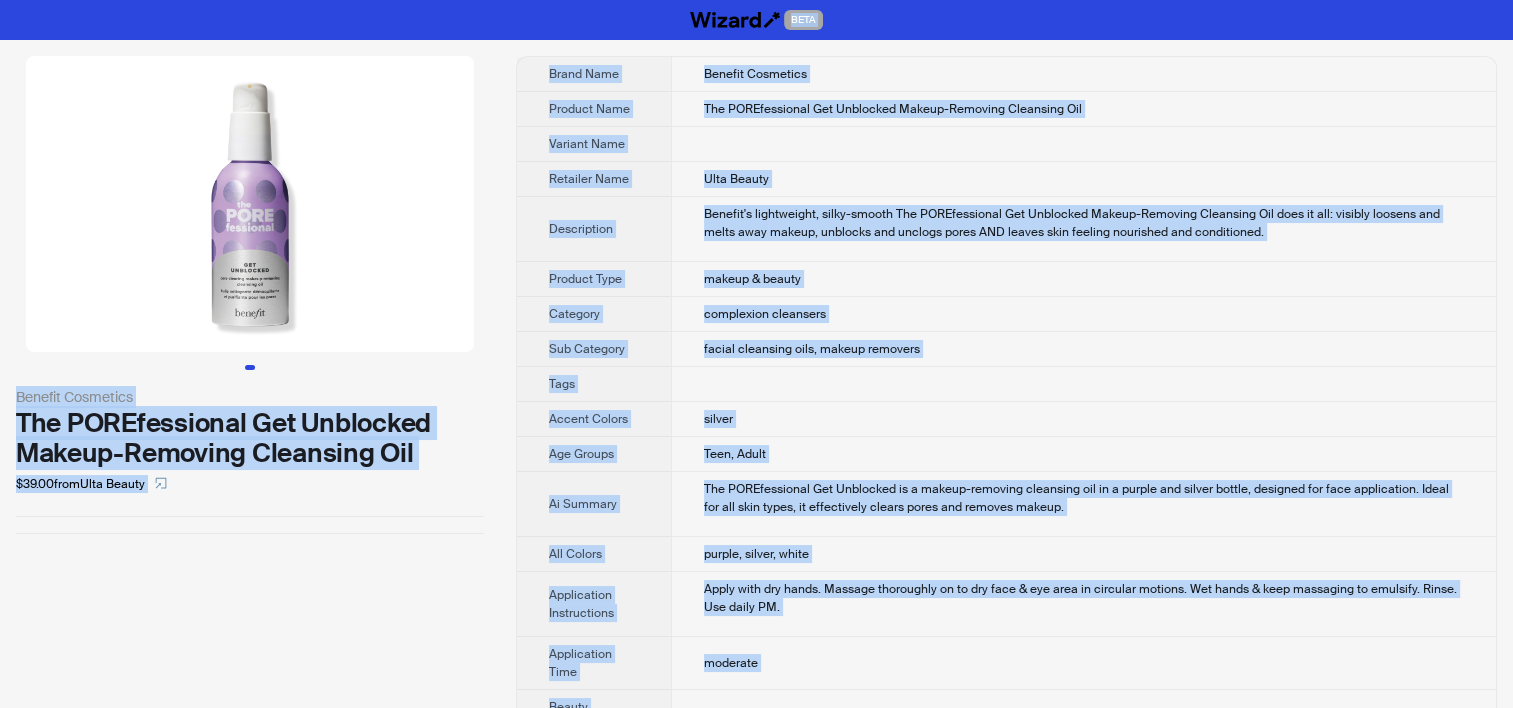 copy on "BETA Benefit Cosmetics The POREfessional Get Unblocked Makeup-Removing Cleansing Oil $[PRICE] from Ulta Beauty Brand Name Benefit Cosmetics Product Name The POREfessional Get Unblocked Makeup-Removing Cleansing Oil Variant Name Retailer Name Ulta Beauty Description Benefit's lightweight, silky-smooth The POREfessional Get Unblocked Makeup-Removing Cleansing Oil does it all: visibly loosens and melts away makeup, unblocks and unclogs pores AND leaves skin feeling nourished and conditioned. Product Type makeup & beauty Category complexion cleansers Sub Category facial cleansing oils, makeup removers Tags Accent Colors silver Age Groups Teen, Adult Ai Summary The POREfessional Get Unblocked is a makeup-removing cleansing oil in a purple and silver bottle, designed for face application. Ideal for all skin types, it effectively clears pores and removes makeup. All Colors purple, silver, white Application Instructions Apply with dry hands. Massage thoroughly on to dry face & eye area in circular motions. Wet han..." 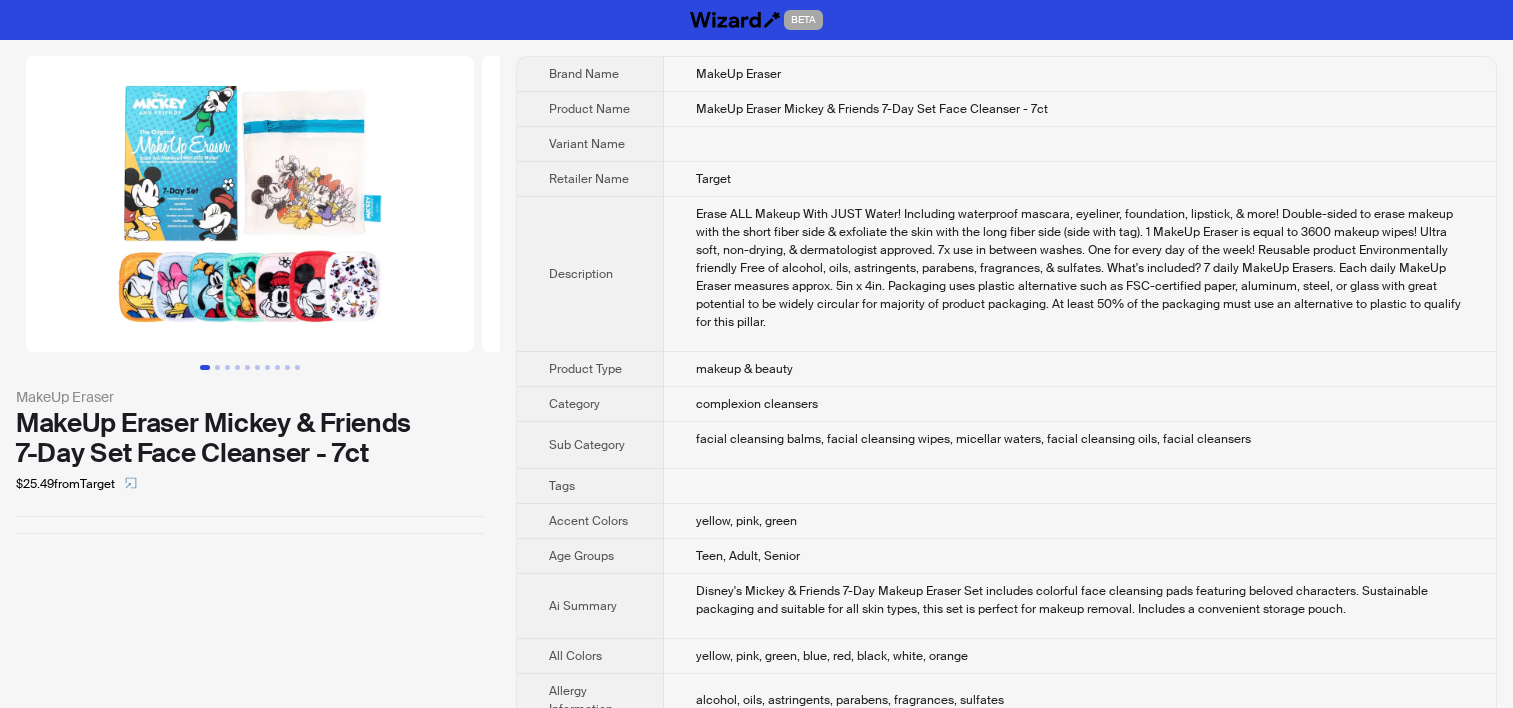 scroll, scrollTop: 0, scrollLeft: 0, axis: both 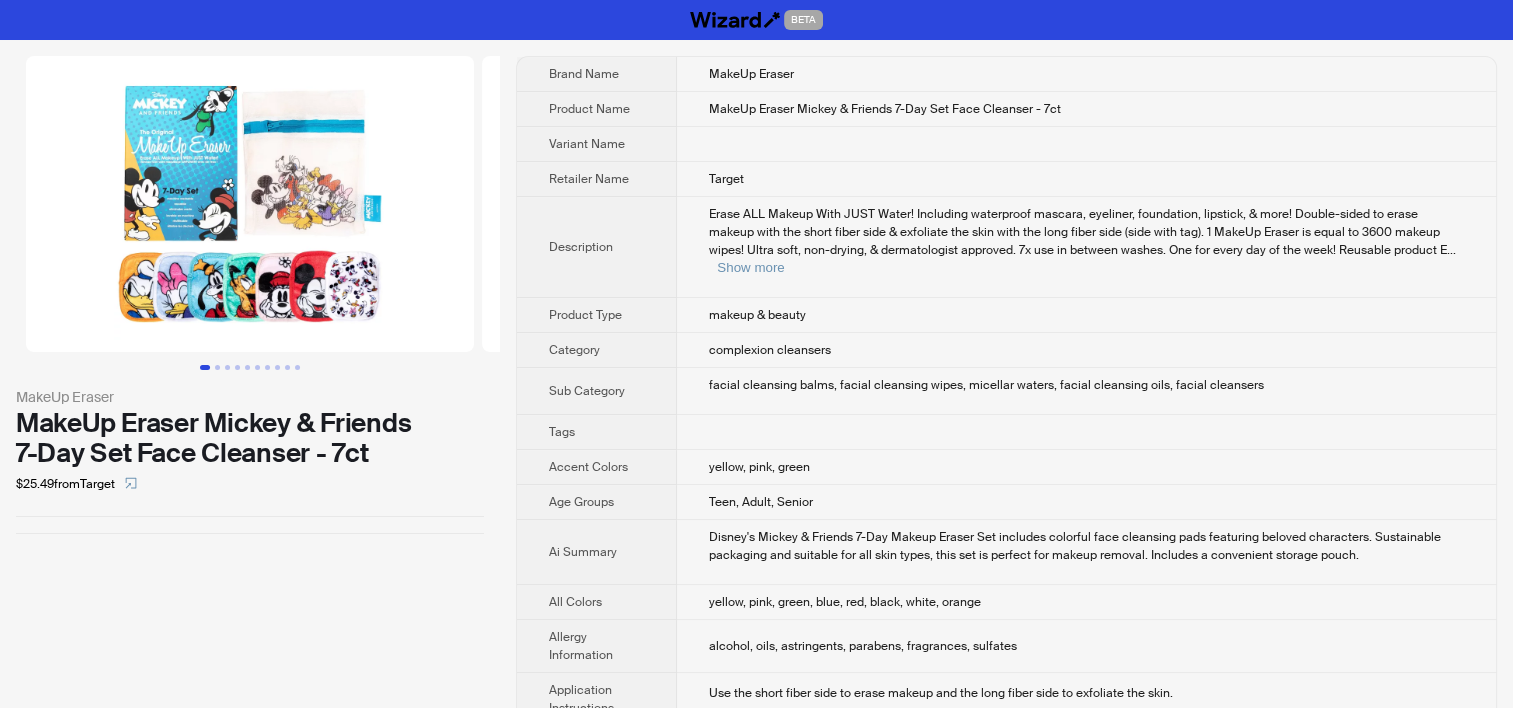 click on "Erase ALL Makeup With JUST Water! Including waterproof mascara, eyeliner, foundation, lipstick, & more! Double-sided to erase makeup with the short fiber side & exfoliate the skin with the long fiber side (side with tag). 1 MakeUp Eraser is equal to 3600 makeup wipes! Ultra soft, non-drying, & dermatologist approved. 7x use in between washes. One for every day of the week! Reusable product E ... Show more" at bounding box center [1086, 247] 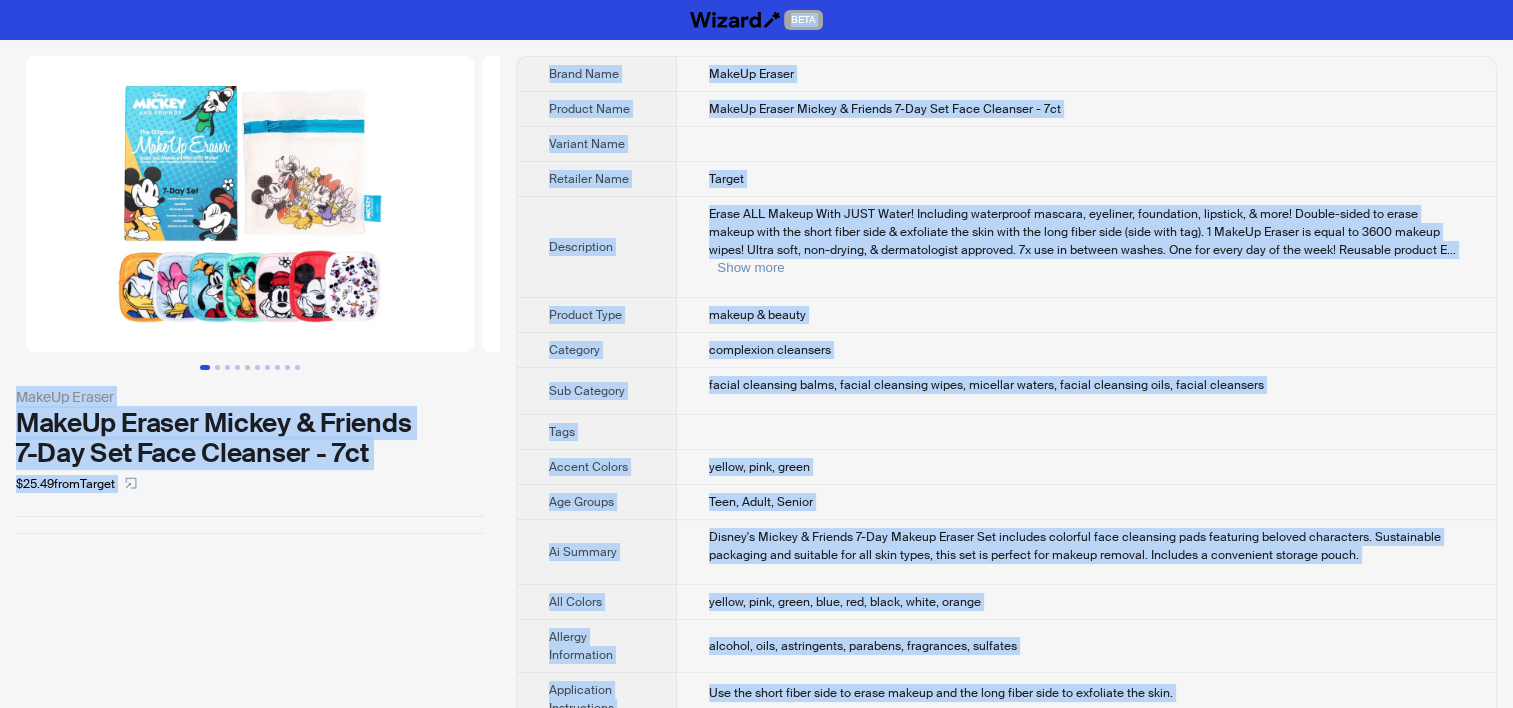 copy on "BETA MakeUp Eraser MakeUp Eraser Mickey & Friends 7-Day Set Face Cleanser - 7ct $25.49 from Target Brand Name MakeUp Eraser Product Name MakeUp Eraser Mickey & Friends 7-Day Set Face Cleanser - 7ct Variant Name Retailer Name [RETAILER] Description Erase ALL Makeup With JUST Water! Including waterproof mascara, eyeliner, foundation, lipstick, & more! Double-sided to erase makeup with the short fiber side & exfoliate the skin with the long fiber side (side with tag). 1 MakeUp Eraser is equal to 3600 makeup wipes! Ultra soft, non-drying, & dermatologist approved. 7x use in between washes. One for every day of the week! Reusable product E ... Show more Product Type makeup & beauty Category complexion cleansers Sub Category facial cleansing balms, facial cleansing wipes, micellar waters, facial cleansing oils, facial cleansers Tags Accent Colors yellow, pink, green Age Groups Teen, Adult, Senior Ai Summary Disney's Mickey & Friends 7-Day Makeup Eraser Set includes colorful face cleansing pads featuring beloved ch..." 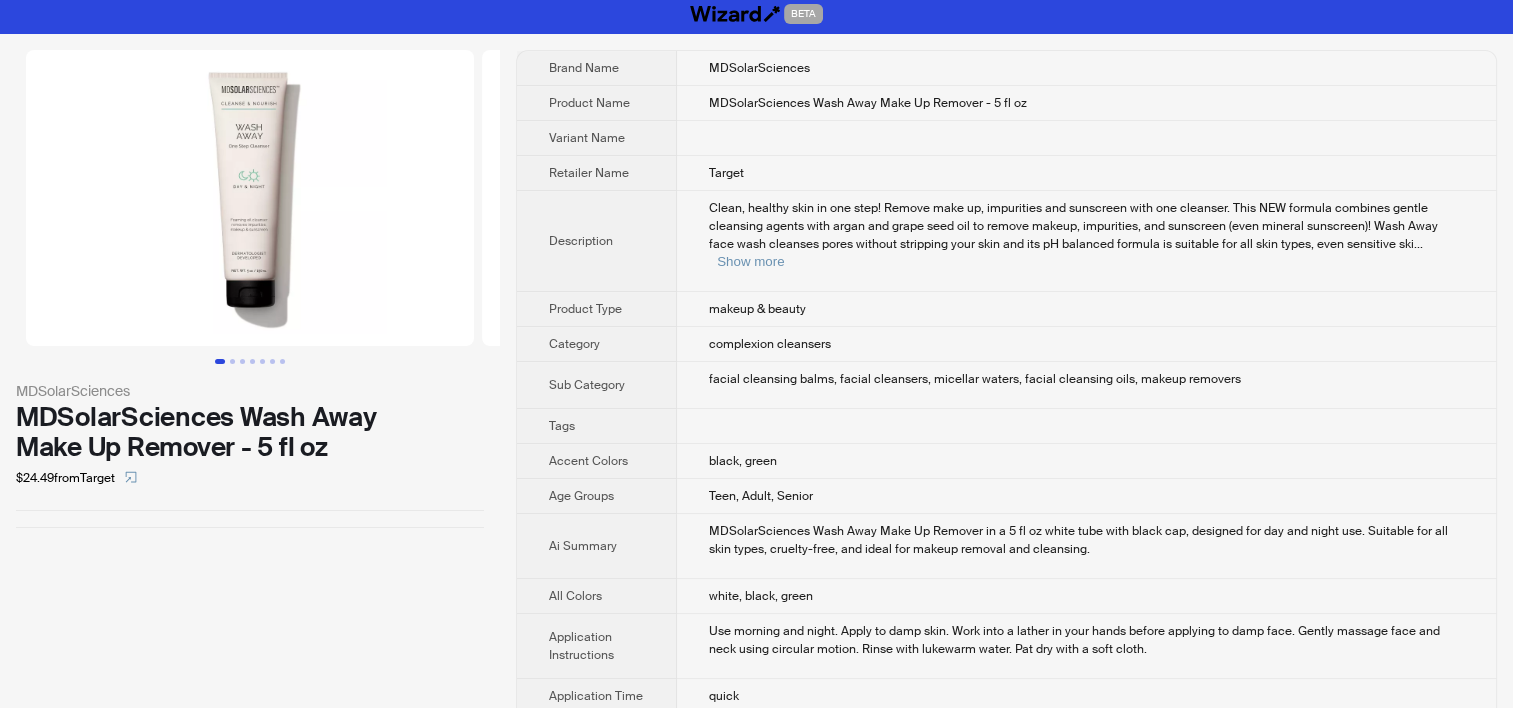scroll, scrollTop: 0, scrollLeft: 0, axis: both 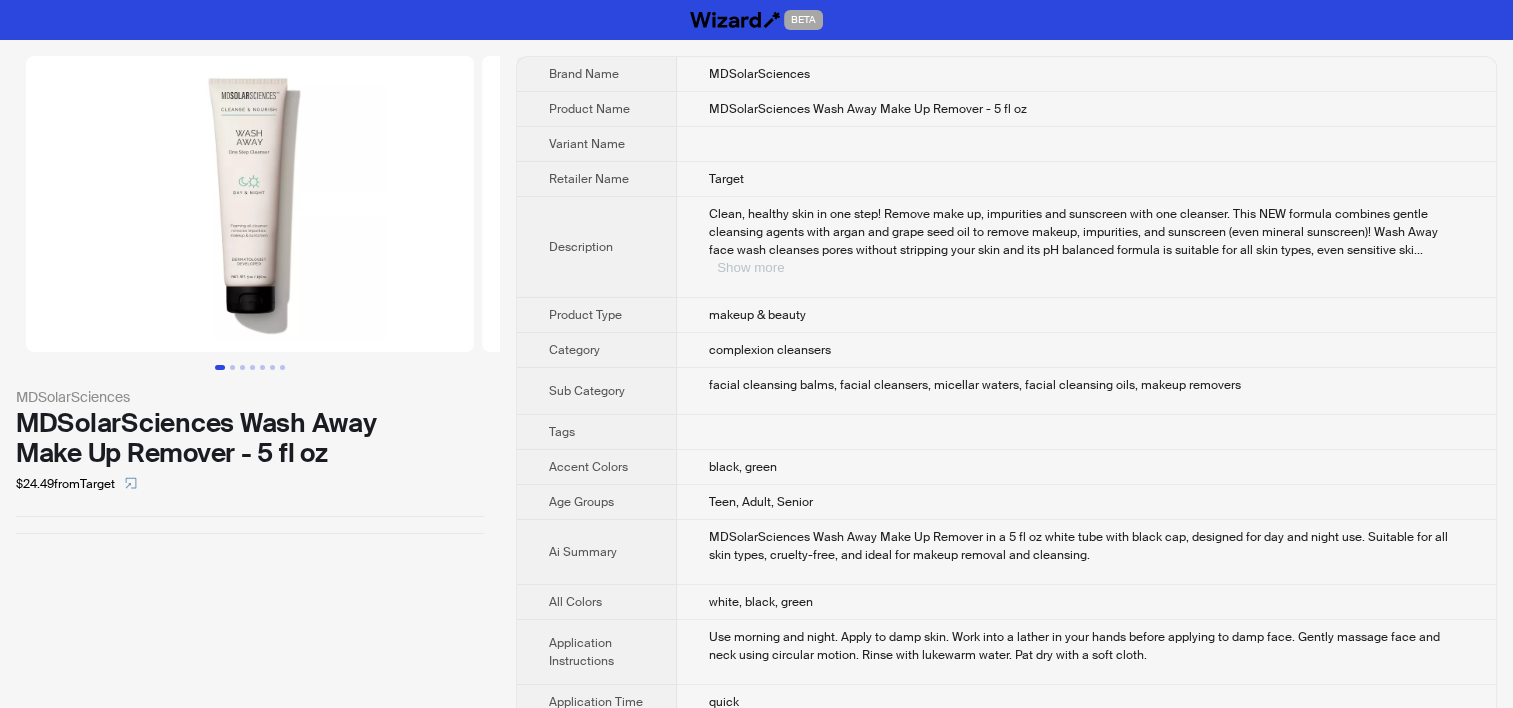click on "Show more" at bounding box center (750, 267) 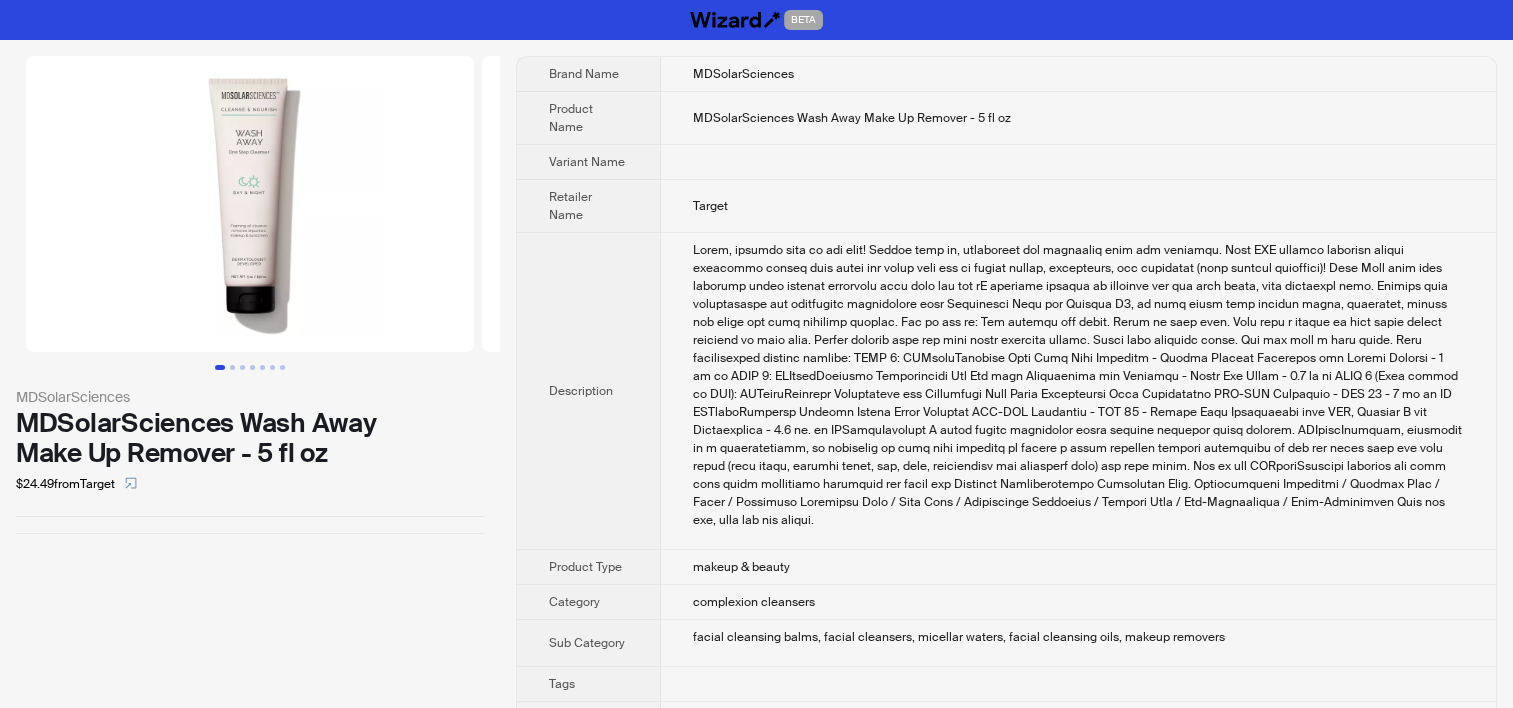 click on "Product Name" at bounding box center (589, 118) 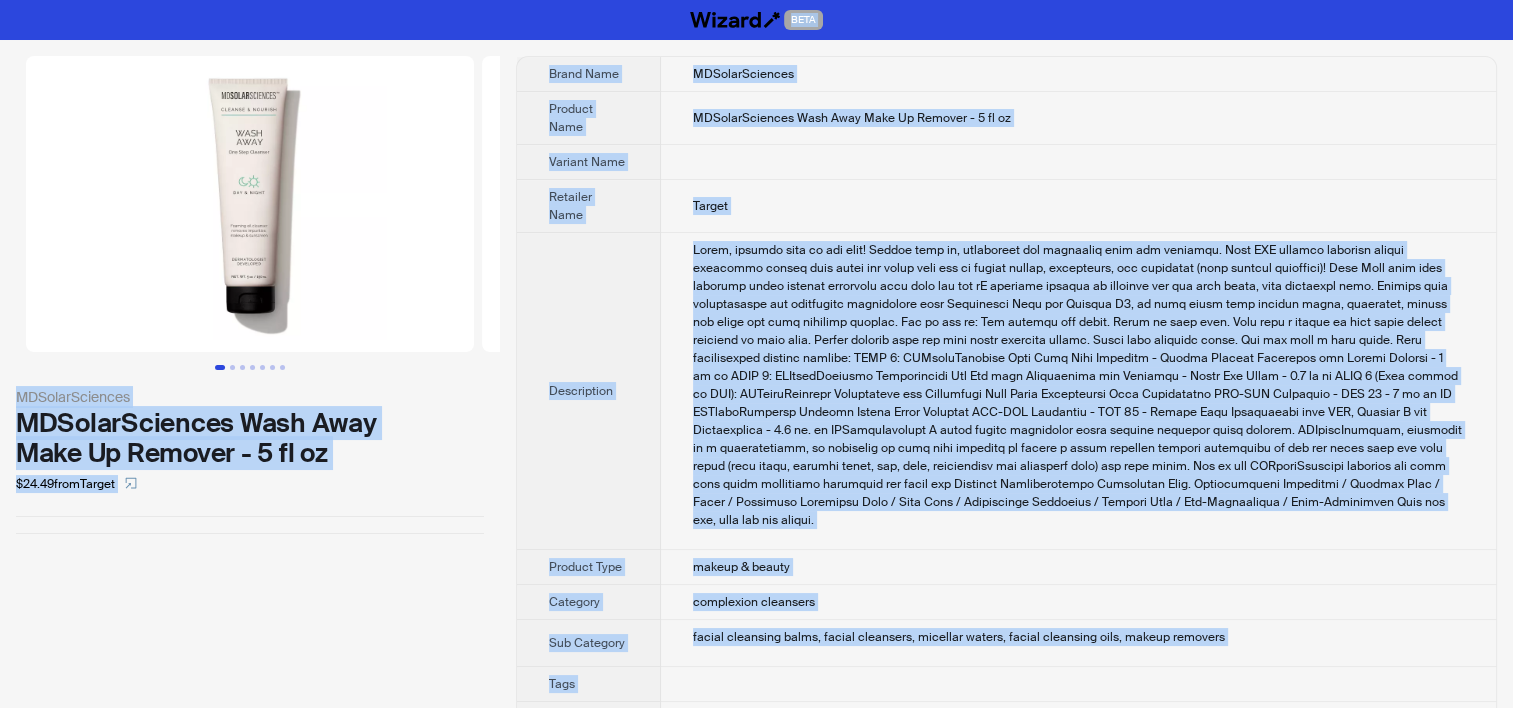 copy on "BETA MDSolarSciences MDSolarSciences Wash Away Make Up Remover - 5 fl oz $24.49  from  Target Brand Name MDSolarSciences Product Name MDSolarSciences Wash Away Make Up Remover - 5 fl oz Variant Name Retailer Name Target Description Clean, healthy skin in one step! Remove make up, impurities and sunscreen with one cleanser. This NEW formula combines gentle cleansing agents with argan and grape seed oil to remove makeup, impurities, and sunscreen (even mineral sunscreen)! Wash Away face wash cleanses pores without stripping your skin and its pH balanced formula is suitable for all skin types, even sensitive skin. Infused with antioxidants and nourishing ingredients like Hyaluronic Acid and Vitamin B5, it will leave skin feeling clean, refreshed, supple and ready for your skincare routine. How to use it: Use morning and night. Apply to damp skin. Work into a lather in your hands before applying to damp face. Gently massage face and neck using circular motion. Rinse with lukewarm water. Pat dry with a soft clo..." 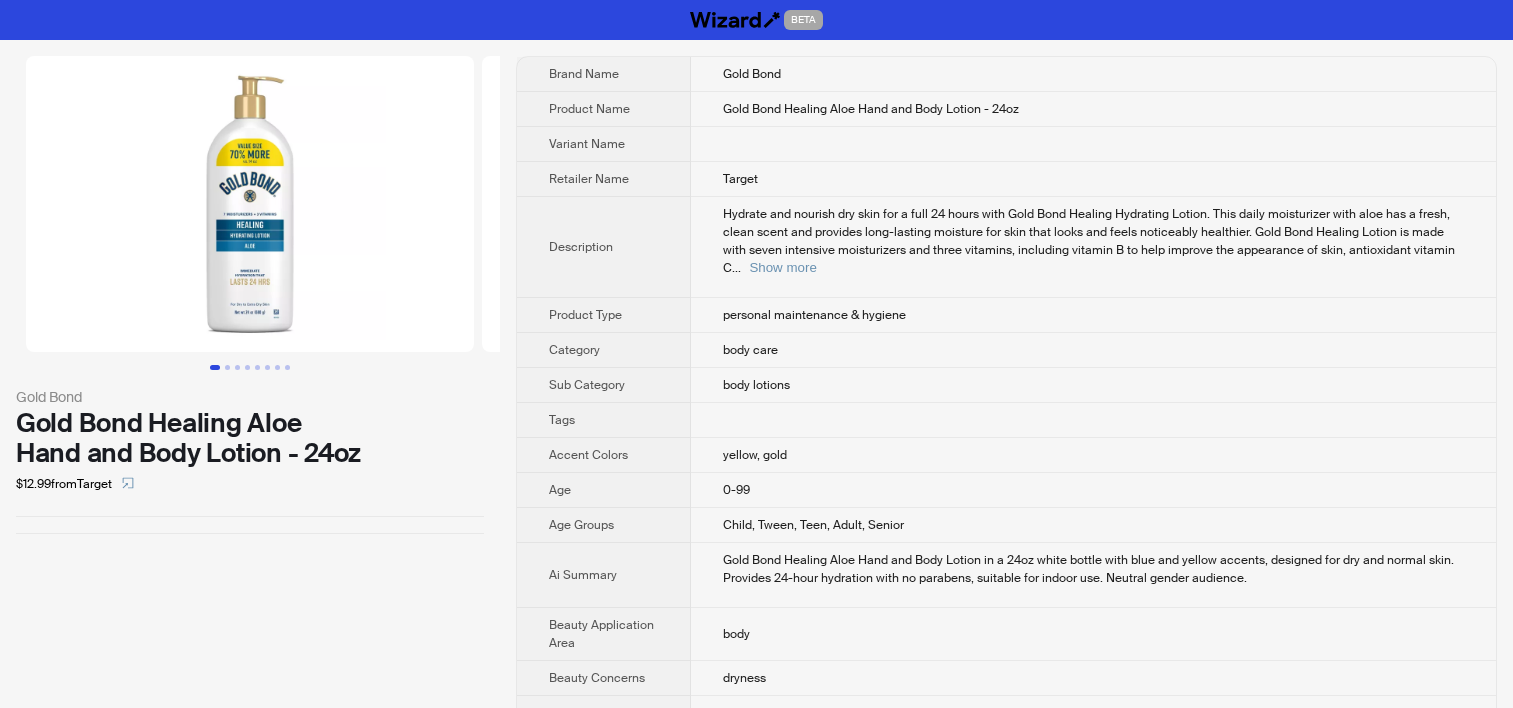 scroll, scrollTop: 0, scrollLeft: 0, axis: both 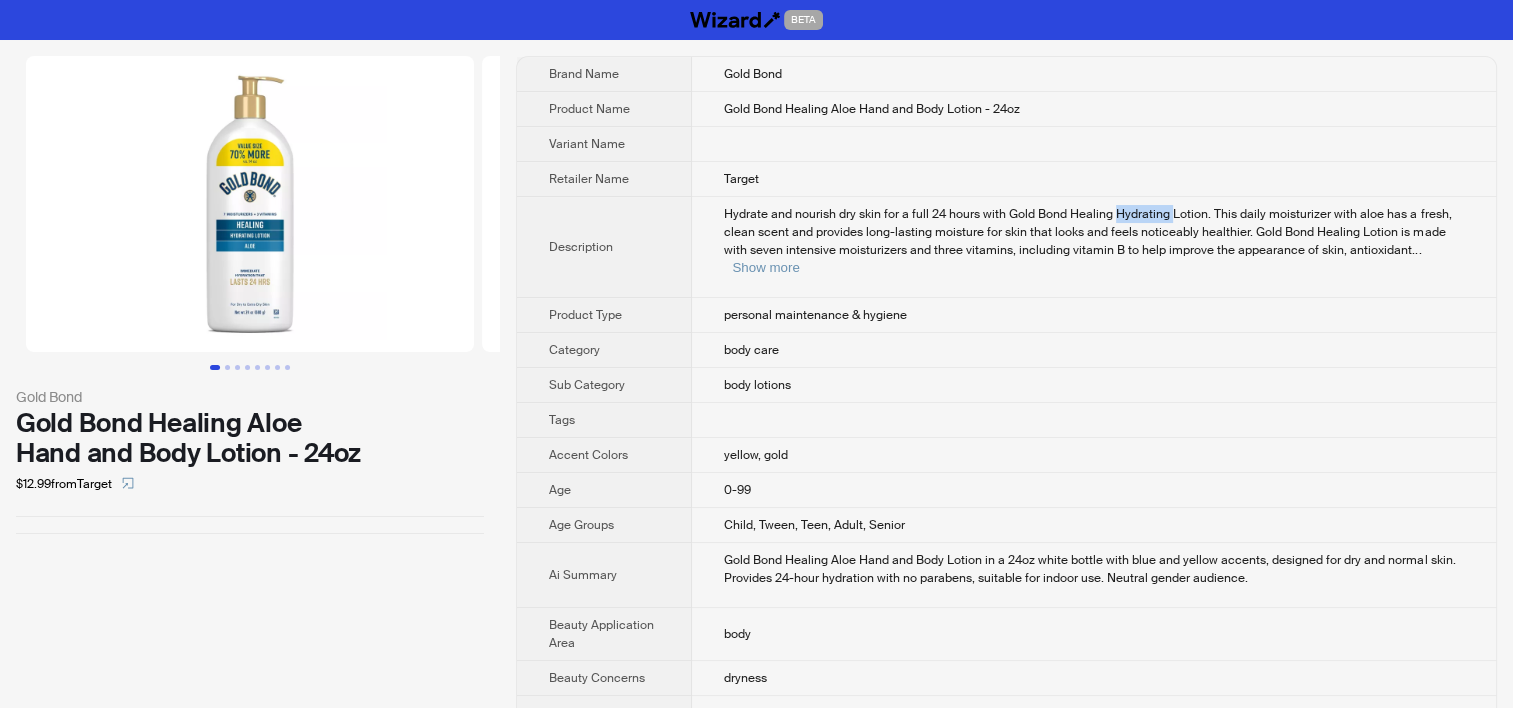 drag, startPoint x: 1116, startPoint y: 212, endPoint x: 1167, endPoint y: 214, distance: 51.0392 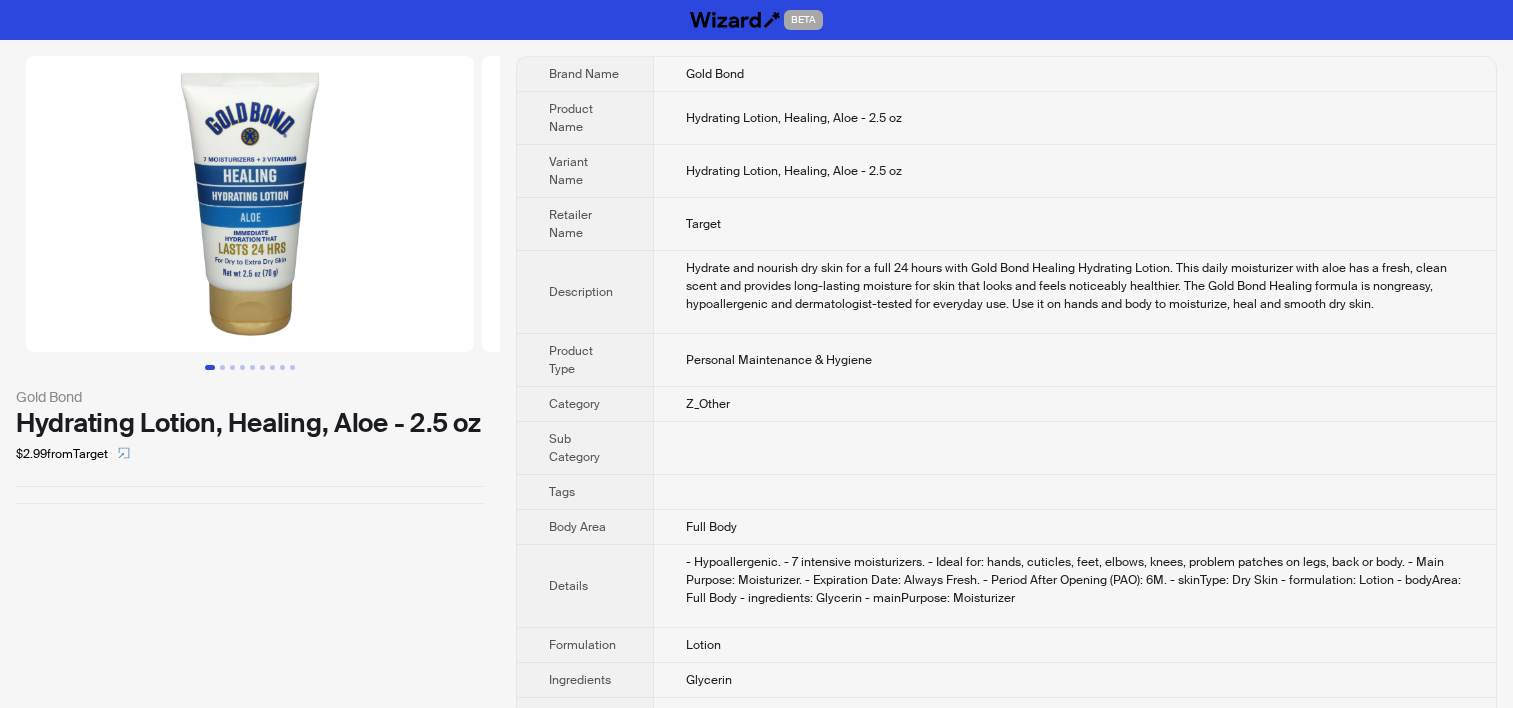 scroll, scrollTop: 0, scrollLeft: 0, axis: both 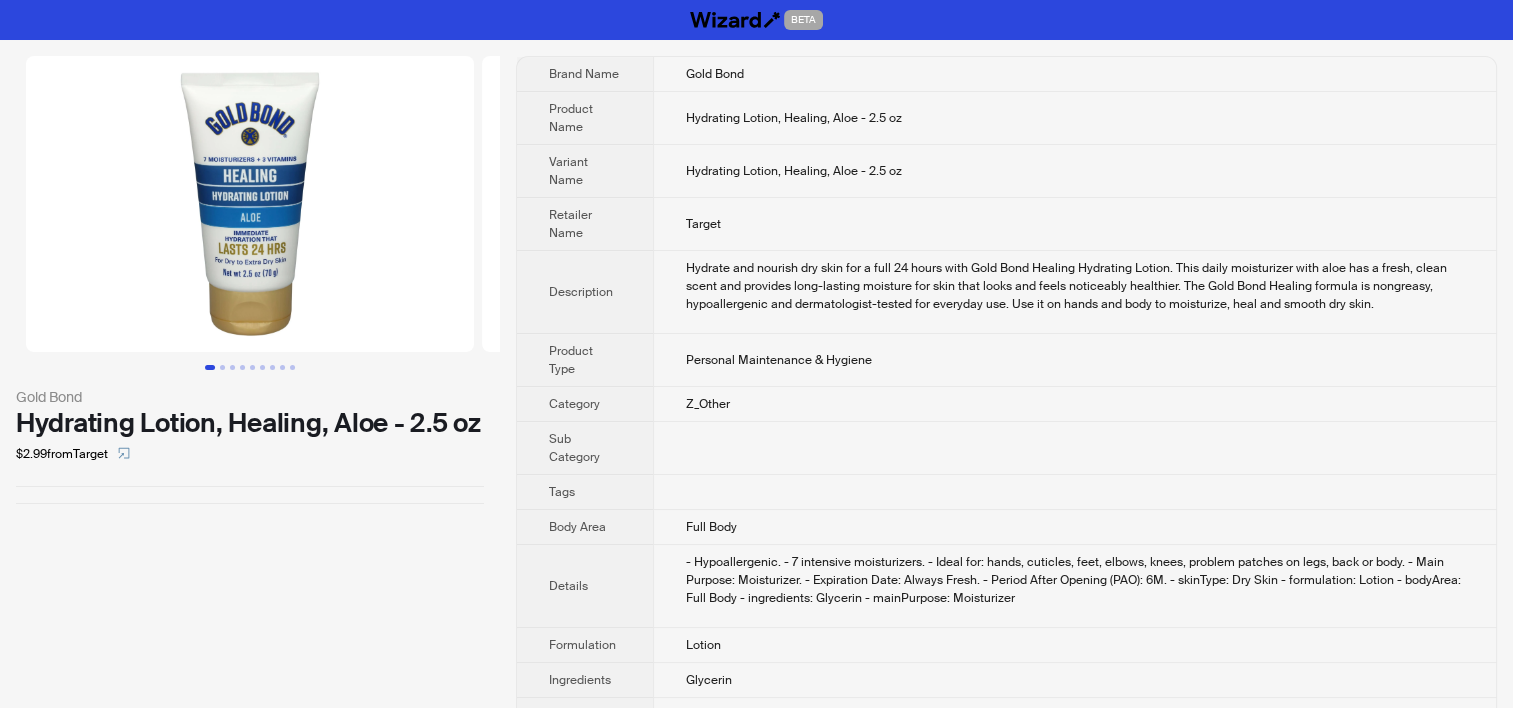 click on "Hydrating Lotion, Healing, Aloe - 2.5 oz" at bounding box center [1074, 171] 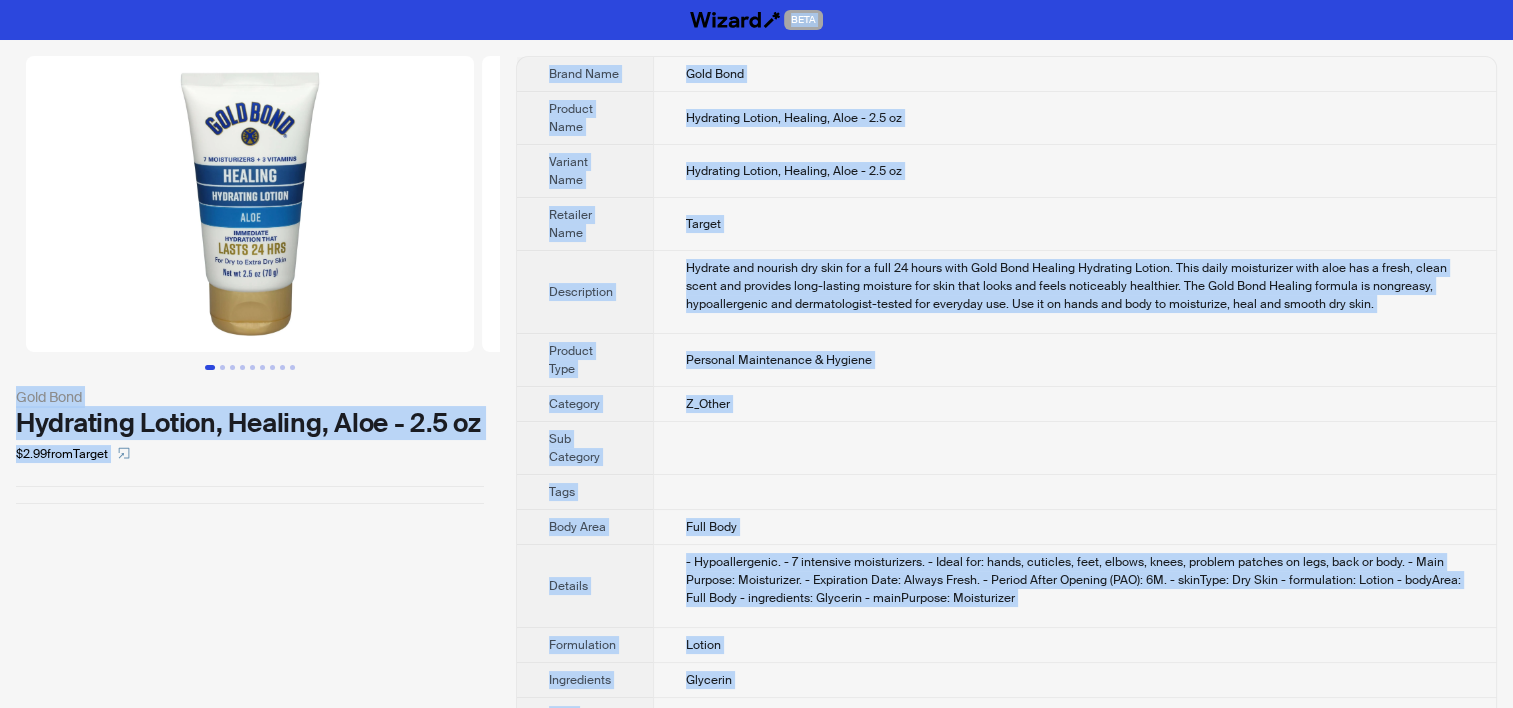 copy on "BETA Gold Bond Hydrating Lotion, Healing, Aloe - 2.5 oz $2.99  from  Target Brand Name Gold Bond Product Name Hydrating Lotion, Healing, Aloe - 2.5 oz Variant Name Hydrating Lotion, Healing, Aloe - 2.5 oz Retailer Name Target Description Hydrate and nourish dry skin for a full 24 hours with Gold Bond Healing Hydrating Lotion. This daily moisturizer with aloe has a fresh, clean scent and provides long-lasting moisture for skin that looks and feels noticeably healthier. The Gold Bond Healing formula is nongreasy, hypoallergenic and dermatologist-tested for everyday use. Use it on hands and body to moisturize, heal and smooth dry skin. Product Type Personal Maintenance & Hygiene Category Z_Other Sub Category Tags Body Area Full Body Details - Hypoallergenic.
- 7 intensive moisturizers.
- Ideal for: hands, cuticles, feet, elbows, knees, problem patches on legs, back or body.
- Main Purpose: Moisturizer.
- Expiration Date: Always Fresh.
- Period After Opening (PAO): 6M.
- skinType: Dry Skin
- formulation: Lotio..." 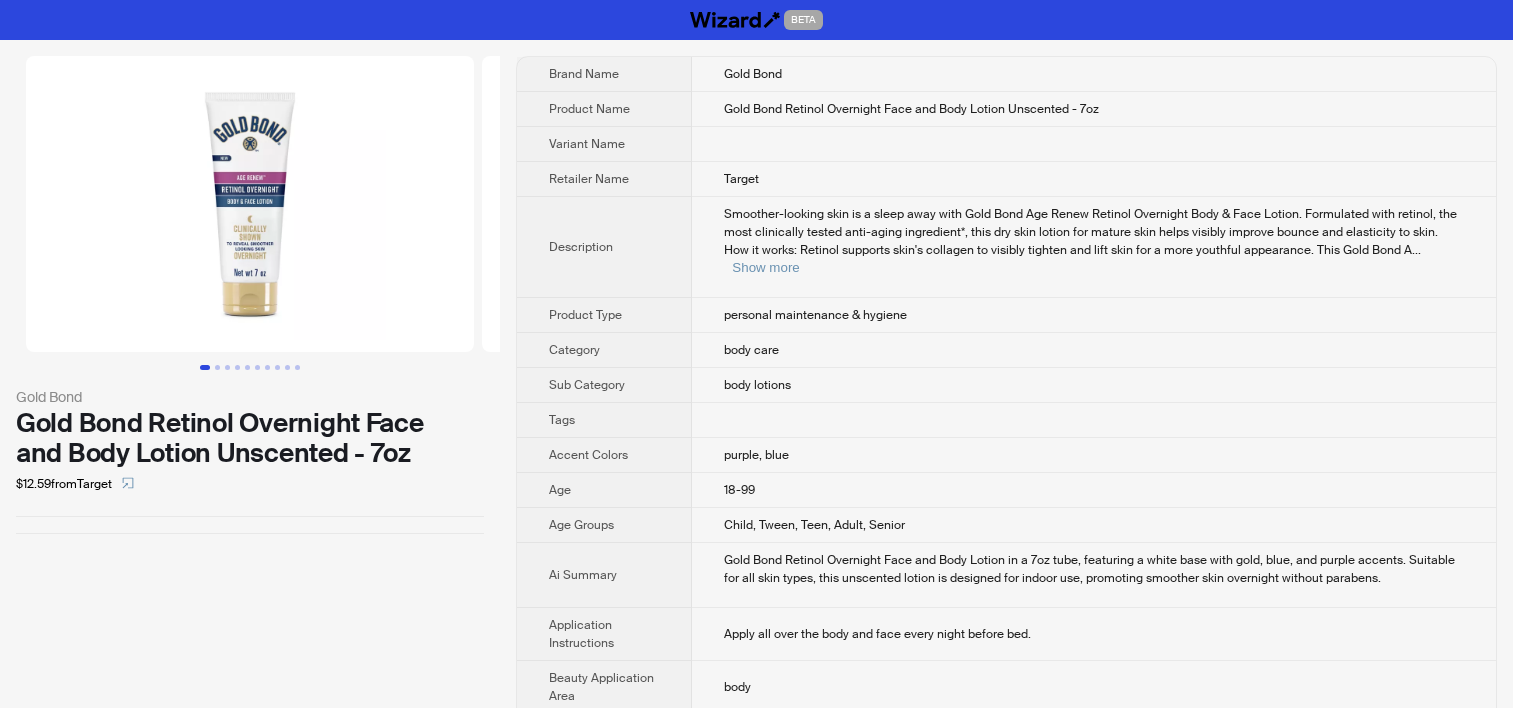 scroll, scrollTop: 0, scrollLeft: 0, axis: both 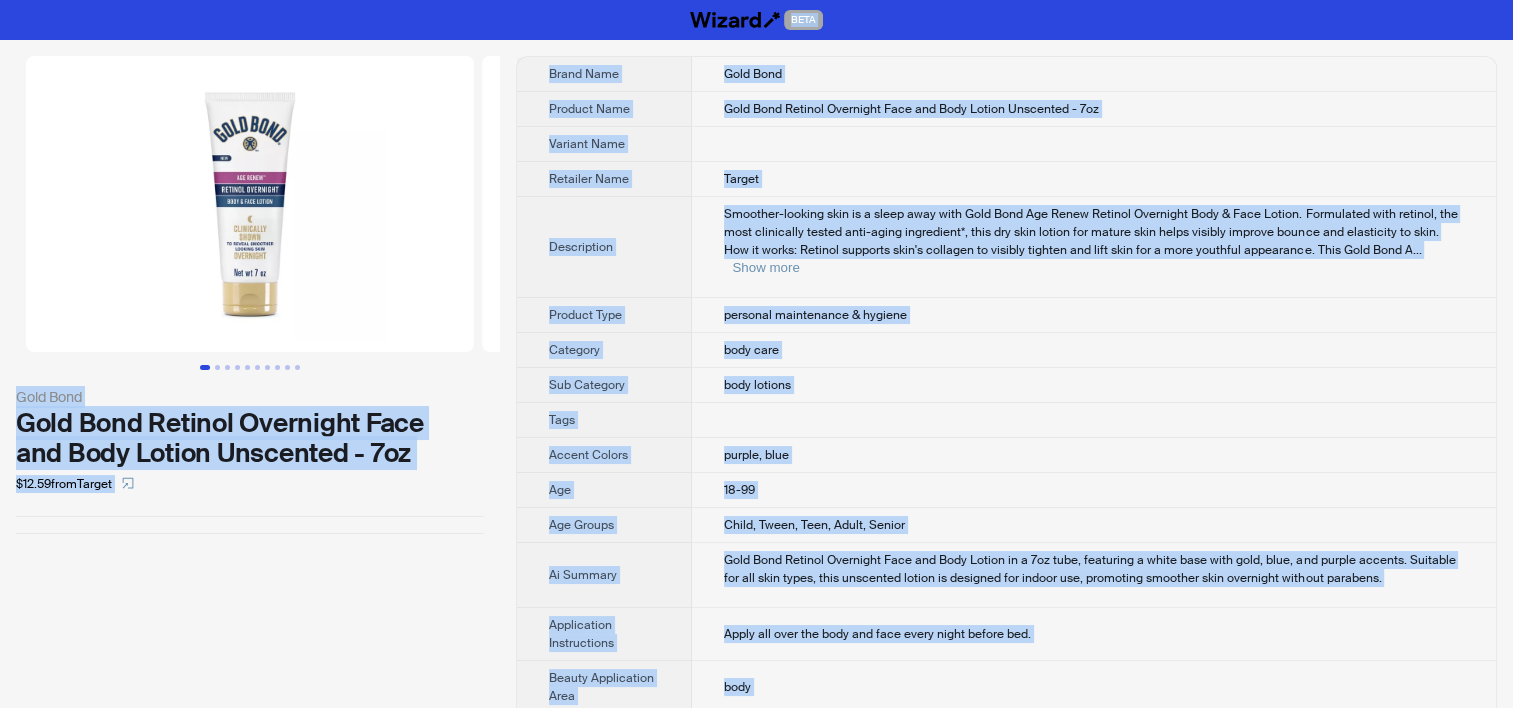 click on "Gold Bond Retinol Overnight Face and Body Lotion Unscented - 7oz" at bounding box center [1094, 109] 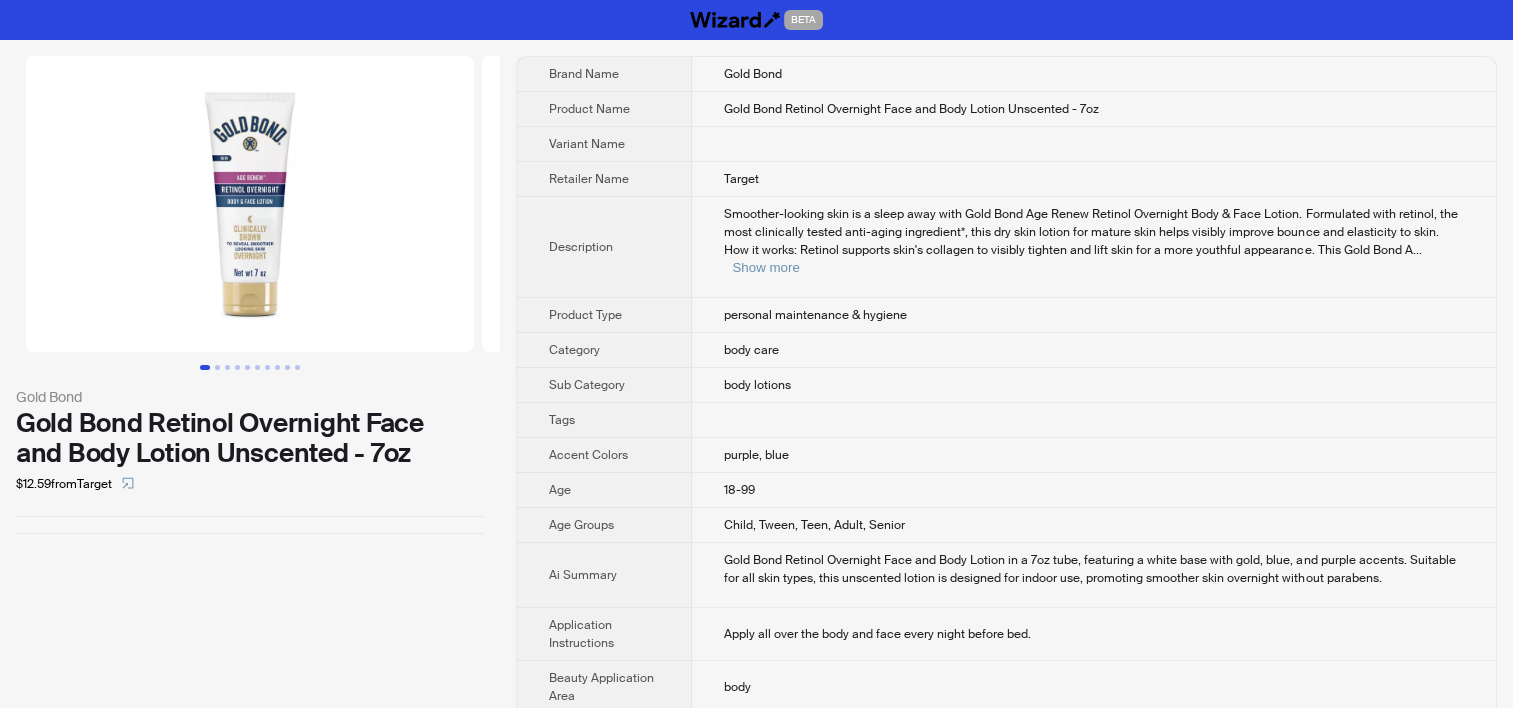 scroll, scrollTop: 752, scrollLeft: 0, axis: vertical 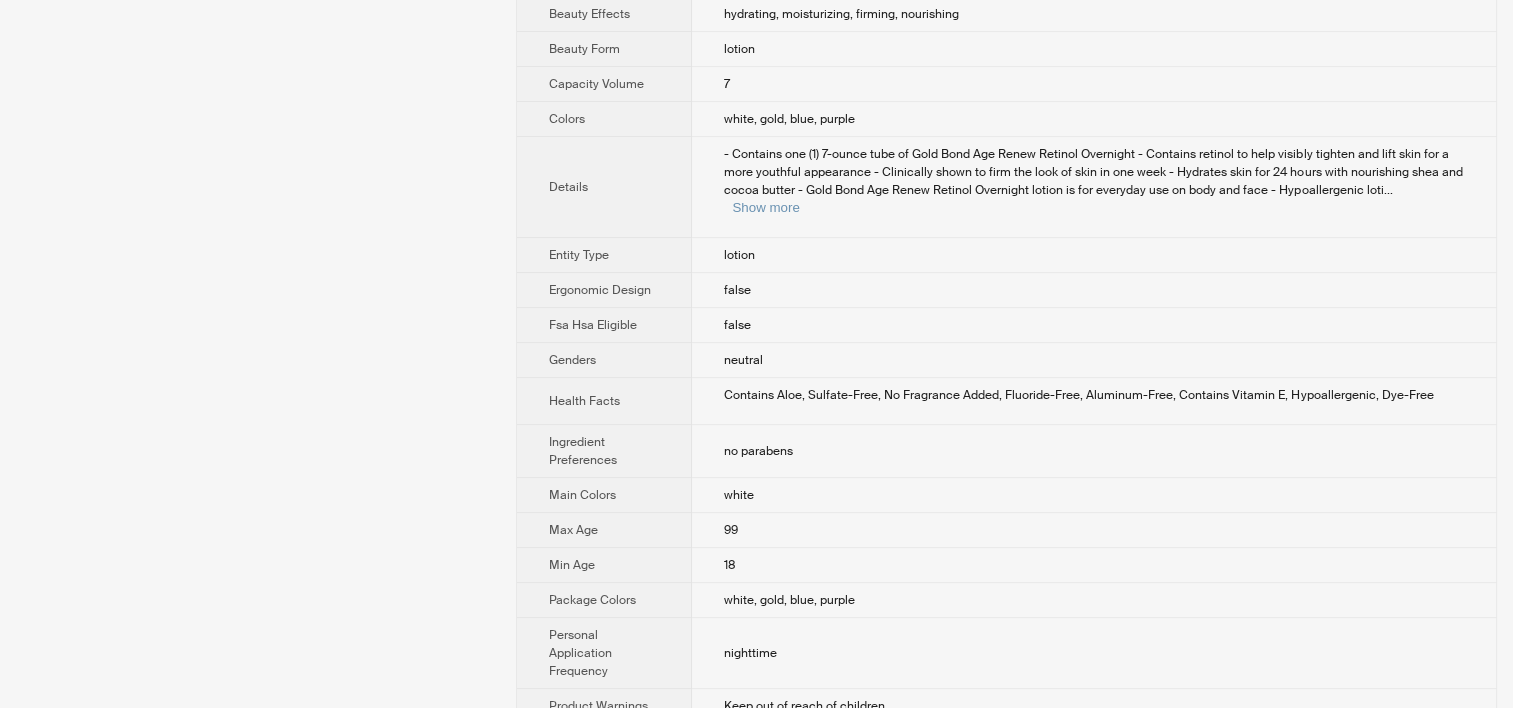 click on "99" at bounding box center (1094, 530) 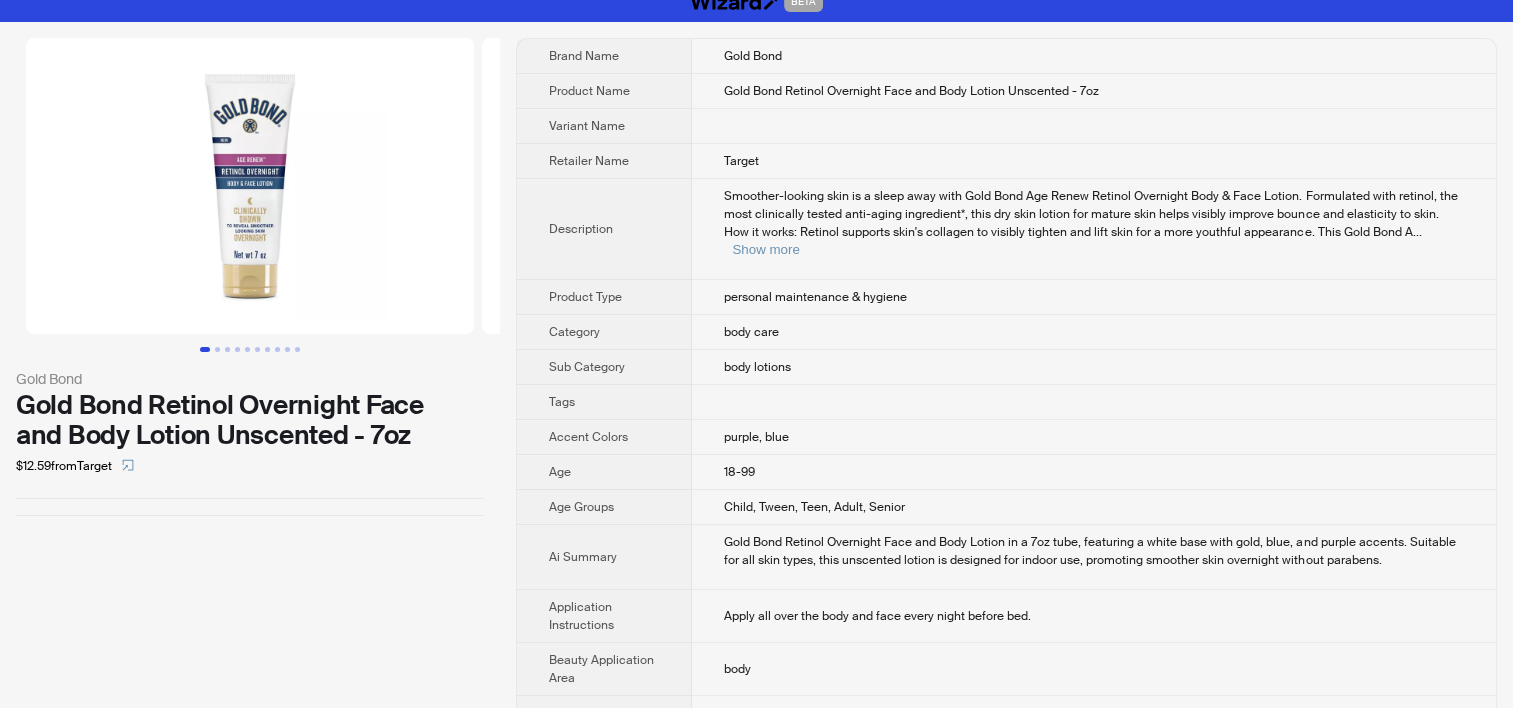 scroll, scrollTop: 0, scrollLeft: 0, axis: both 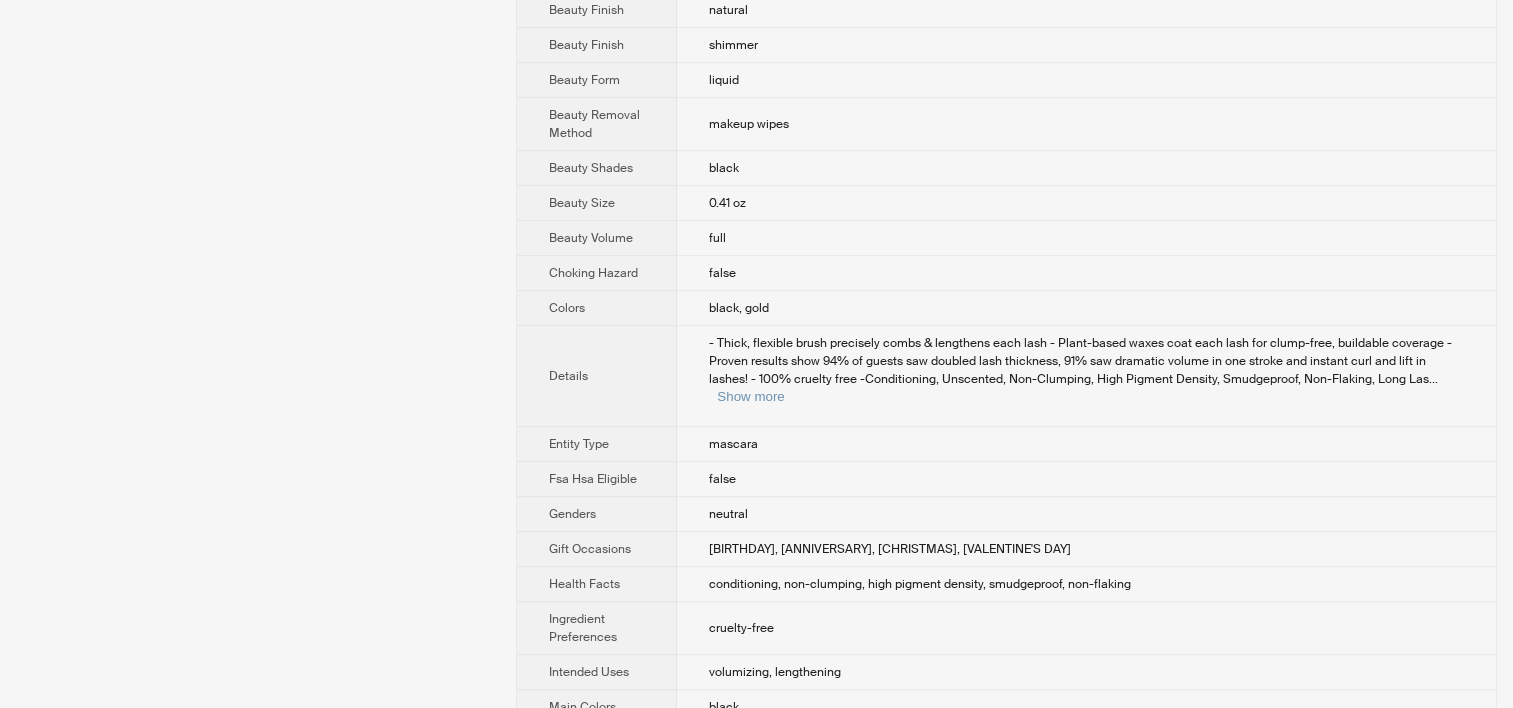 click on "false" at bounding box center [1086, 479] 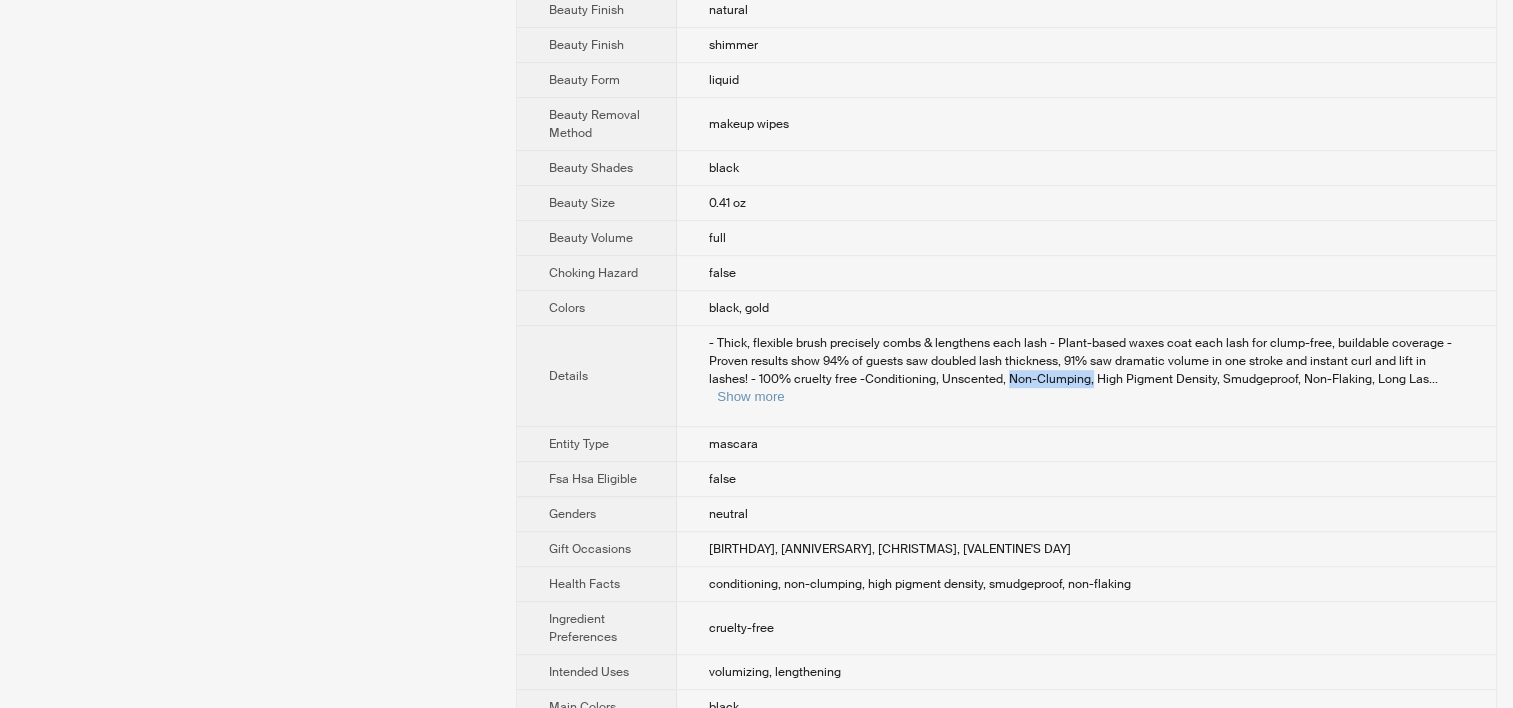 drag, startPoint x: 964, startPoint y: 348, endPoint x: 1048, endPoint y: 352, distance: 84.095184 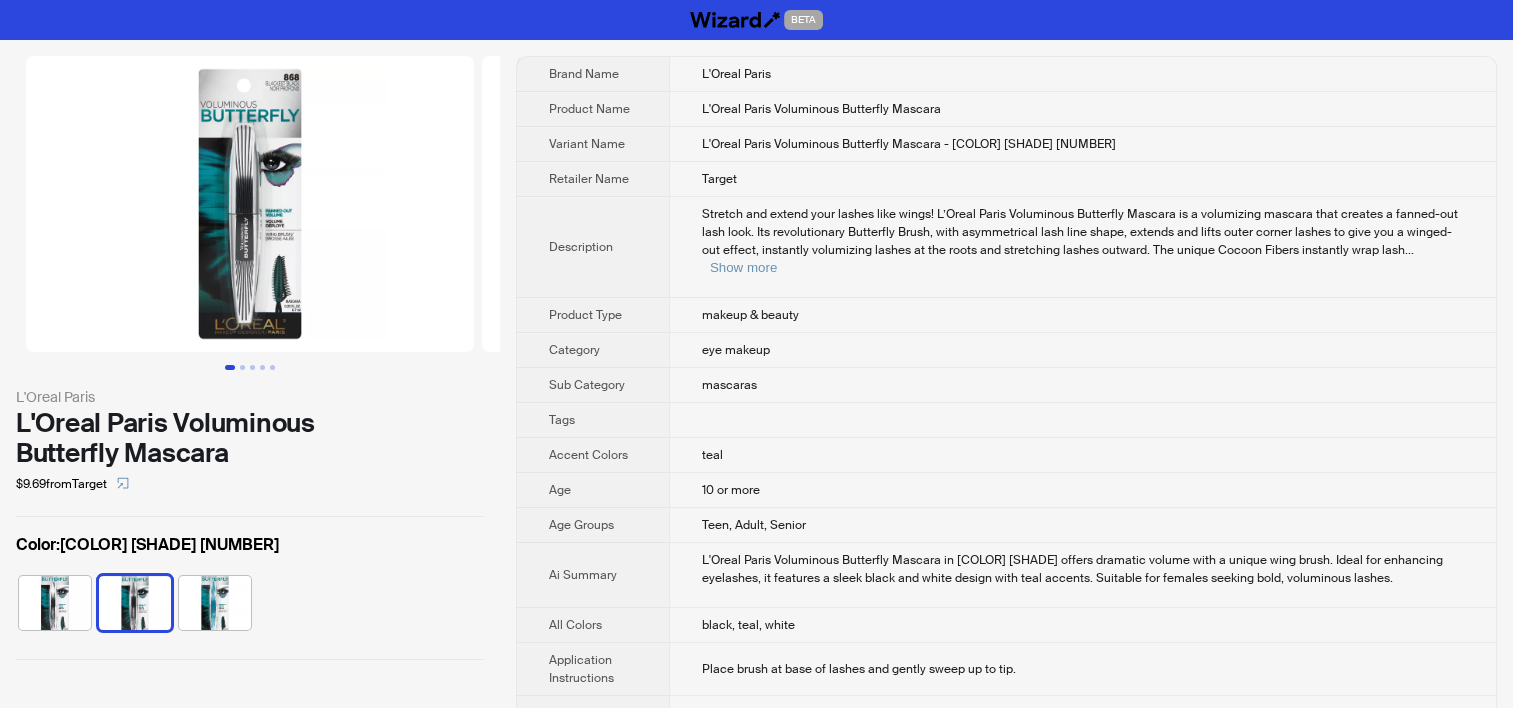 scroll, scrollTop: 1076, scrollLeft: 0, axis: vertical 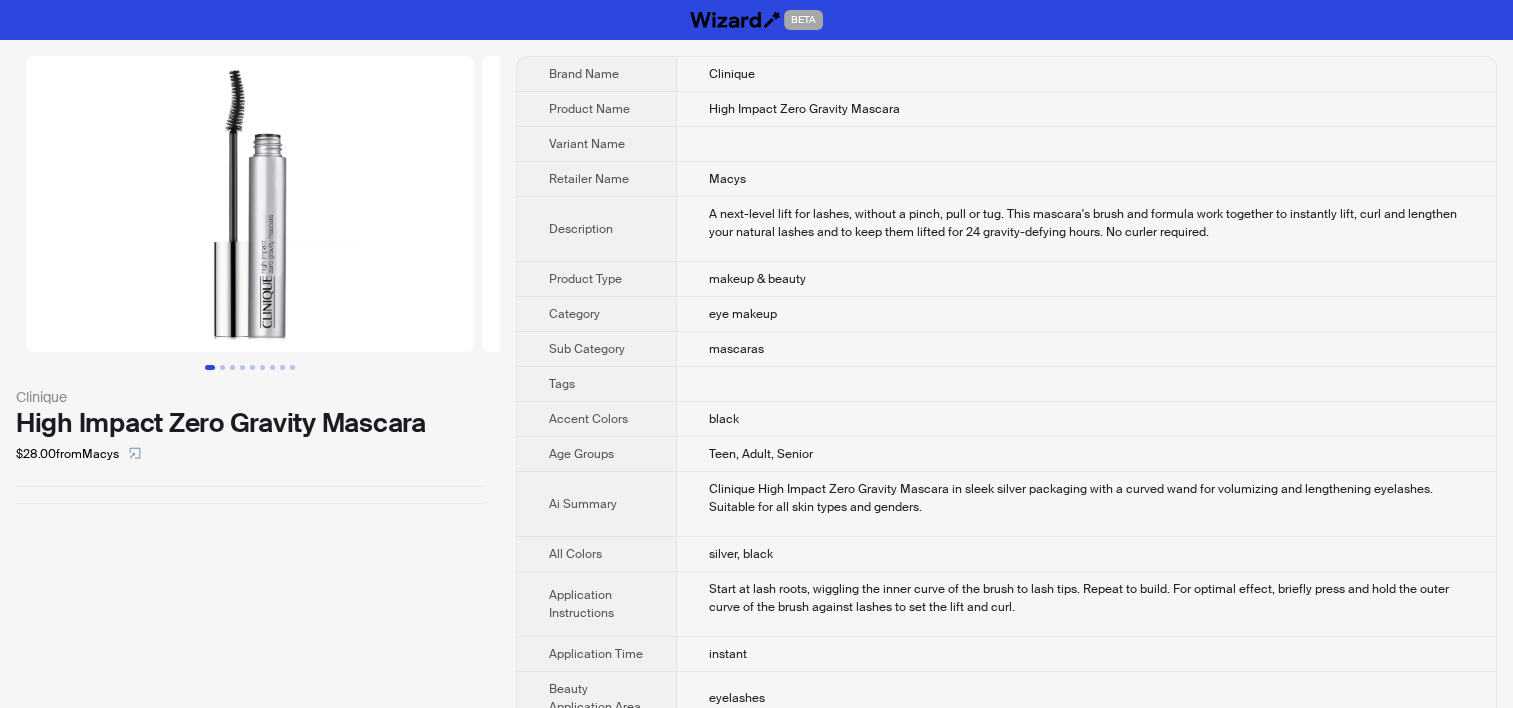click on "A next-level lift for lashes, without a pinch, pull or tug. This mascara's brush and formula work together to instantly lift, curl and lengthen your natural lashes and to keep them lifted for 24 gravity-defying hours. No curler required." at bounding box center (1086, 229) 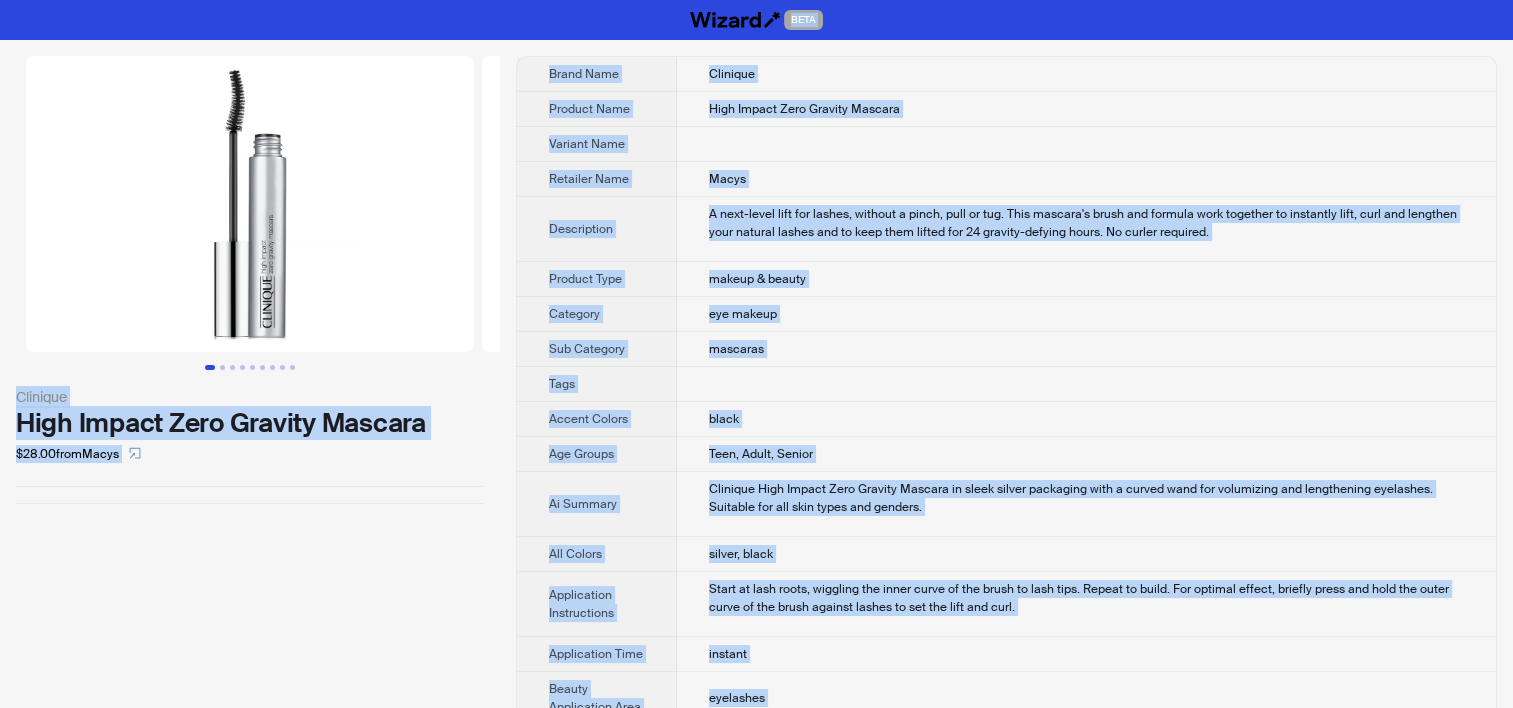 copy on "BETA Clinique High Impact Zero Gravity Mascara $28.00  from  Macys Brand Name Clinique Product Name High Impact Zero Gravity Mascara Variant Name Retailer Name Macys Description A next-level lift for lashes, without a pinch, pull or tug. This mascara's brush and formula work together to instantly lift, curl and lengthen your natural lashes and to keep them lifted for 24 gravity-defying hours. No curler required. Product Type makeup & beauty Category eye makeup Sub Category mascaras Tags Accent Colors black Age Groups Teen, Adult, Senior Ai Summary Clinique High Impact Zero Gravity Mascara in sleek silver packaging with a curved wand for volumizing and lengthening eyelashes. Suitable for all skin types and genders. All Colors silver, black Application Instructions Start at lash roots, wiggling the inner curve of the brush to lash tips. Repeat to build. For optimal effect, briefly press and hold the outer curve of the brush against lashes to set the lift and curl. Application Time instant Beauty Application ..." 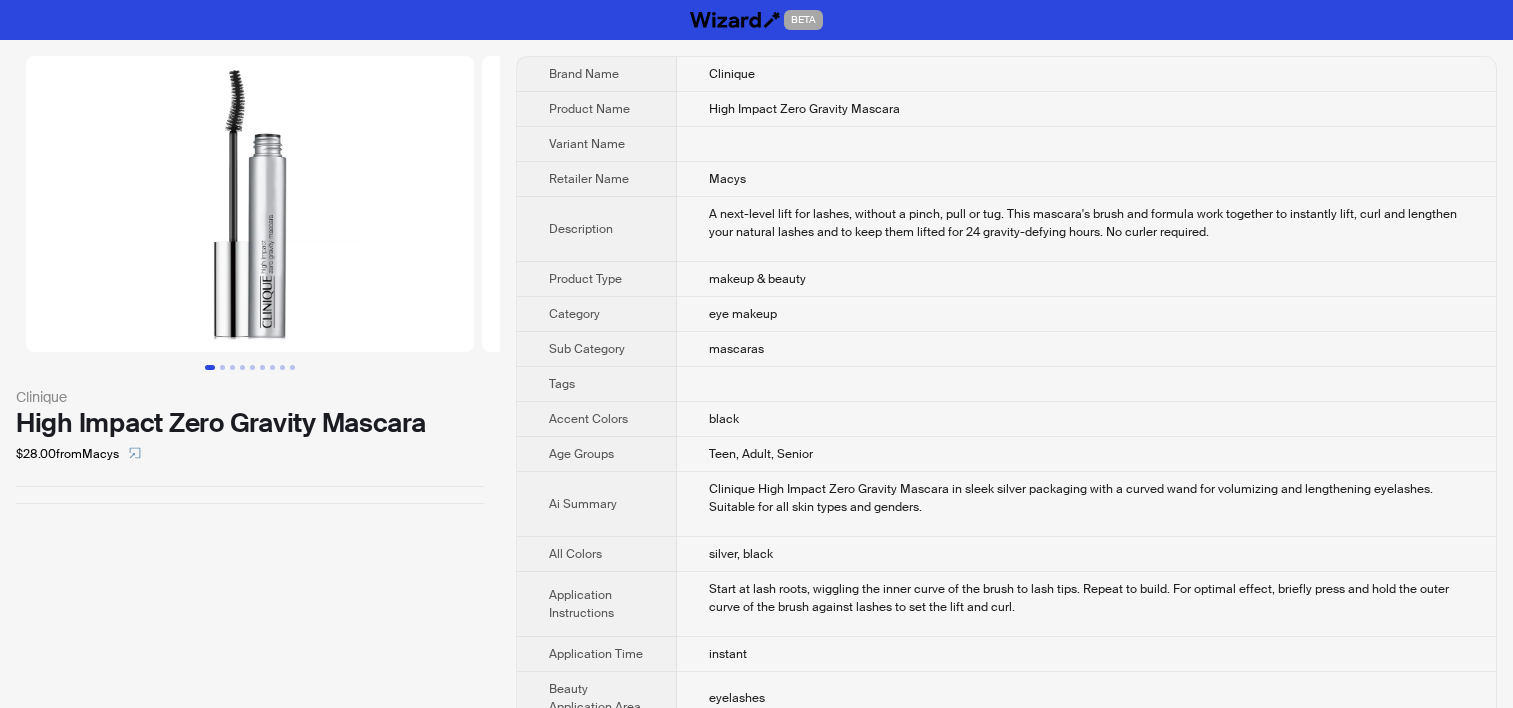 scroll, scrollTop: 0, scrollLeft: 0, axis: both 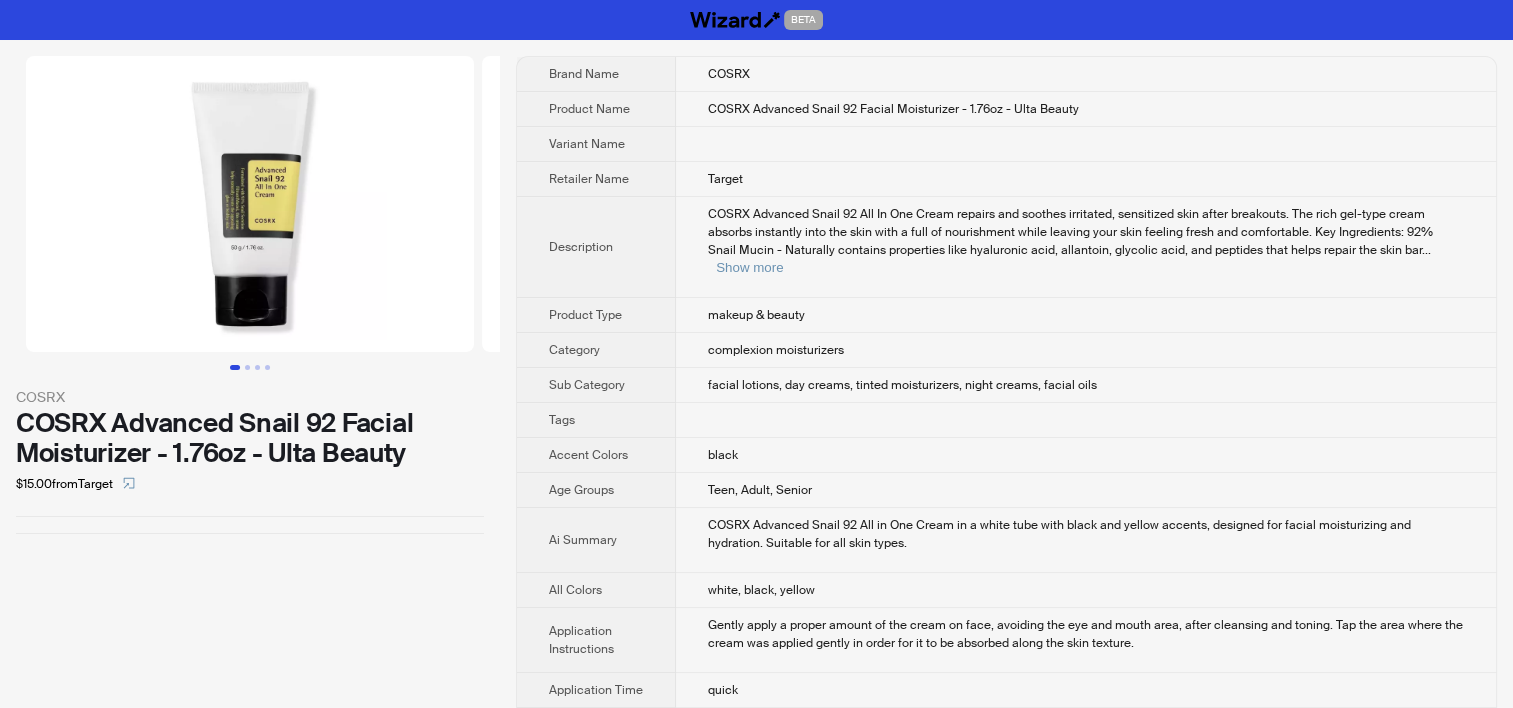 click on "Target" at bounding box center (1086, 179) 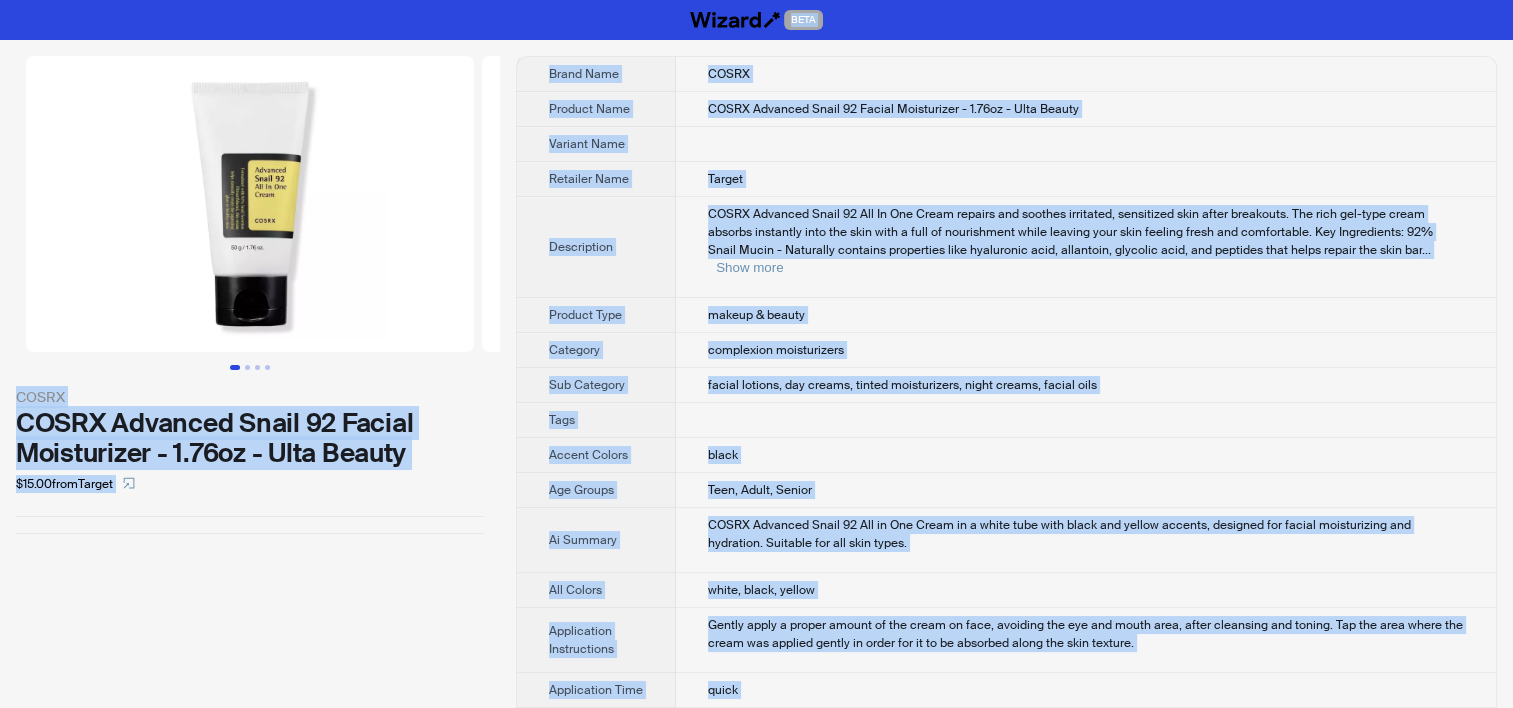 copy on "BETA COSRX COSRX Advanced Snail 92 Facial Moisturizer - 1.76oz - Ulta Beauty $15.00  from  Target Brand Name COSRX Product Name COSRX Advanced Snail 92 Facial Moisturizer - 1.76oz - Ulta Beauty Variant Name Retailer Name Target Description COSRX Advanced Snail 92 All In One Cream repairs and soothes irritated, sensitized skin after breakouts. The rich gel-type cream absorbs instantly into the skin with a full of nourishment while leaving your skin feeling fresh and comfortable. Key Ingredients:
92% Snail Mucin - Naturally contains properties like hyaluronic acid, allantoin, glycolic acid, and peptides that helps repair the skin bar ... Show more Product Type makeup & beauty Category complexion moisturizers Sub Category facial lotions, day creams, tinted moisturizers, night creams, facial oils Tags Accent Colors black Age Groups Teen, Adult, Senior Ai Summary COSRX Advanced Snail 92 All in One Cream in a white tube with black and yellow accents, designed for facial moisturizing and hydration. Suitable for a..." 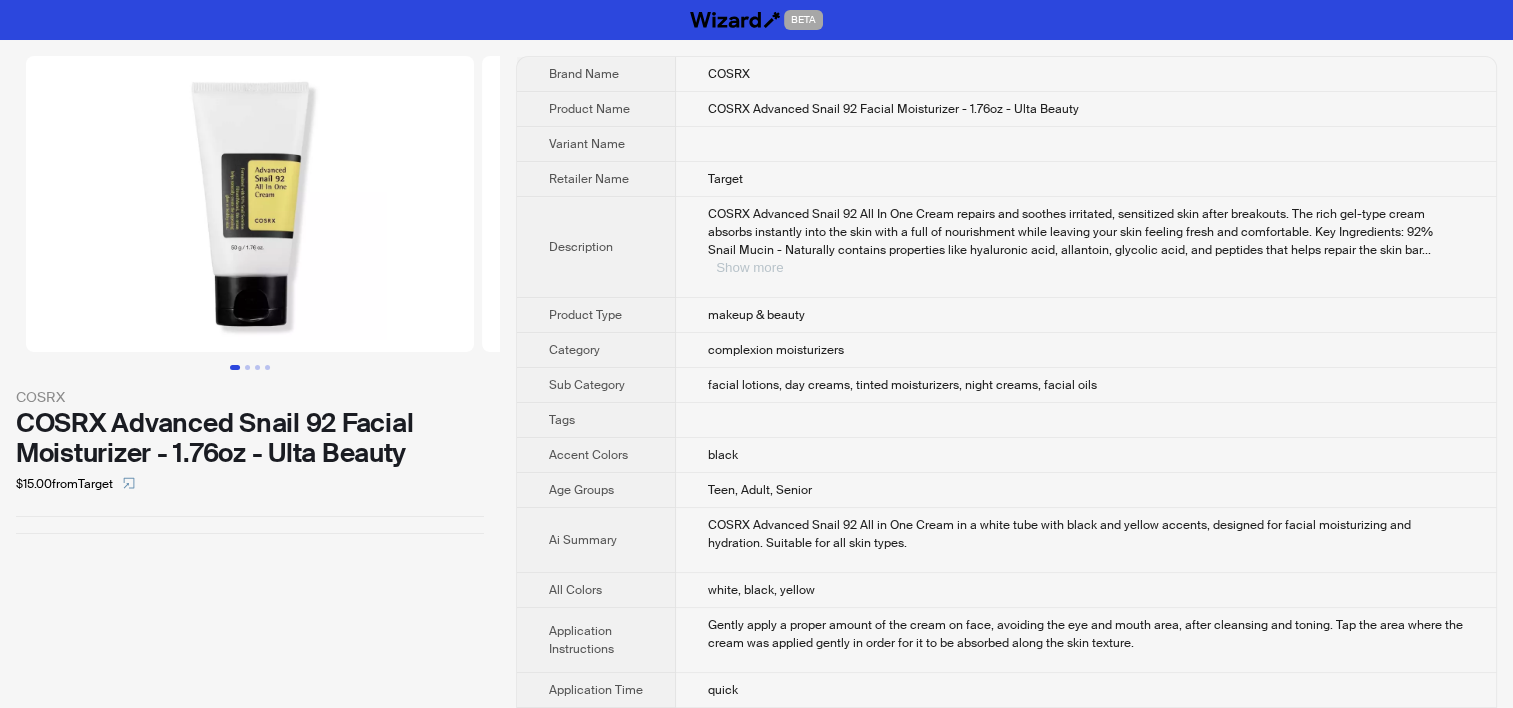 click on "Show more" at bounding box center (749, 267) 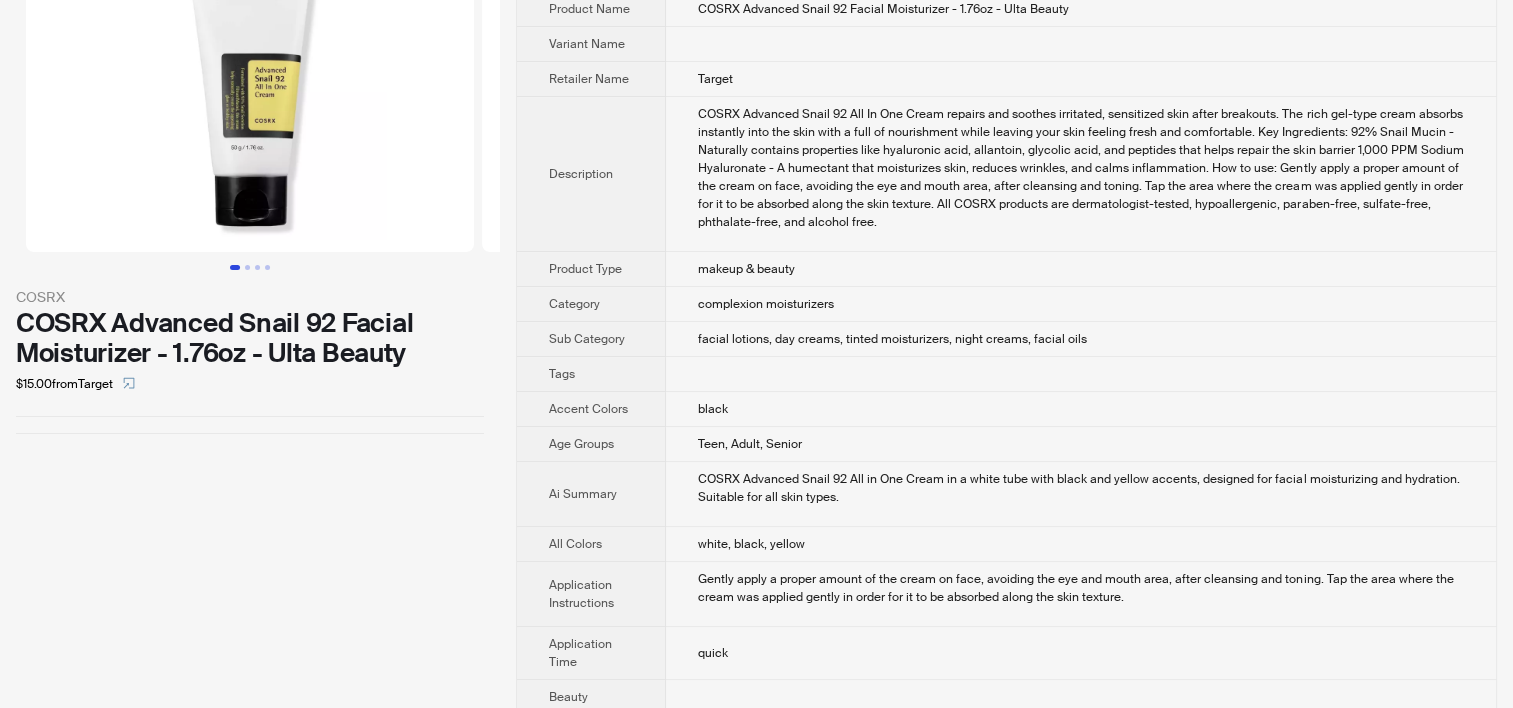 scroll, scrollTop: 200, scrollLeft: 0, axis: vertical 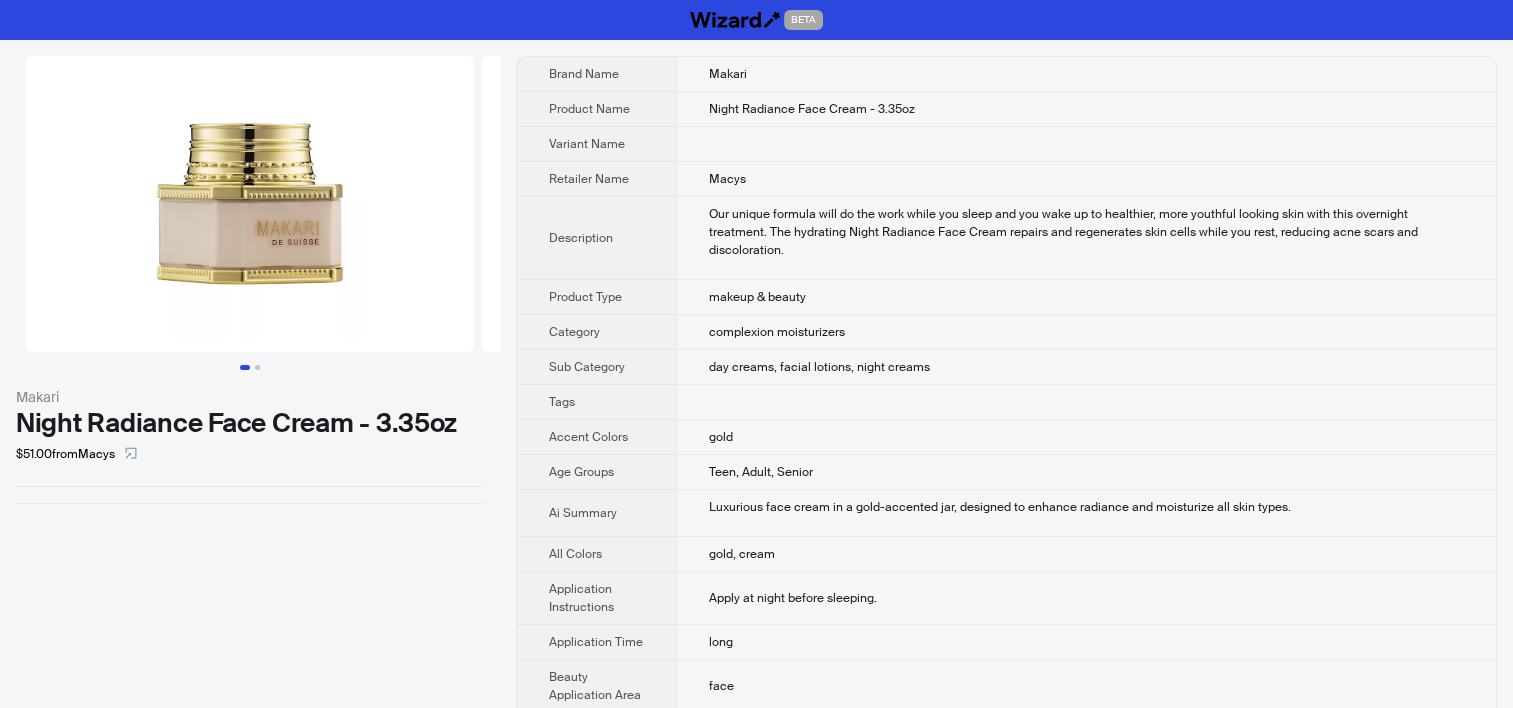 click on "Variant Name" at bounding box center [596, 144] 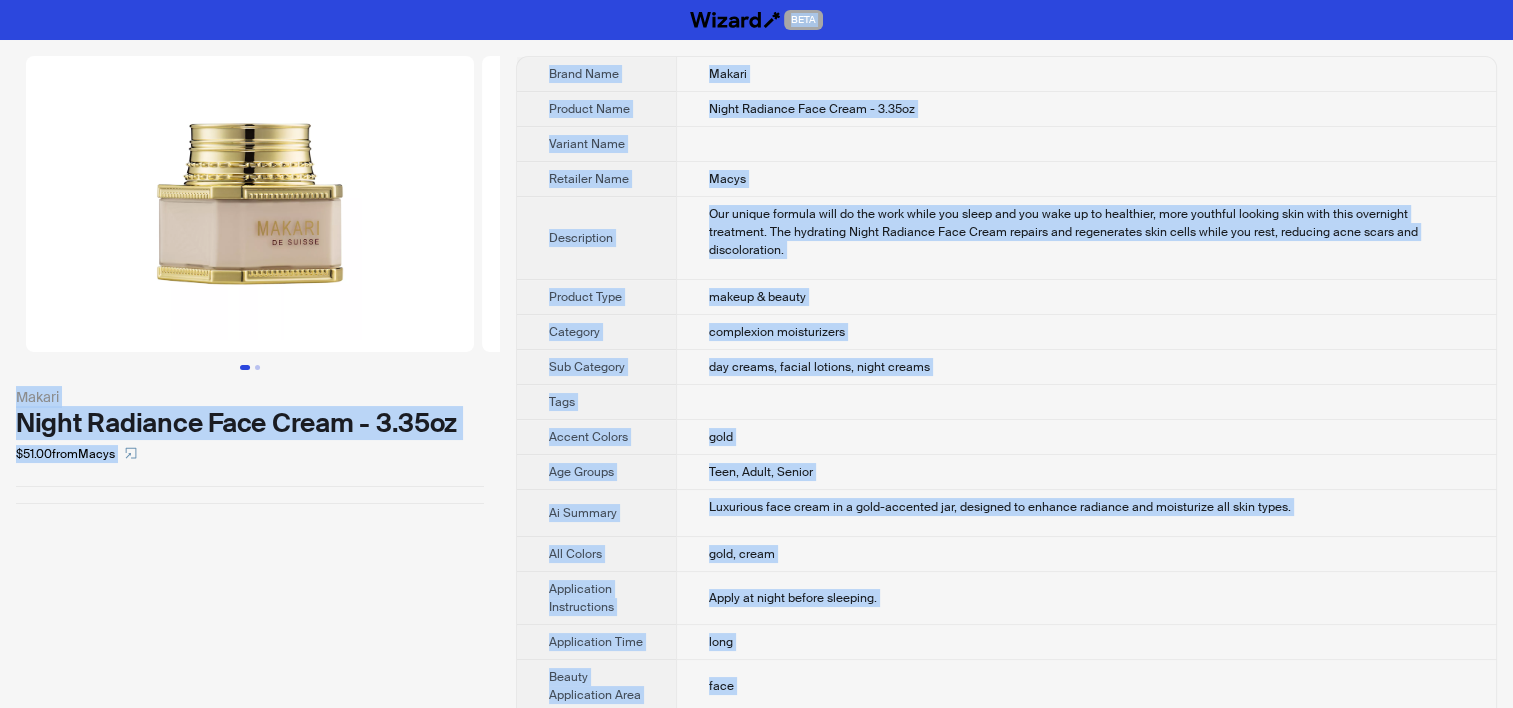 copy on "BETA Makari Night Radiance Face Cream - 3.35oz $51.00  from  Macys Brand Name Makari Product Name Night Radiance Face Cream - 3.35oz Variant Name Retailer Name Macys Description Our unique formula will do the work while you sleep and you wake up to healthier, more youthful looking skin with this overnight treatment. The hydrating Night Radiance Face Cream repairs and regenerates skin cells while you rest, reducing acne scars and discoloration. Product Type makeup & beauty Category complexion moisturizers Sub Category day creams, facial lotions, night creams Tags Accent Colors gold Age Groups Teen, Adult, Senior Ai Summary Luxurious face cream in a gold-accented jar, designed to enhance radiance and moisturize all skin types. All Colors gold, cream Application Instructions Apply at night before sleeping. Application Time long Beauty Application Area face Beauty Concerns acne, wrinkles, fine lines, blemishes, scars, dryness Beauty Effects hydrating, firming, brightening, moisturizing Beauty Form cream Chokin..." 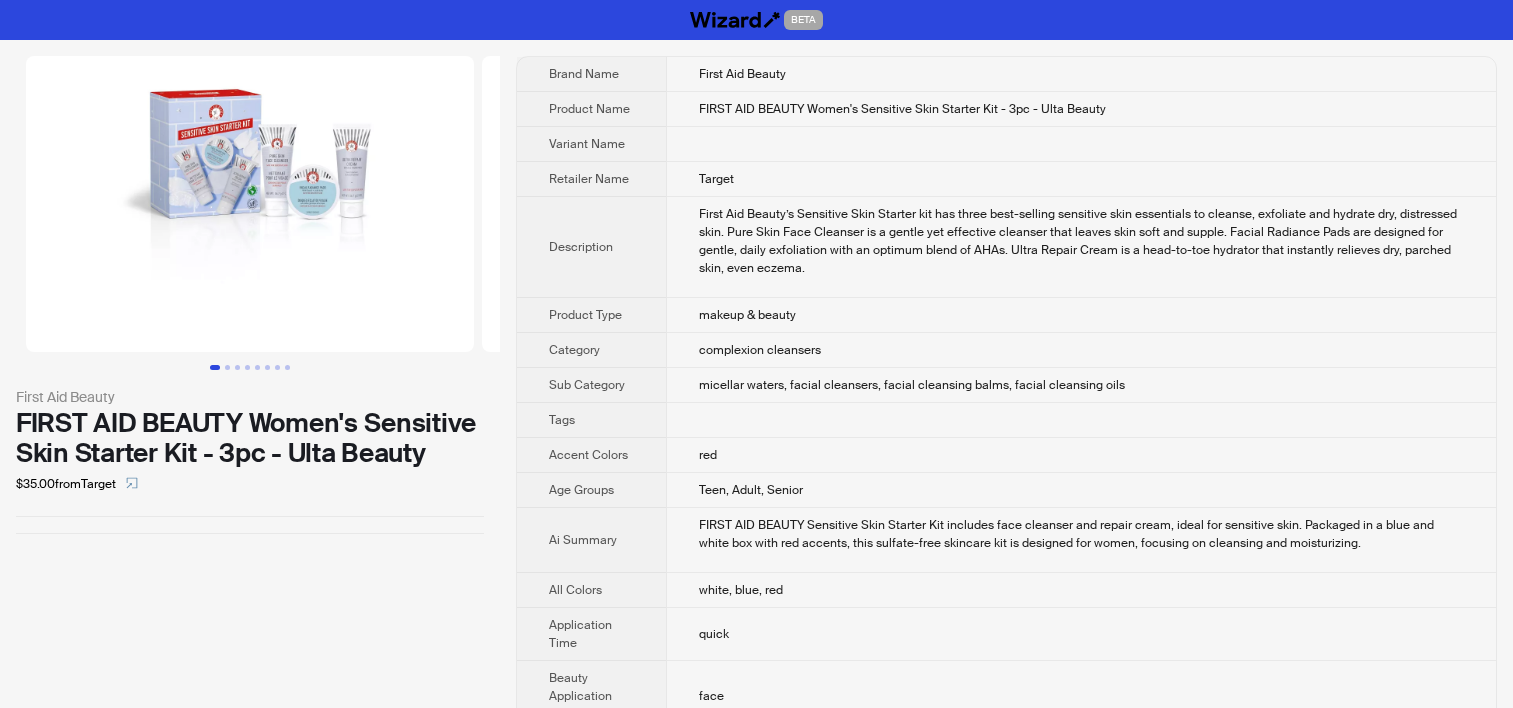scroll, scrollTop: 0, scrollLeft: 0, axis: both 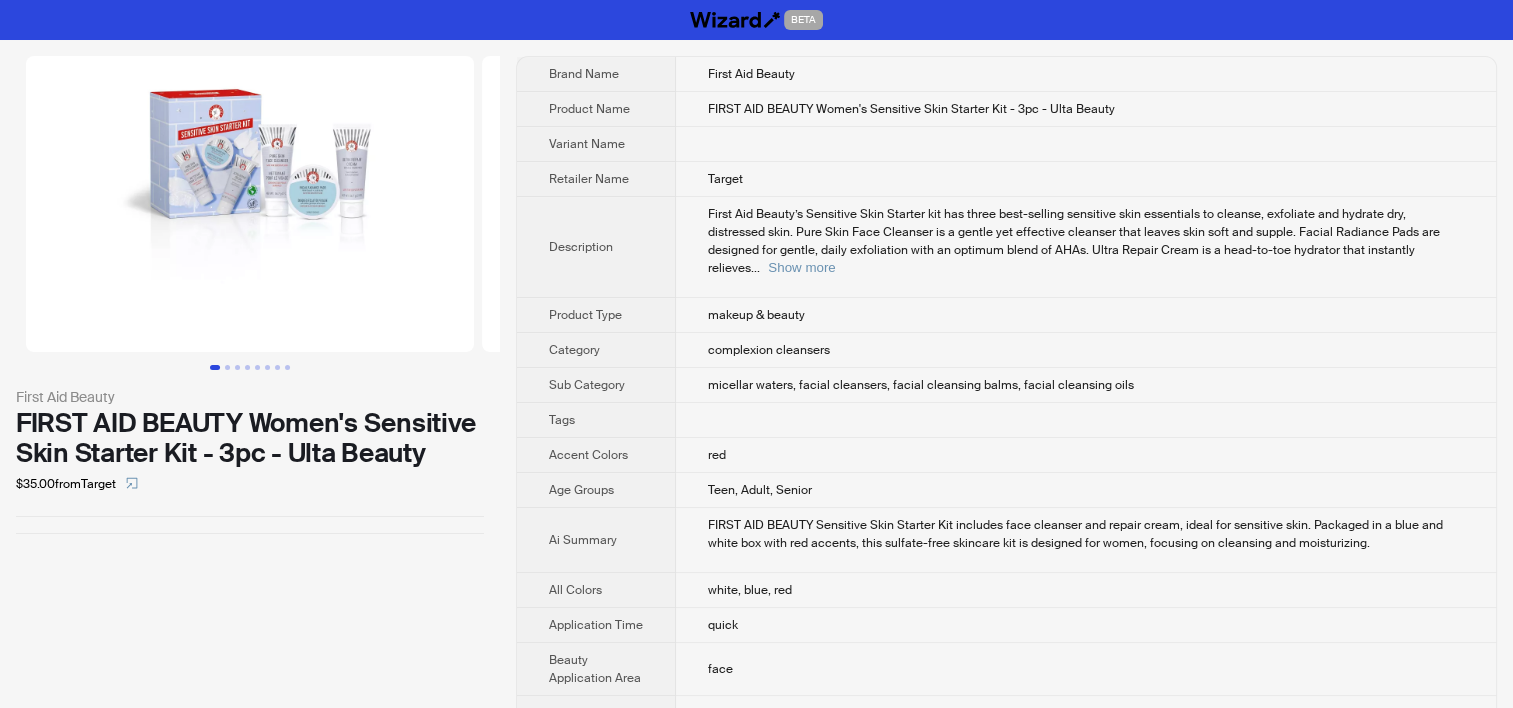 click on "First Aid Beauty’s Sensitive Skin Starter kit has three best-selling sensitive skin essentials to cleanse, exfoliate and hydrate dry, distressed skin. Pure Skin Face Cleanser is a gentle yet effective cleanser that leaves skin soft and supple. Facial Radiance Pads are designed for gentle, daily exfoliation with an optimum blend of AHAs. Ultra Repair Cream is a head-to-toe hydrator that instantly relieves" at bounding box center (1074, 241) 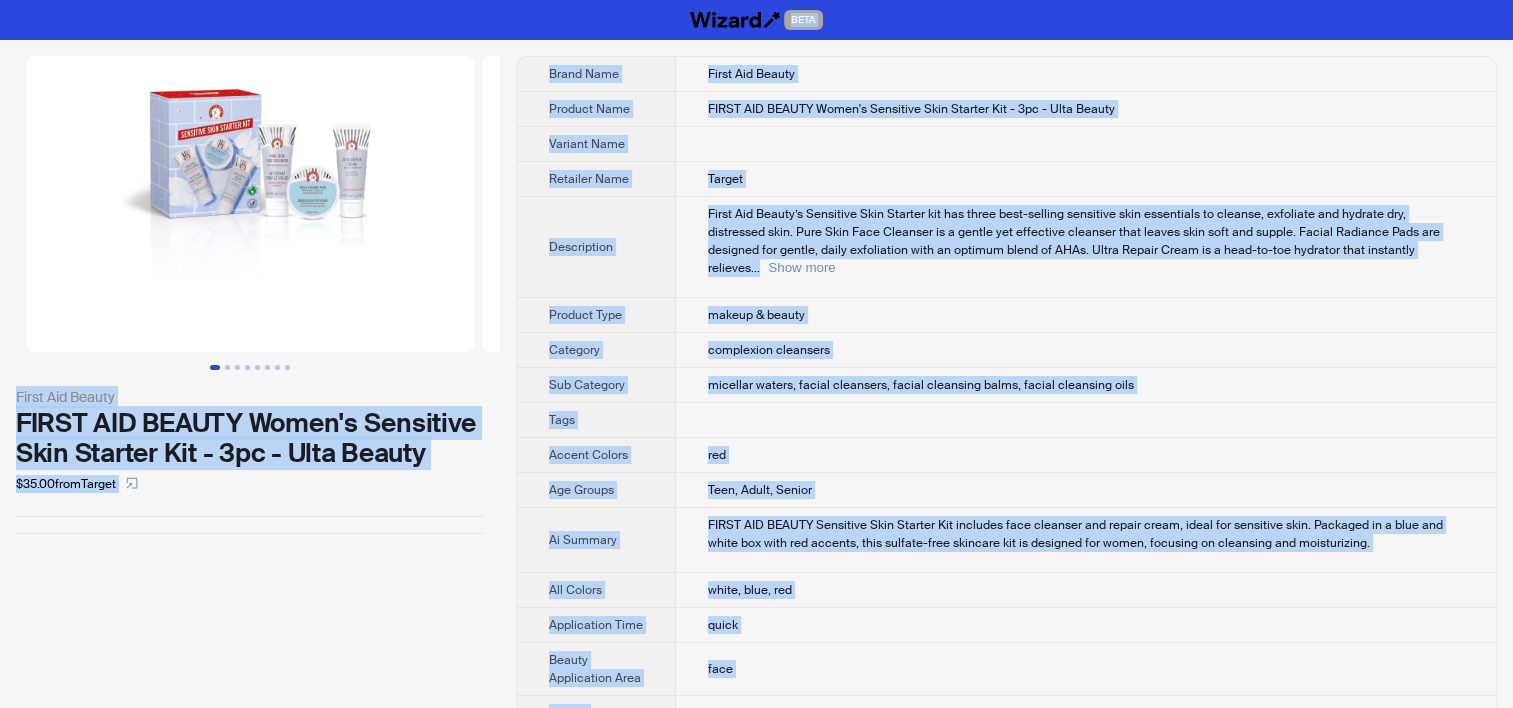 copy on "BETA First Aid Beauty FIRST AID BEAUTY Women's Sensitive Skin Starter Kit - 3pc - Ulta Beauty $35.00  from  Target Brand Name First Aid Beauty Product Name FIRST AID BEAUTY Women's Sensitive Skin Starter Kit - 3pc - Ulta Beauty Variant Name Retailer Name Target Description First Aid Beauty’s Sensitive Skin Starter kit has three best-selling sensitive skin essentials to cleanse, exfoliate and hydrate dry, distressed skin. Pure Skin Face Cleanser is a gentle yet effective cleanser that leaves skin soft and supple. Facial Radiance Pads are designed for gentle, daily exfoliation with an optimum blend of AHAs. Ultra Repair Cream is a head-to-toe hydrator that instantly relieves  ... Show more Product Type makeup & beauty Category complexion cleansers Sub Category micellar waters, facial cleansers, facial cleansing balms, facial cleansing oils Tags Accent Colors red Age Groups Teen, Adult, Senior Ai Summary FIRST AID BEAUTY Sensitive Skin Starter Kit includes face cleanser and repair cream, ideal for sensitive s..." 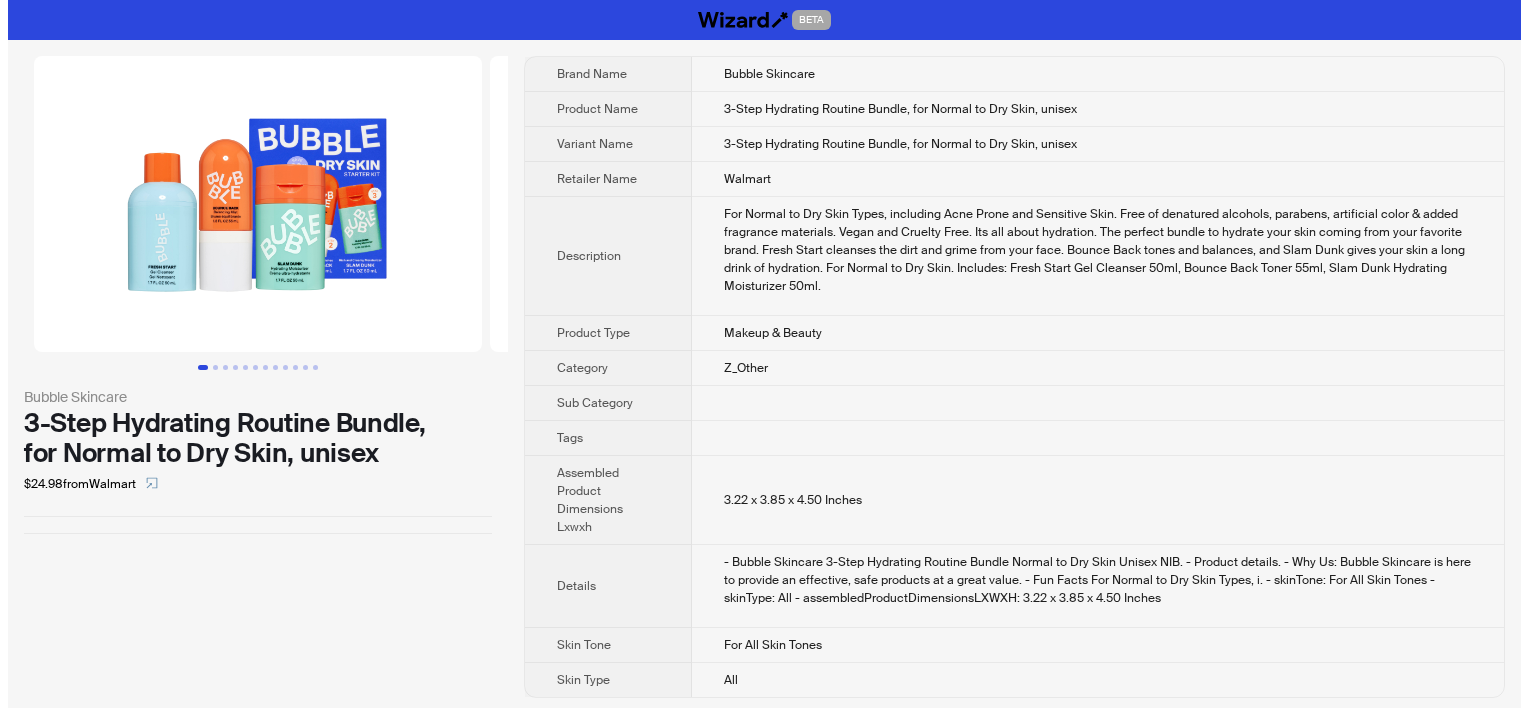 scroll, scrollTop: 0, scrollLeft: 0, axis: both 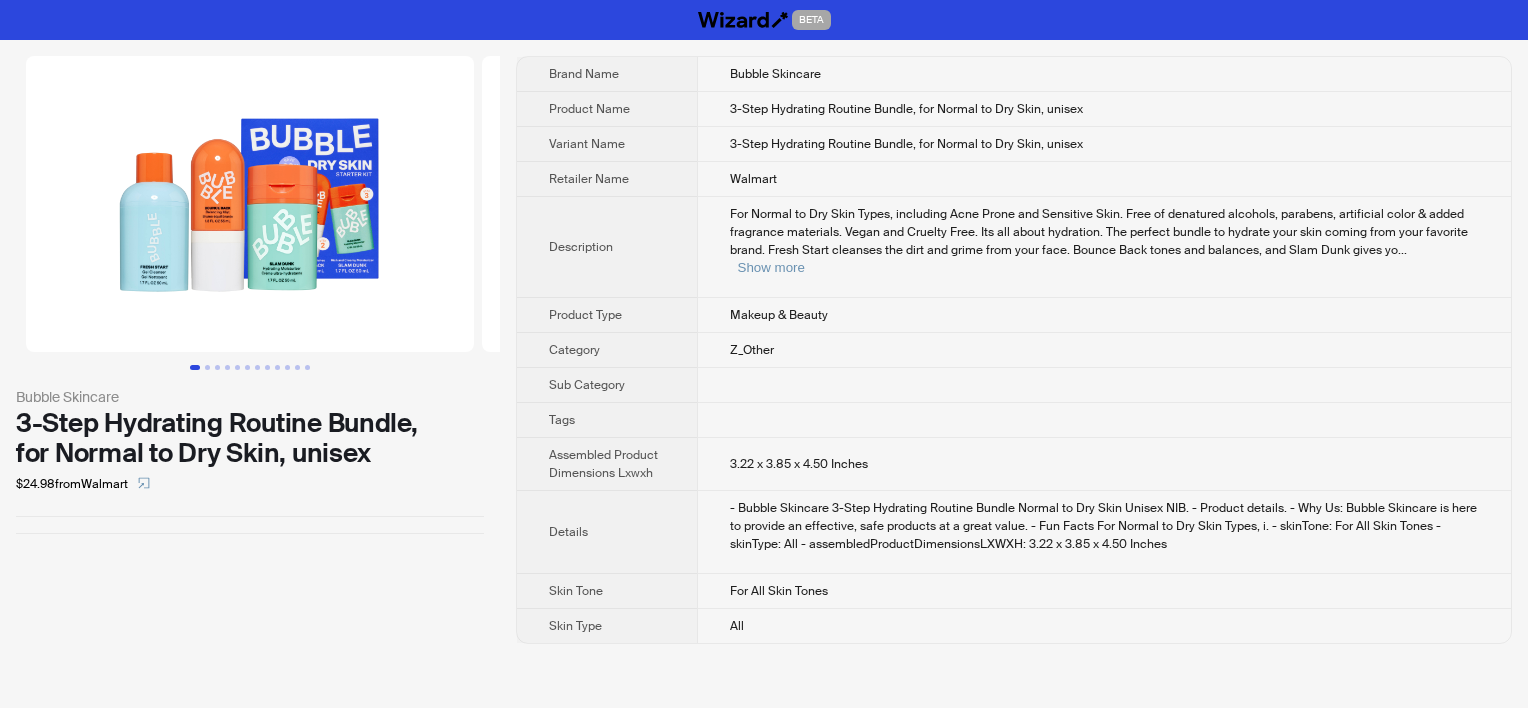 click on "For Normal to Dry Skin Types, including Acne Prone and Sensitive Skin. Free of denatured alcohols, parabens, artificial color & added fragrance materials. Vegan and Cruelty Free. Its all about hydration. The perfect bundle to hydrate your skin coming from your favorite brand. Fresh Start cleanses the dirt and grime from your face. Bounce Back tones and balances, and Slam Dunk gives yo ... Show more" at bounding box center (1104, 247) 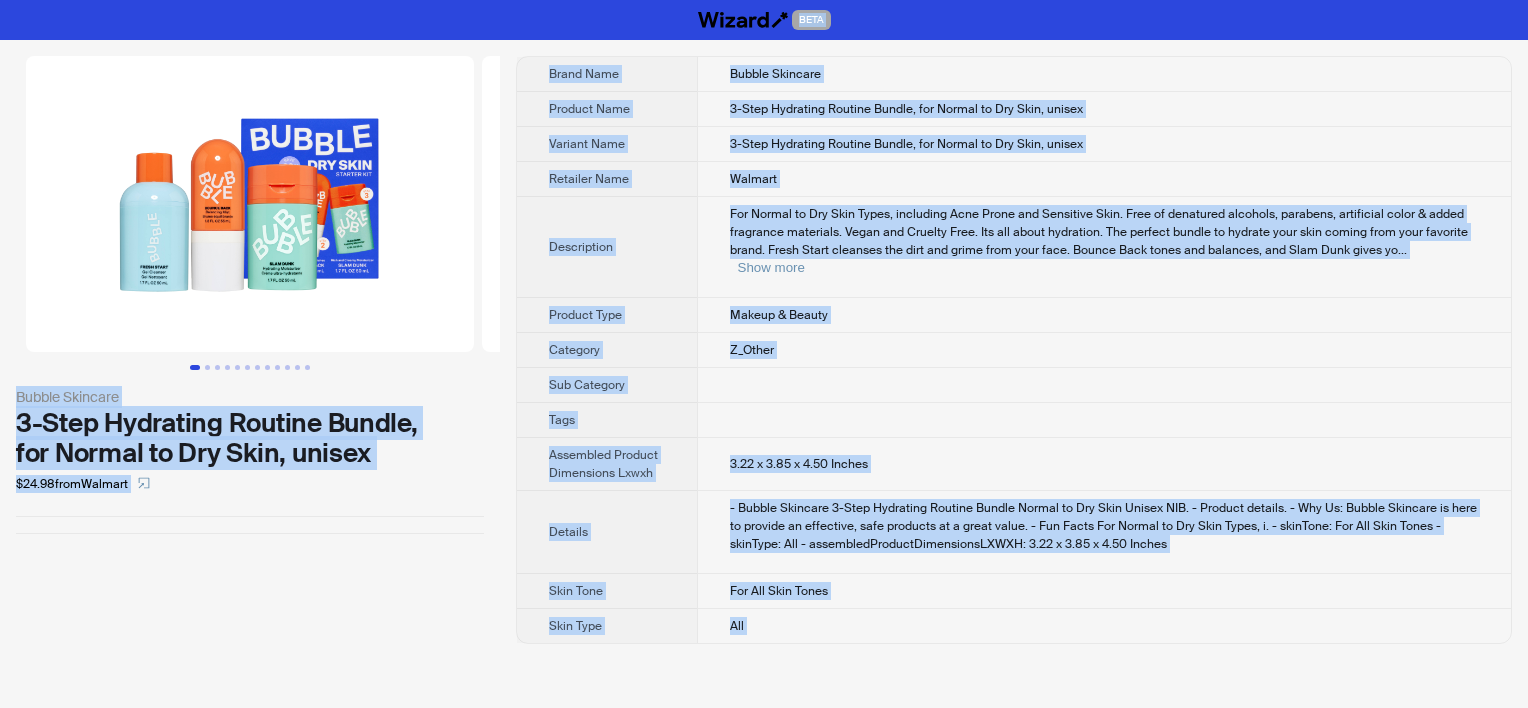 copy on "BETA Bubble Skincare 3-Step Hydrating Routine Bundle, for Normal to Dry Skin, unisex $24.98  from  Walmart Brand Name Bubble Skincare Product Name 3-Step Hydrating Routine Bundle, for Normal to Dry Skin, unisex Variant Name 3-Step Hydrating Routine Bundle, for Normal to Dry Skin, unisex Retailer Name Walmart Description For Normal to Dry Skin Types, including Acne Prone and Sensitive Skin. Free of denatured alcohols, parabens, artificial color & added fragrance materials. Vegan and Cruelty Free. Its all about hydration. The perfect bundle to hydrate your skin coming from your favorite brand. Fresh Start cleanses the dirt and grime from your face. Bounce Back tones and balances, and Slam Dunk gives yo ... Show more Product Type Makeup & Beauty Category Z_Other Sub Category Tags Assembled Product Dimensions Lxwxh 3.22 x 3.85 x 4.50 Inches Details - Bubble Skincare 3-Step Hydrating Routine Bundle Normal to Dry Skin Unisex NIB.
- Product details.
- Why Us: Bubble Skincare is here to provide an effective, safe ..." 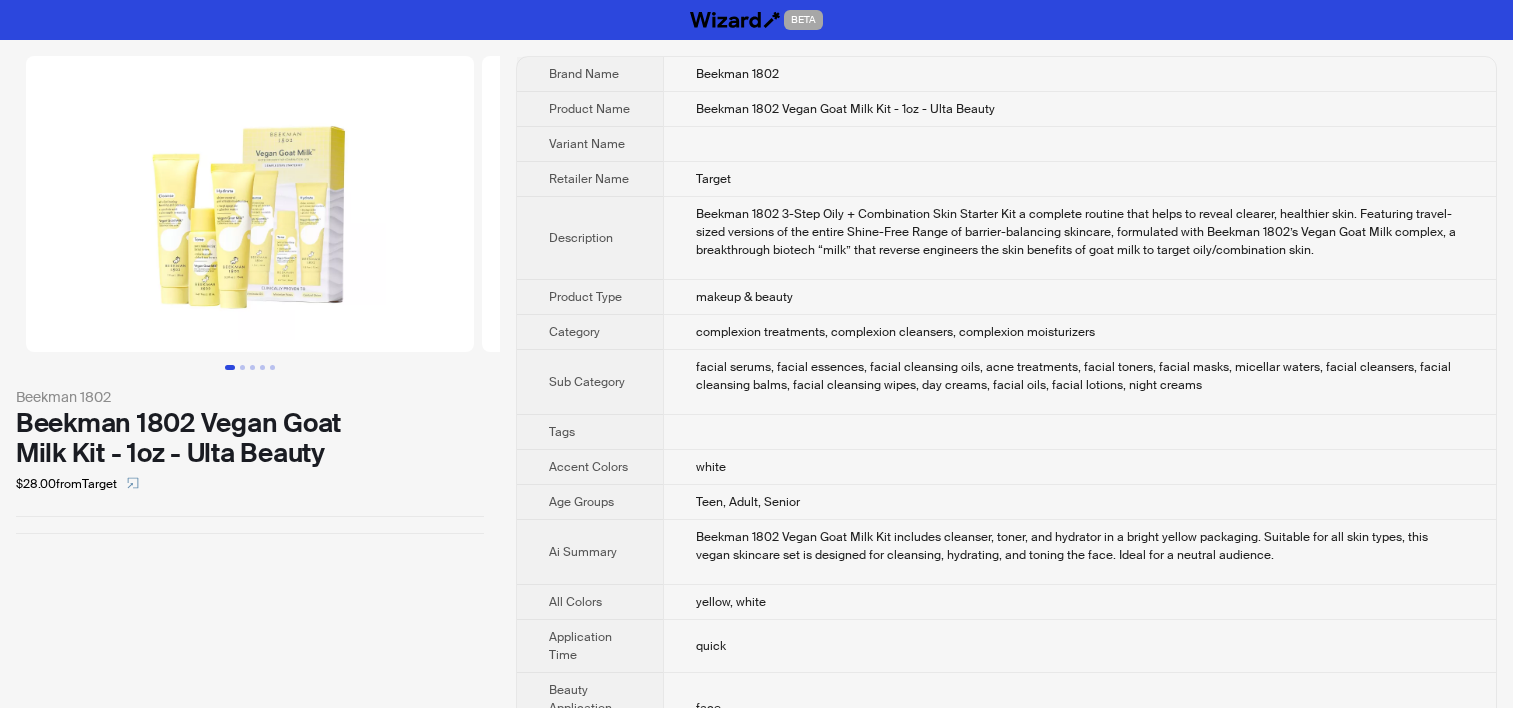 scroll, scrollTop: 0, scrollLeft: 0, axis: both 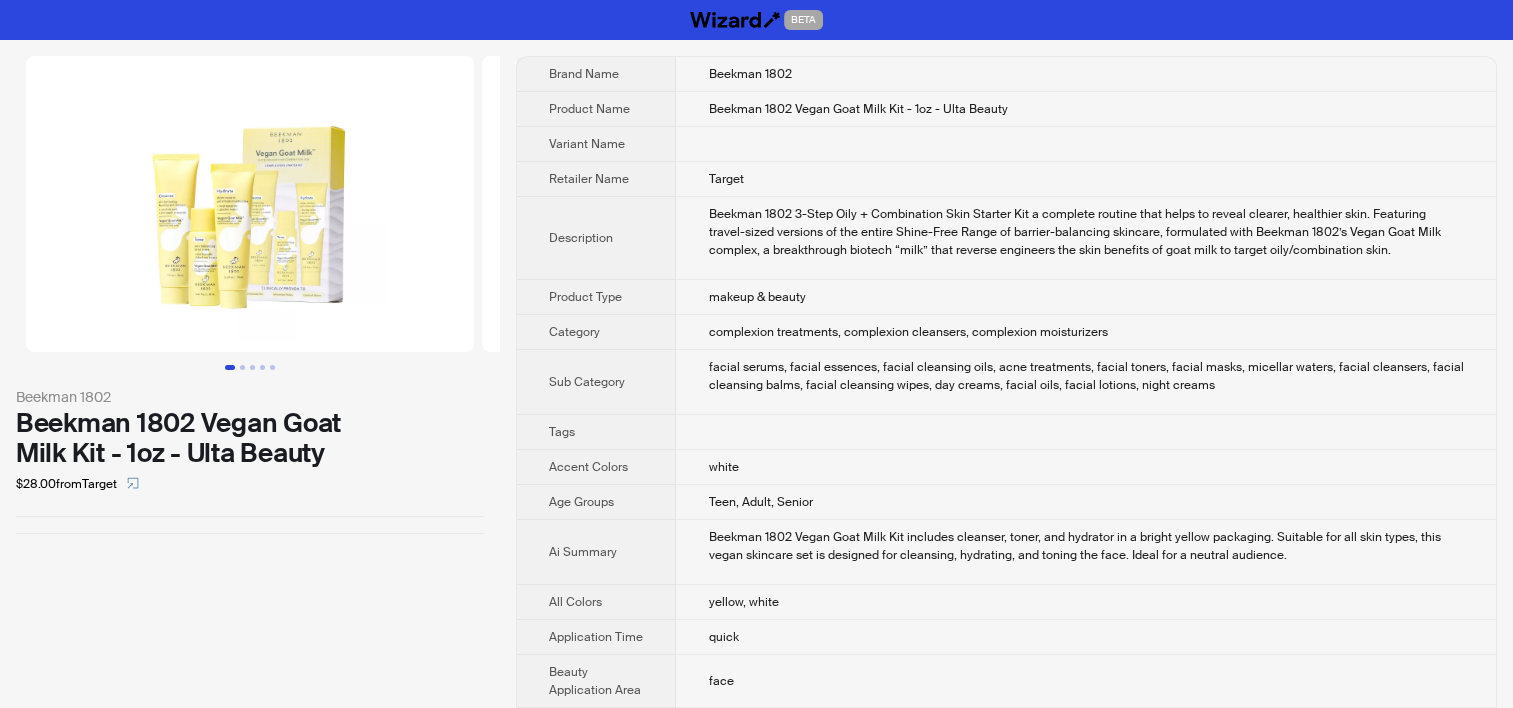 click at bounding box center [1086, 144] 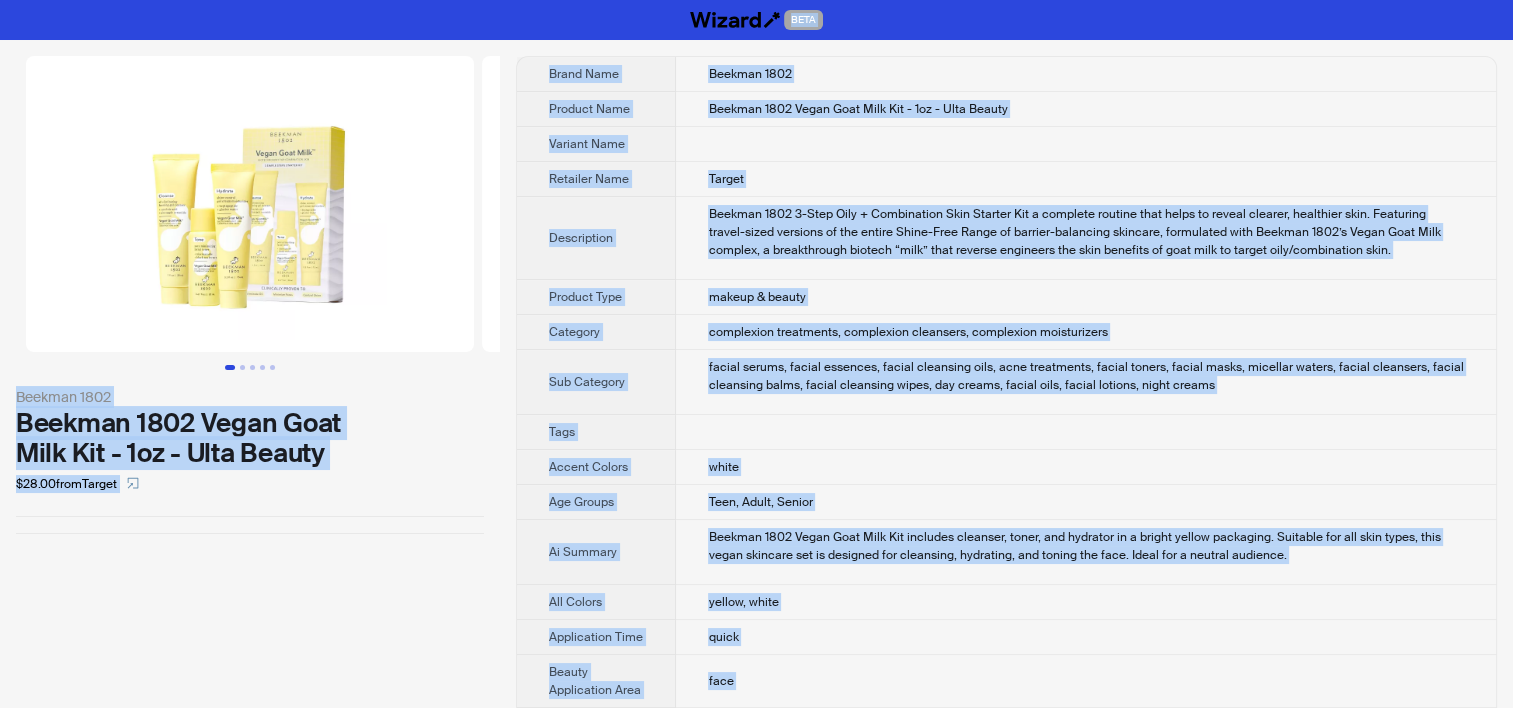 copy on "LORE Ipsumdo 9595 Sitamet 0080 Conse Adip Elit Sed - 5do - Eius Tempor $85.80  inci  Utlabo Etdol Magn Aliquae 5400 Adminim Veni Quisnos 5495 Exerc Ulla Labo Nis - 2al - Exea Commod Consequ Duis Auteirur Inre Volupt Velitesseci Fugiatn 4493 5-Pari Exce + Sintoccaeca Cupi Nonproi Sun c quioffic deserun moll animi es laboru perspic, undeomnis iste. Natuserro volupt-accus doloremq la tot remape Eaque-Ipsa Quaea il invento-veritatis quasiarc, beataevita dict Explica 0884’n Enimi Quia Volu asperna, a oditfugitcon magnido “eosr” sequ nesciun nequeporr qui dolo adipisci nu eius modi te incidu magn/quaeratetia minu. Solutan Elig optioc & nihili Quoplace facereposs assumendar, temporibus autemquib, officiisde rerumnecessi Sae Evenietv repudi recusa, itaque earumhic, tenetu sapiented reic, volu maioresali, perfer dolori, asperi repel, minimnos exerci, ullamc suscipitl, aliqui commodico quidm, mollit molestiae harum, qui rerumf, expedi dist, namlib tempore, cumso nobise Opti Cumque Nihili minus Quo Maxime Plac, Facer..." 